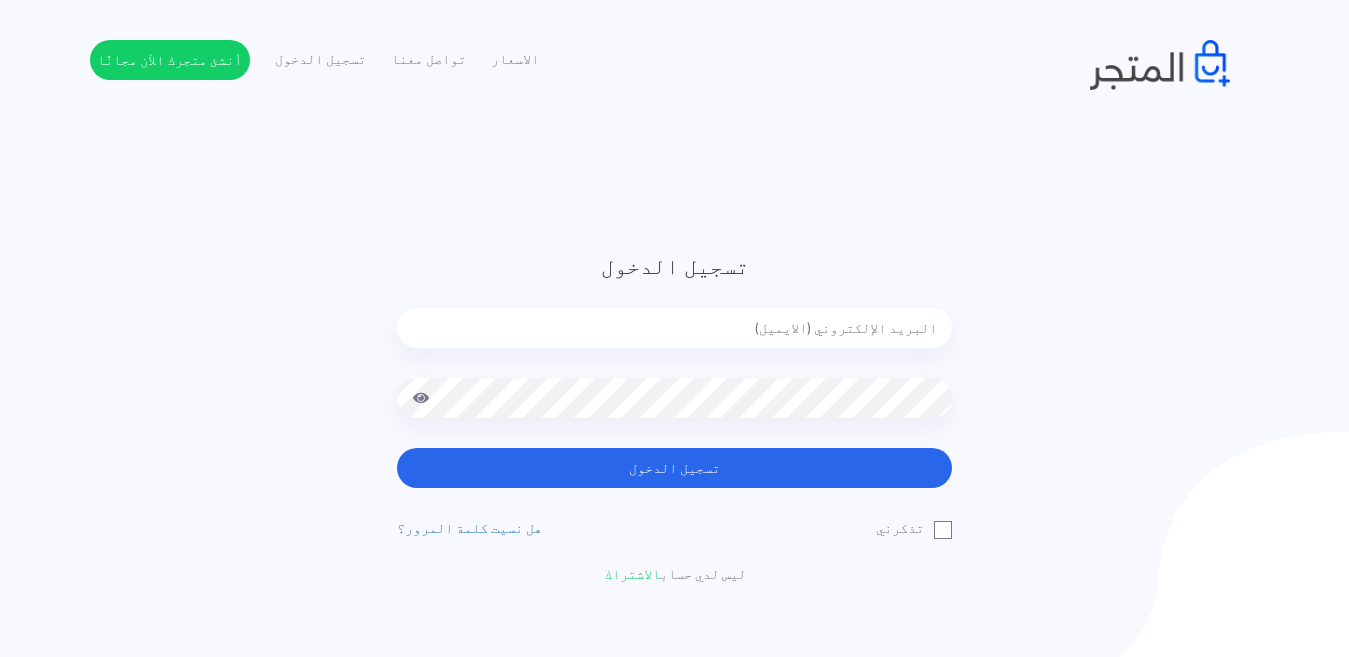 type on "[EMAIL]" 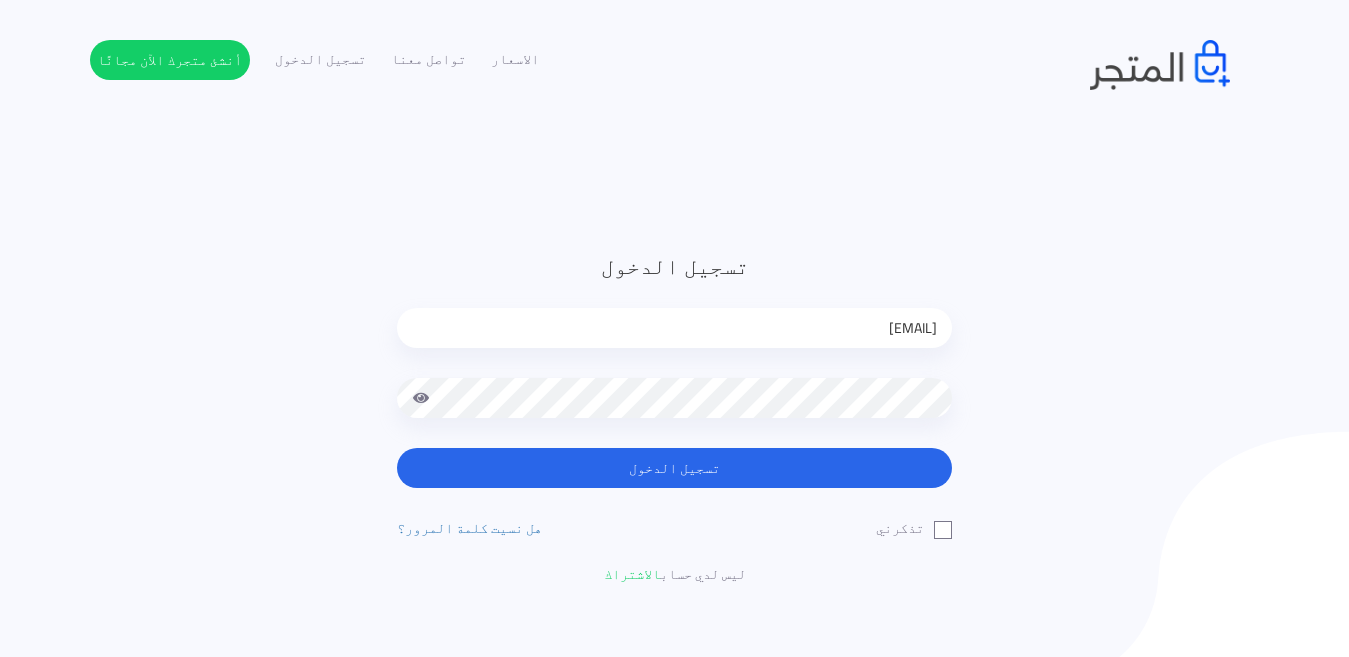 scroll, scrollTop: 0, scrollLeft: 0, axis: both 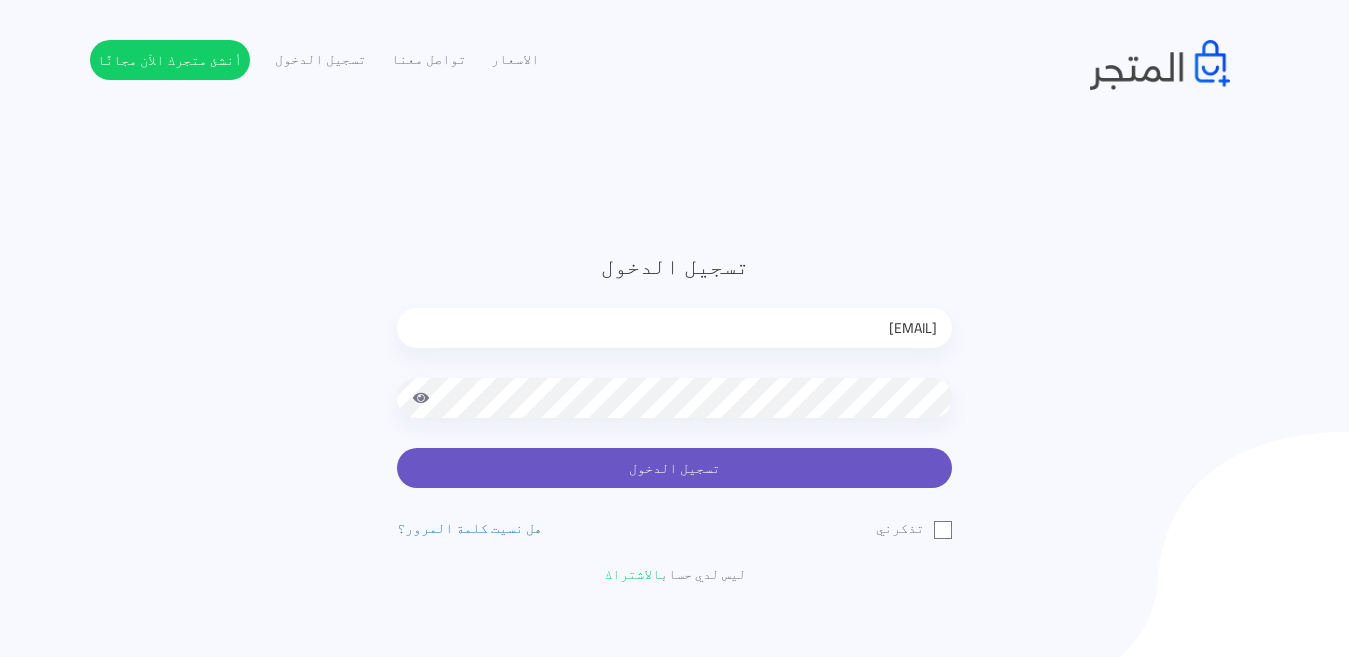 type 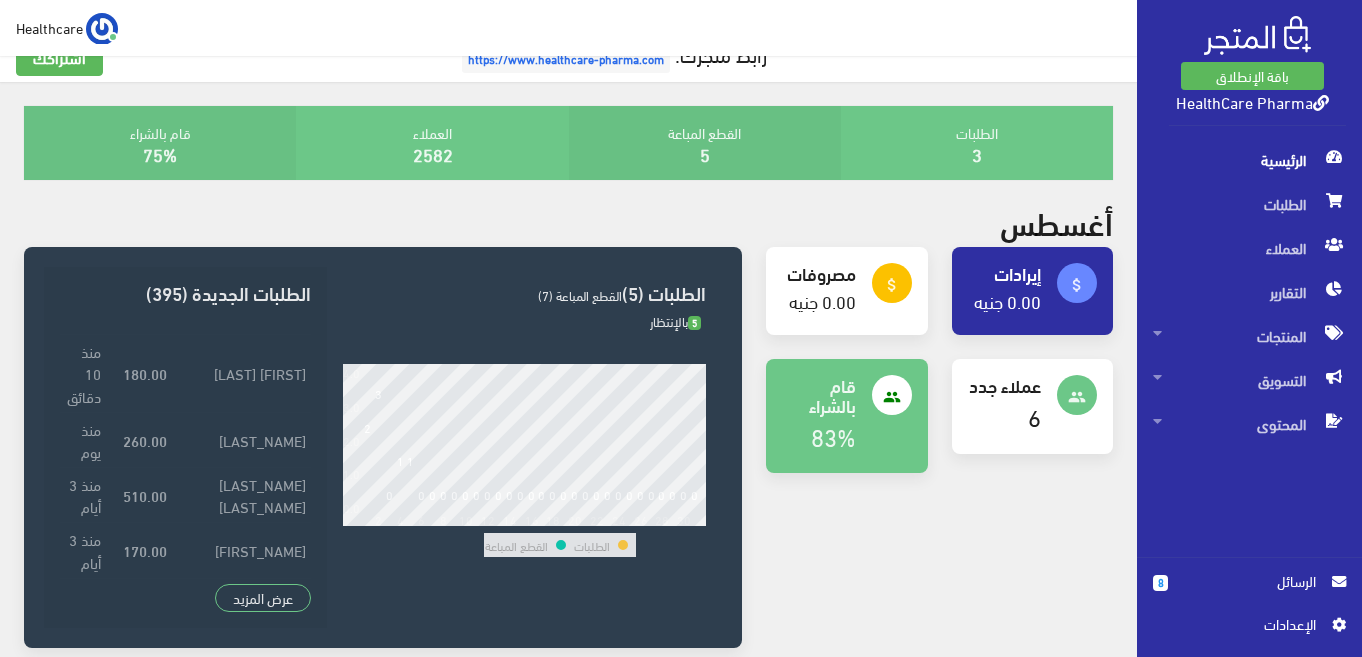 scroll, scrollTop: 0, scrollLeft: 0, axis: both 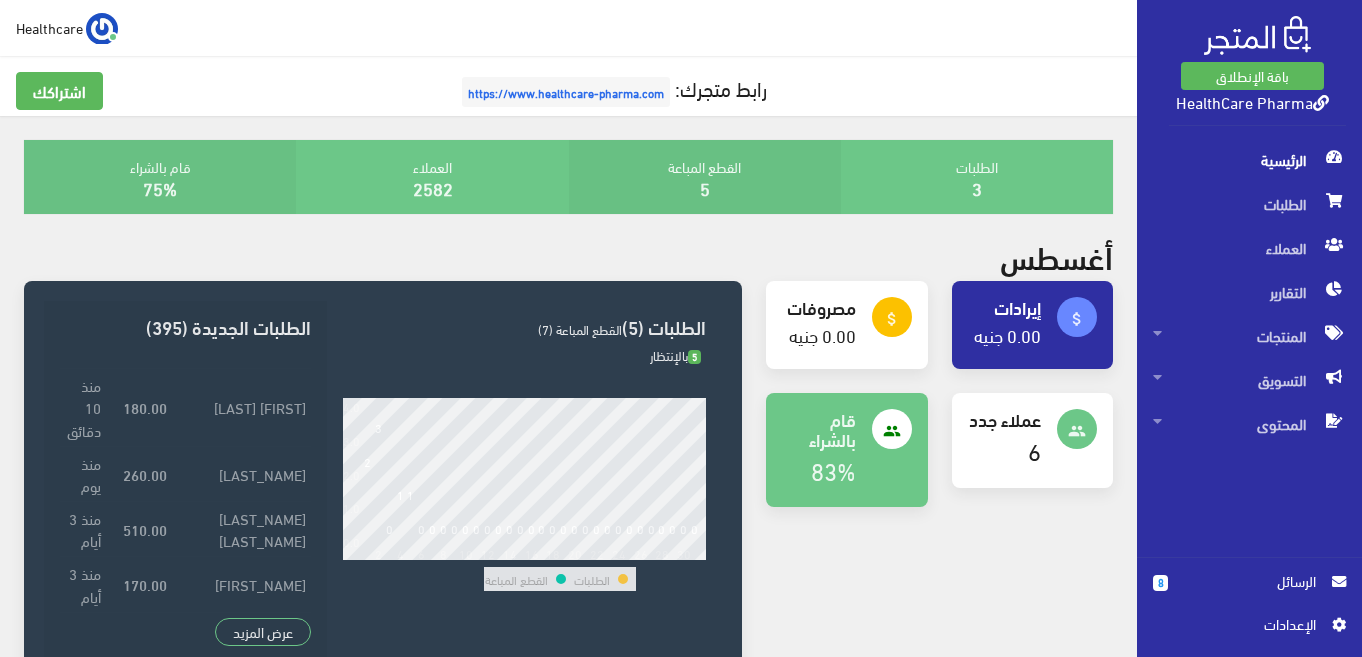 click on "الرئيسية" at bounding box center [1249, 160] 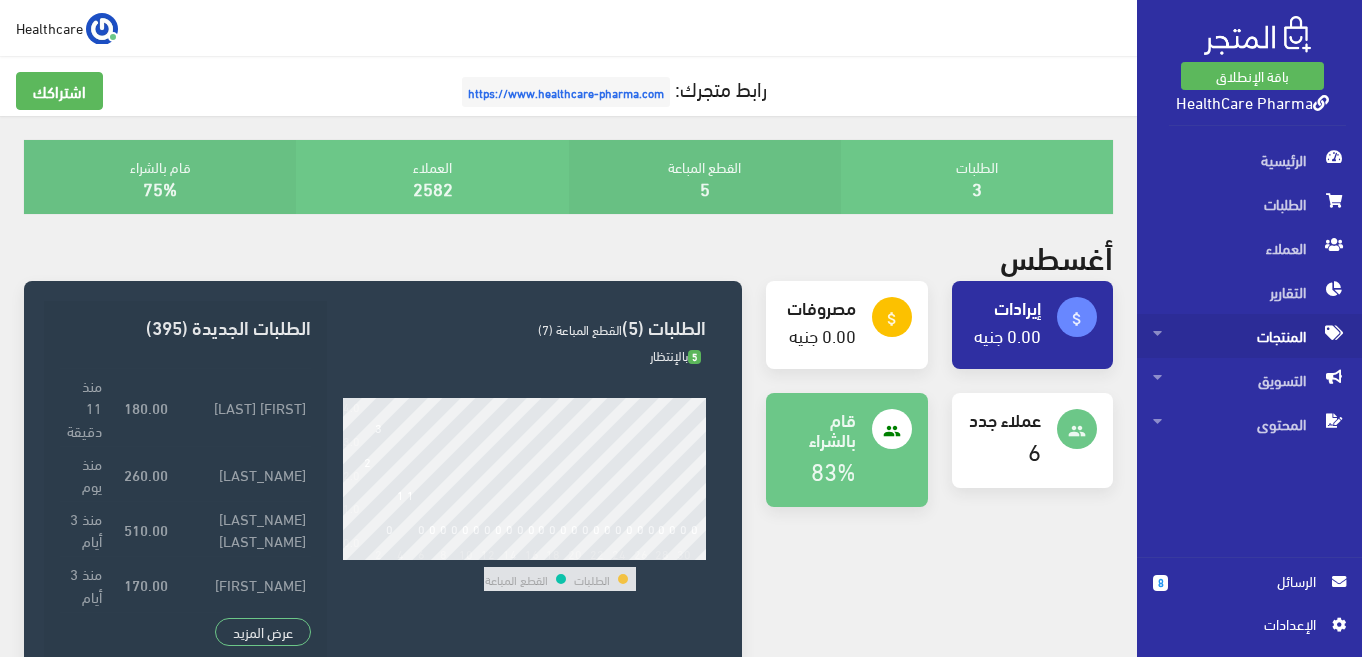 click on "المنتجات" at bounding box center (1249, 336) 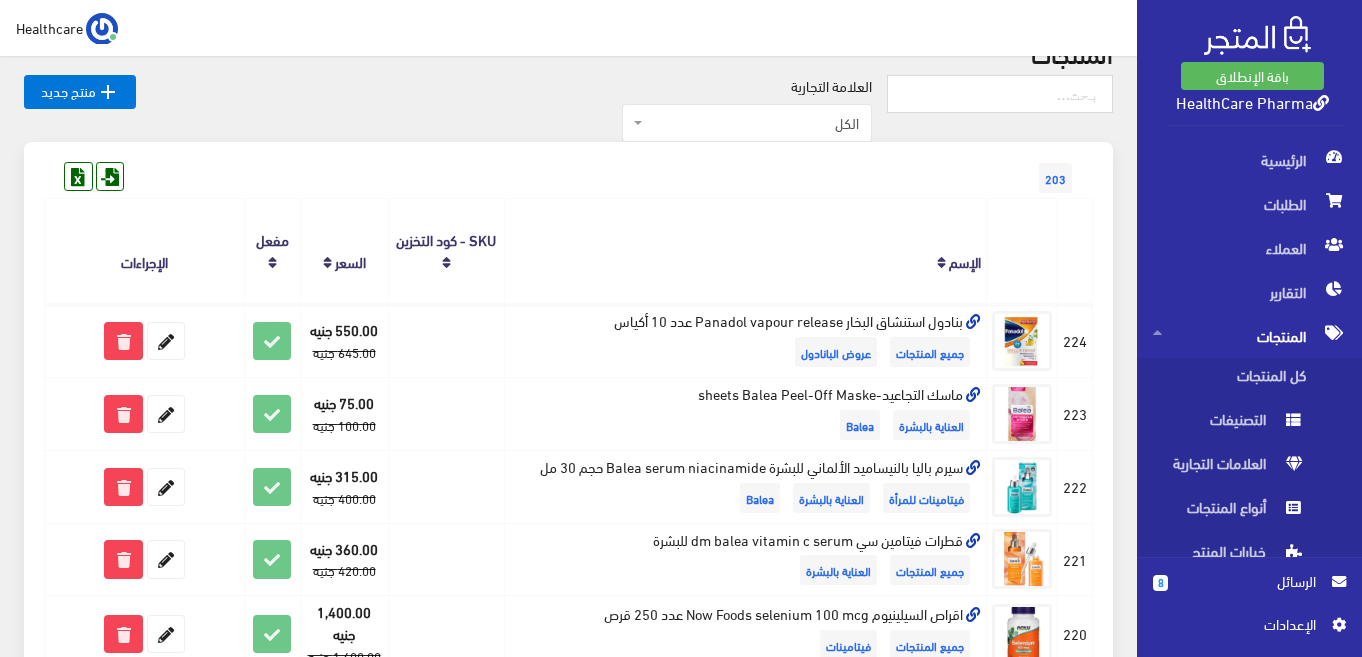 scroll, scrollTop: 0, scrollLeft: 0, axis: both 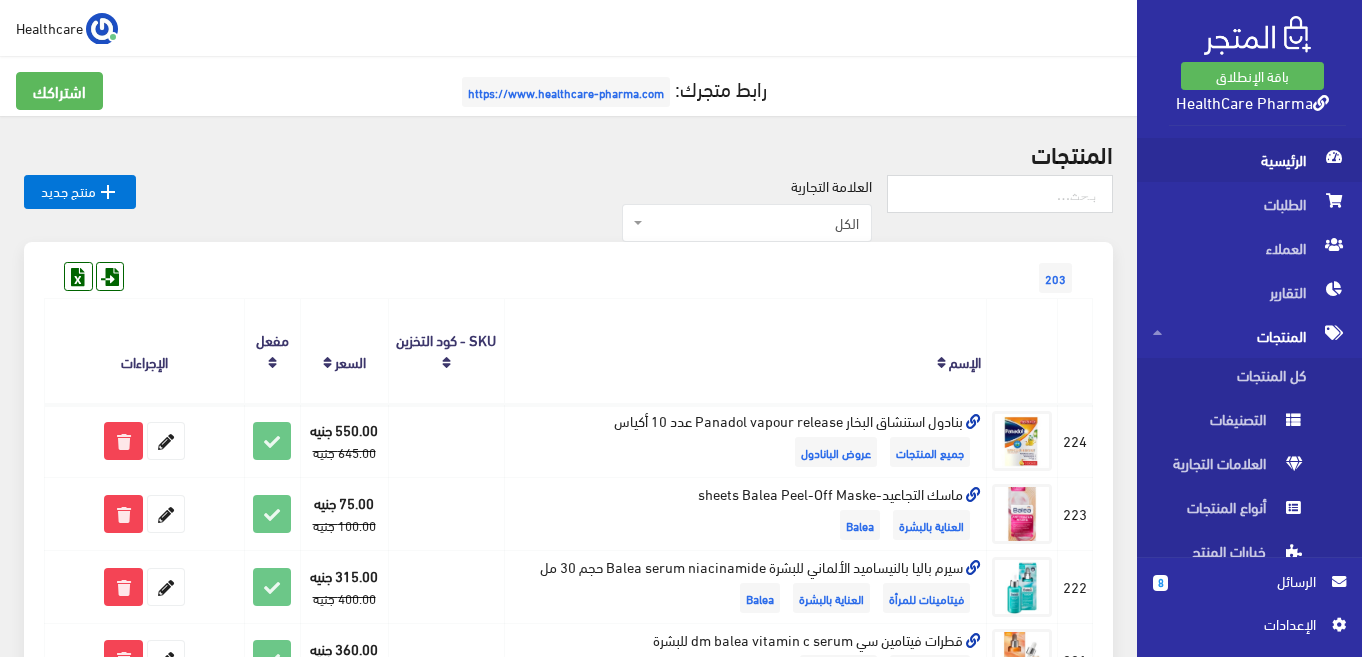 click on "الرئيسية" at bounding box center (1249, 160) 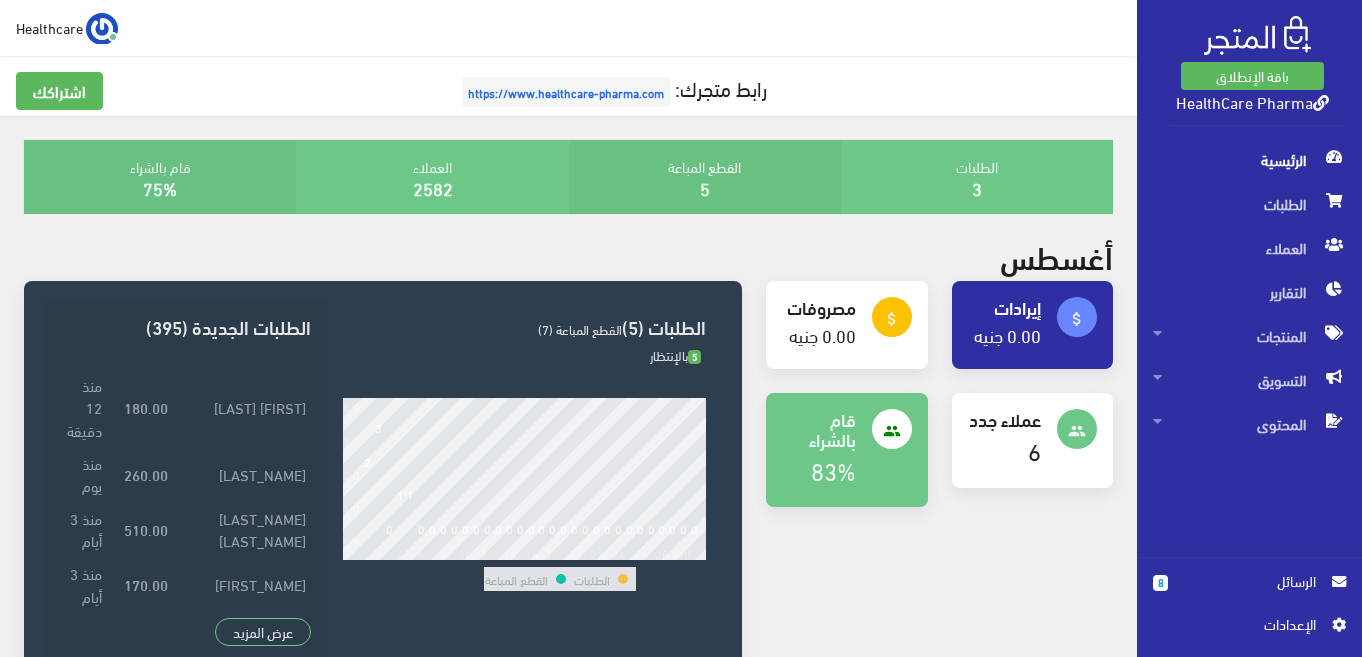 click on "الرسائل" at bounding box center (1250, 581) 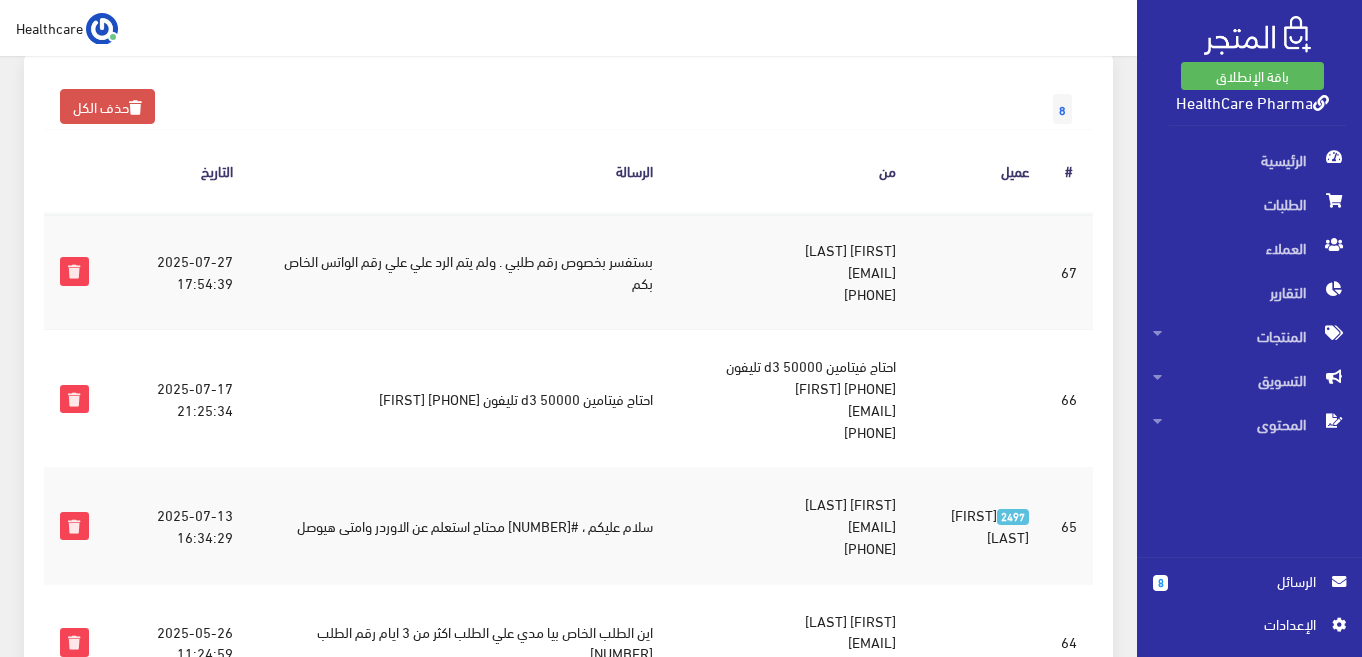 scroll, scrollTop: 100, scrollLeft: 0, axis: vertical 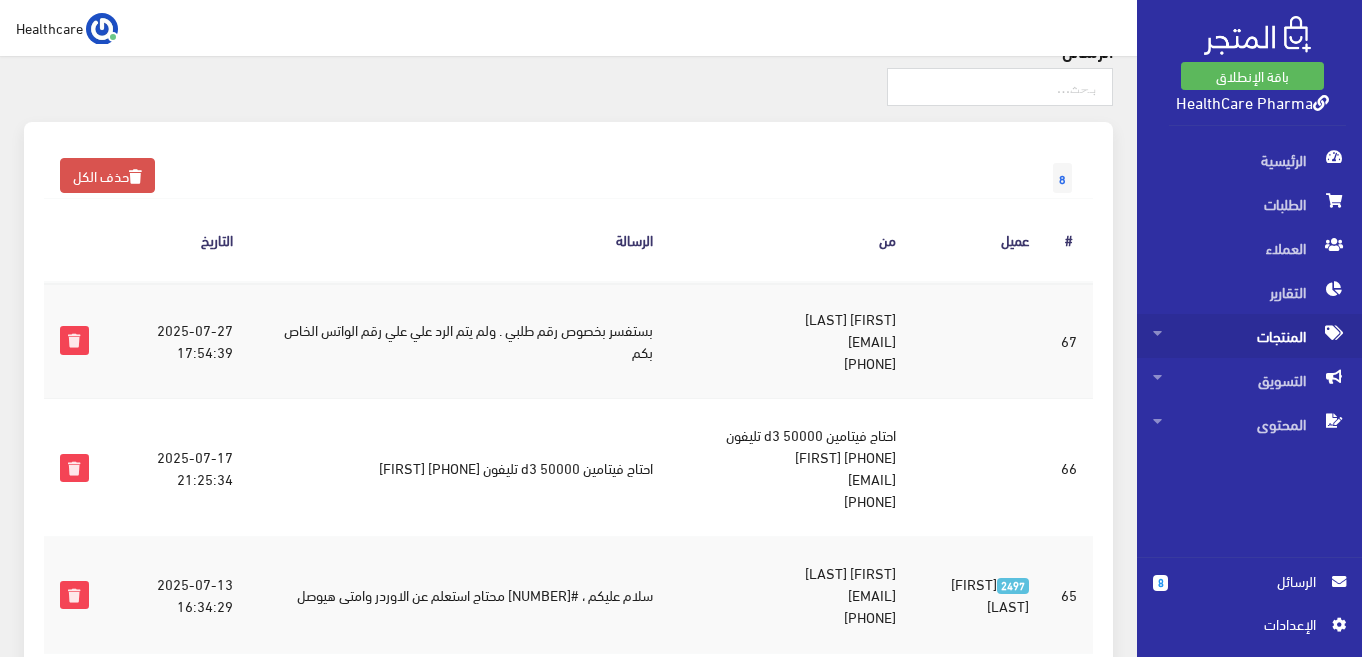 click on "المنتجات" at bounding box center (1249, 336) 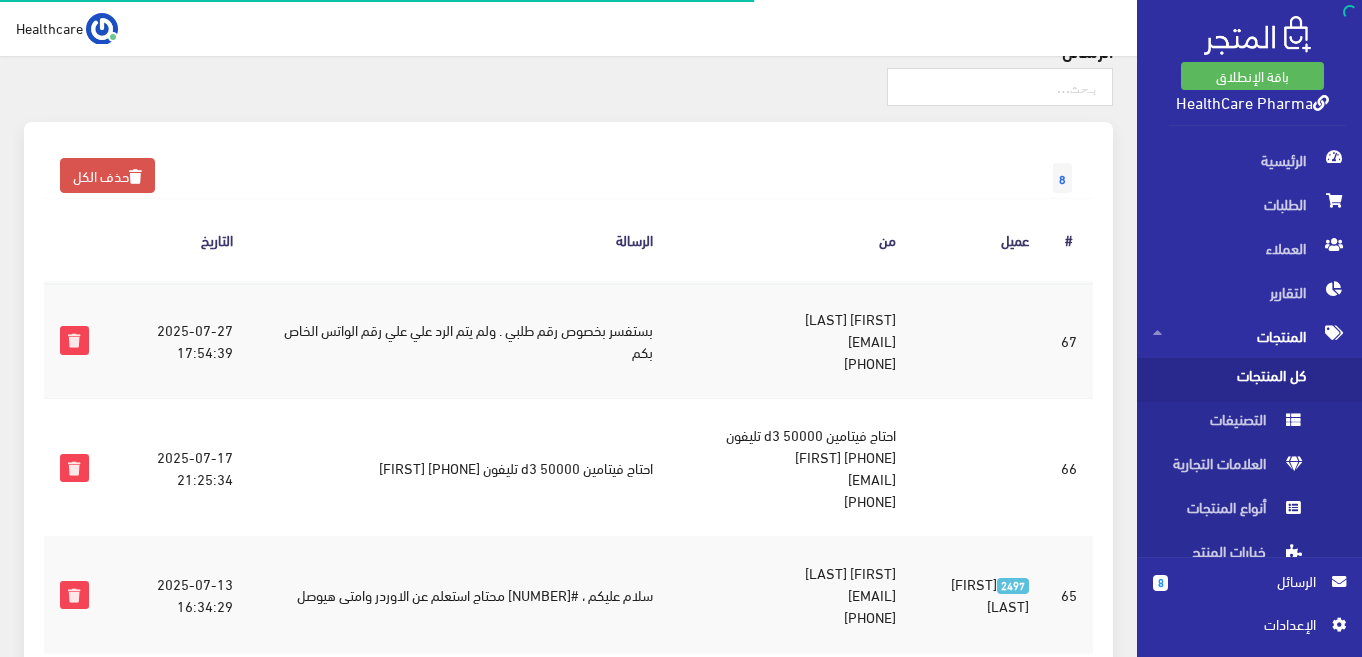 click on "كل المنتجات" at bounding box center [1229, 380] 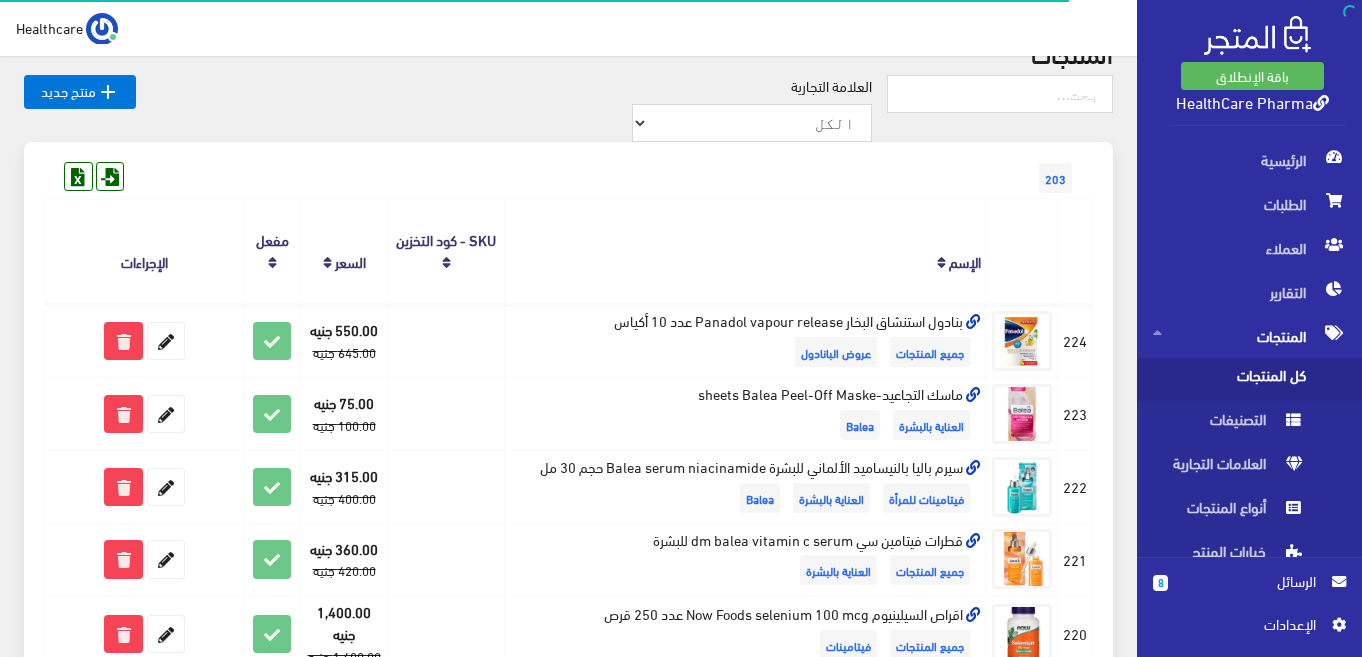 scroll, scrollTop: 0, scrollLeft: 0, axis: both 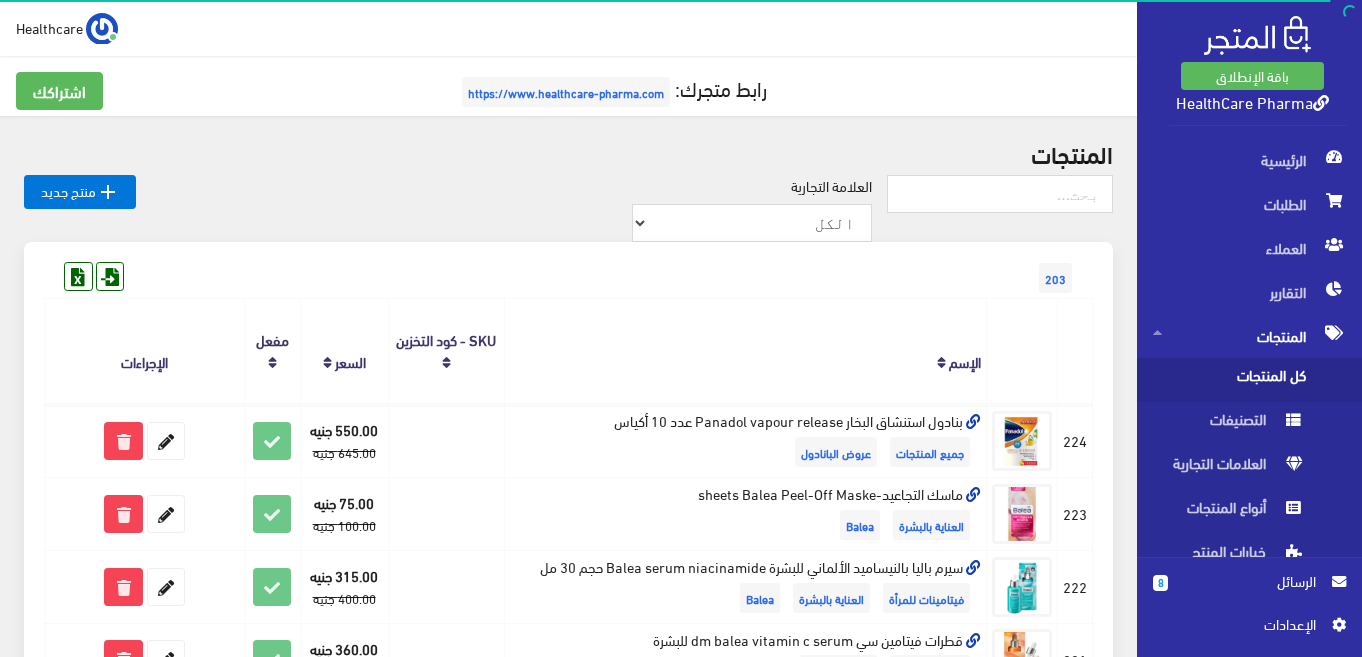 click on "كل المنتجات" at bounding box center (1229, 380) 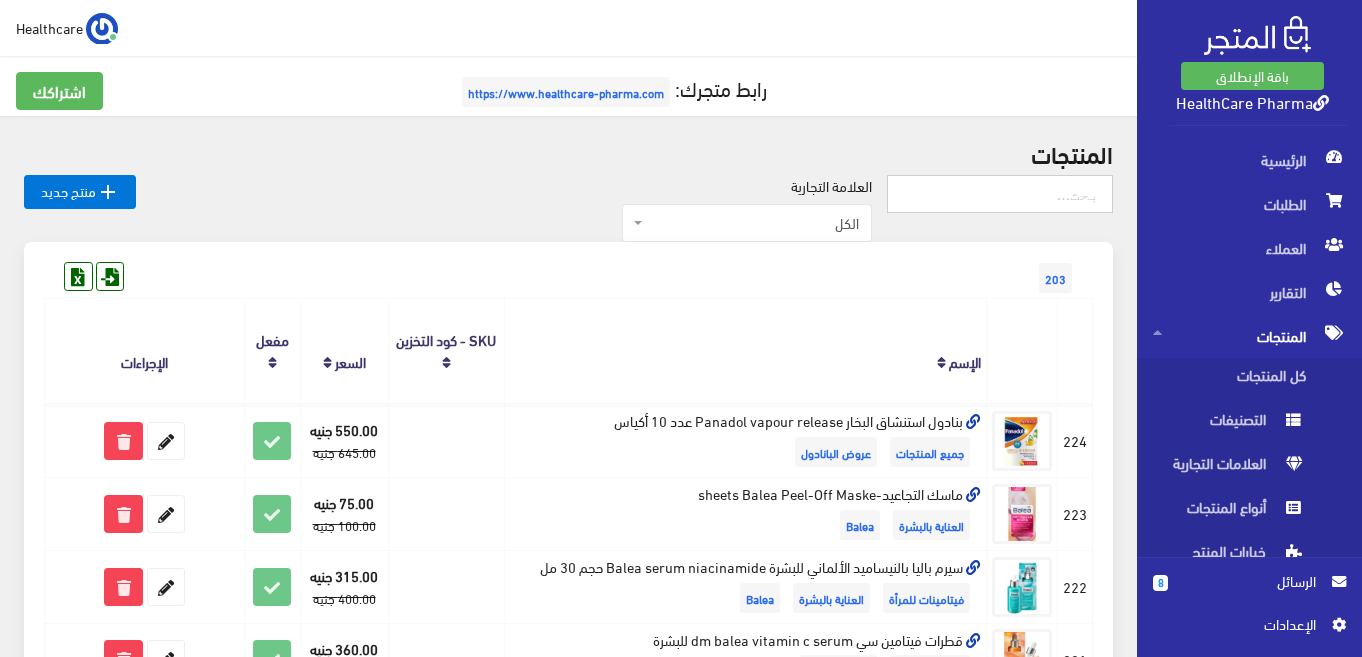 click at bounding box center [1000, 194] 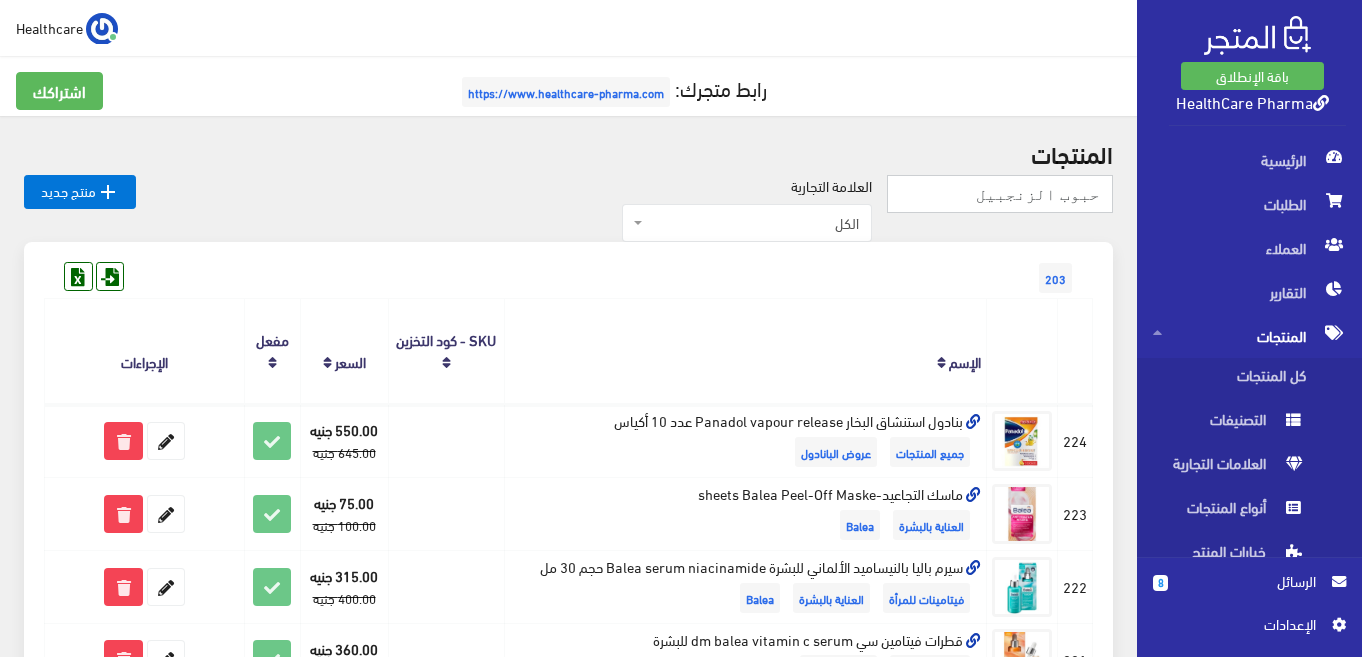 type on "حبوب الزنجبيل" 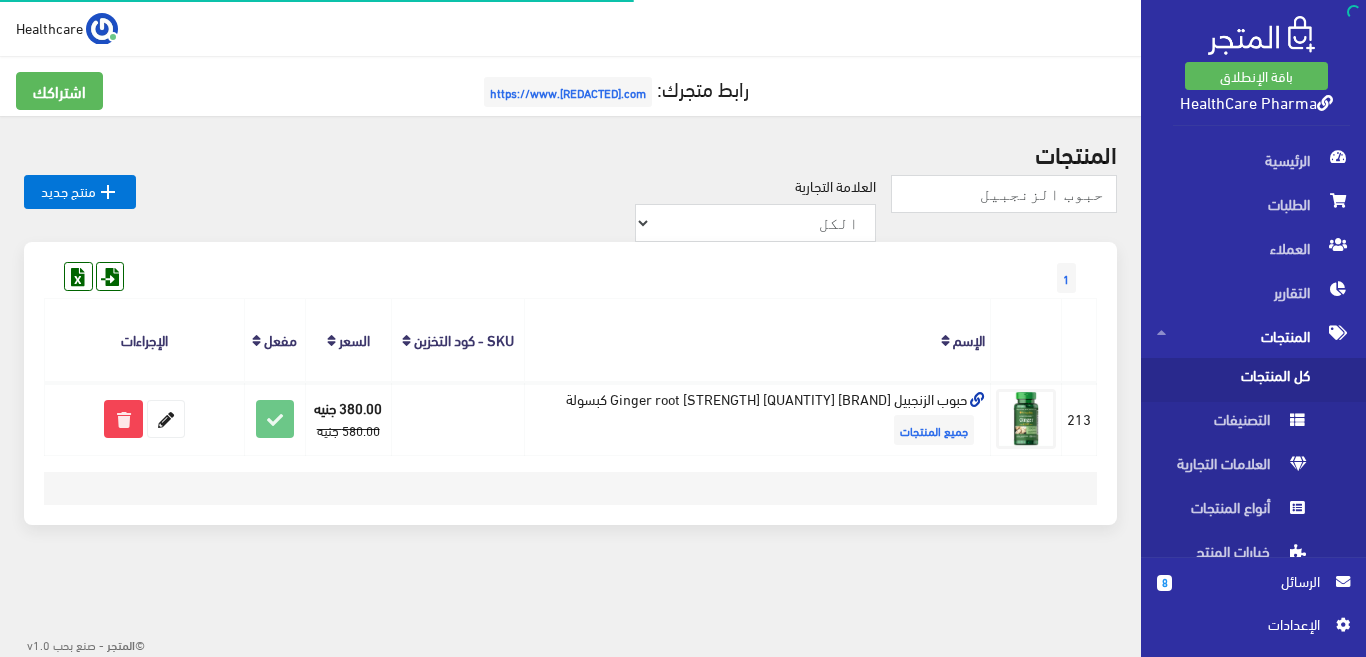 scroll, scrollTop: 0, scrollLeft: 0, axis: both 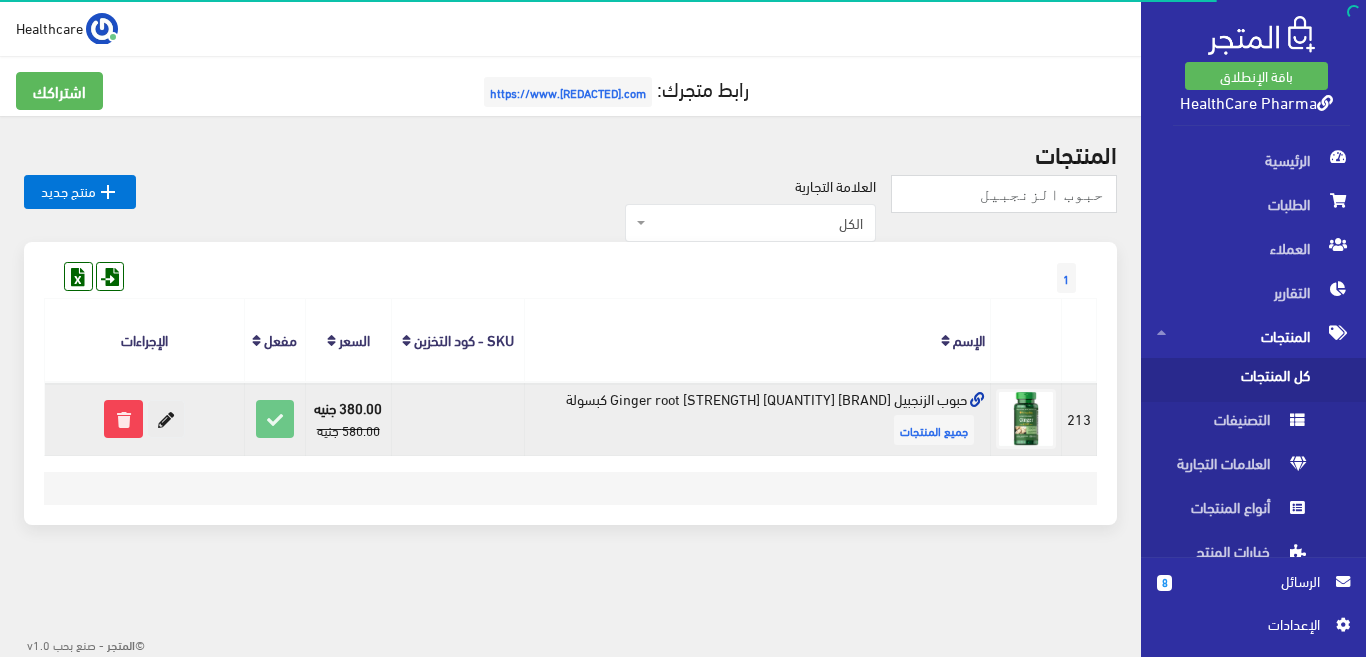 click at bounding box center (166, 419) 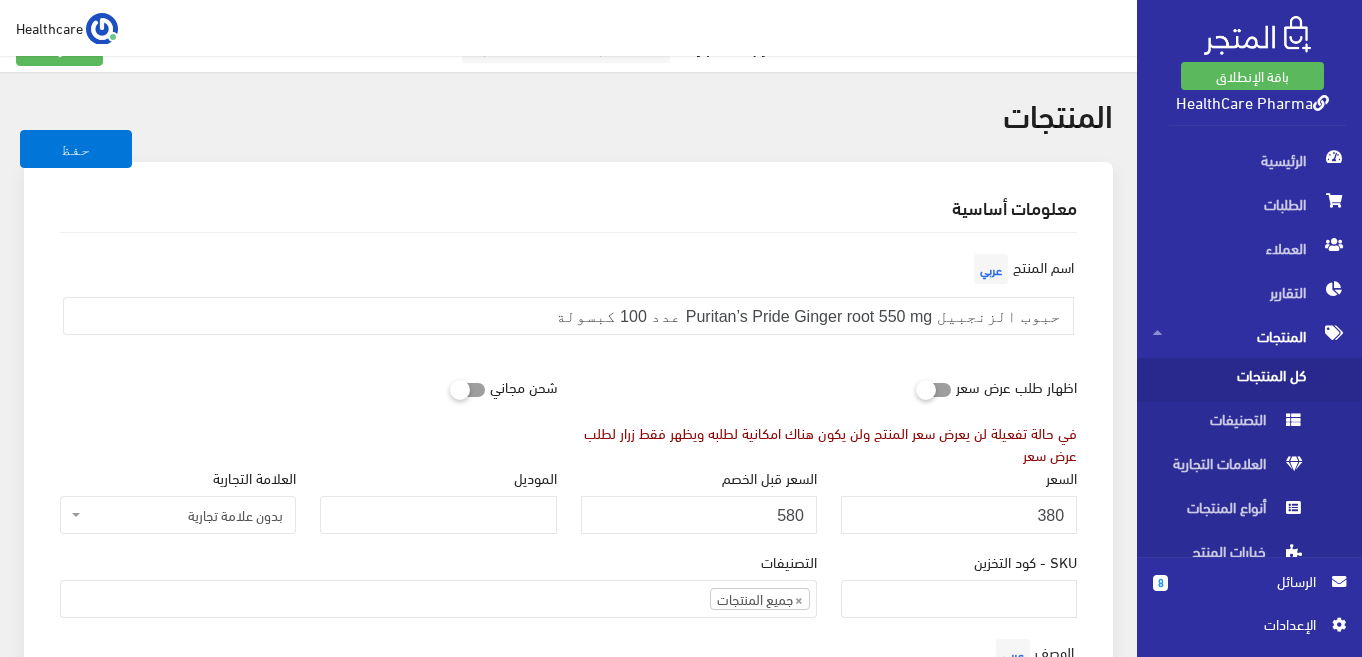 scroll, scrollTop: 40, scrollLeft: 0, axis: vertical 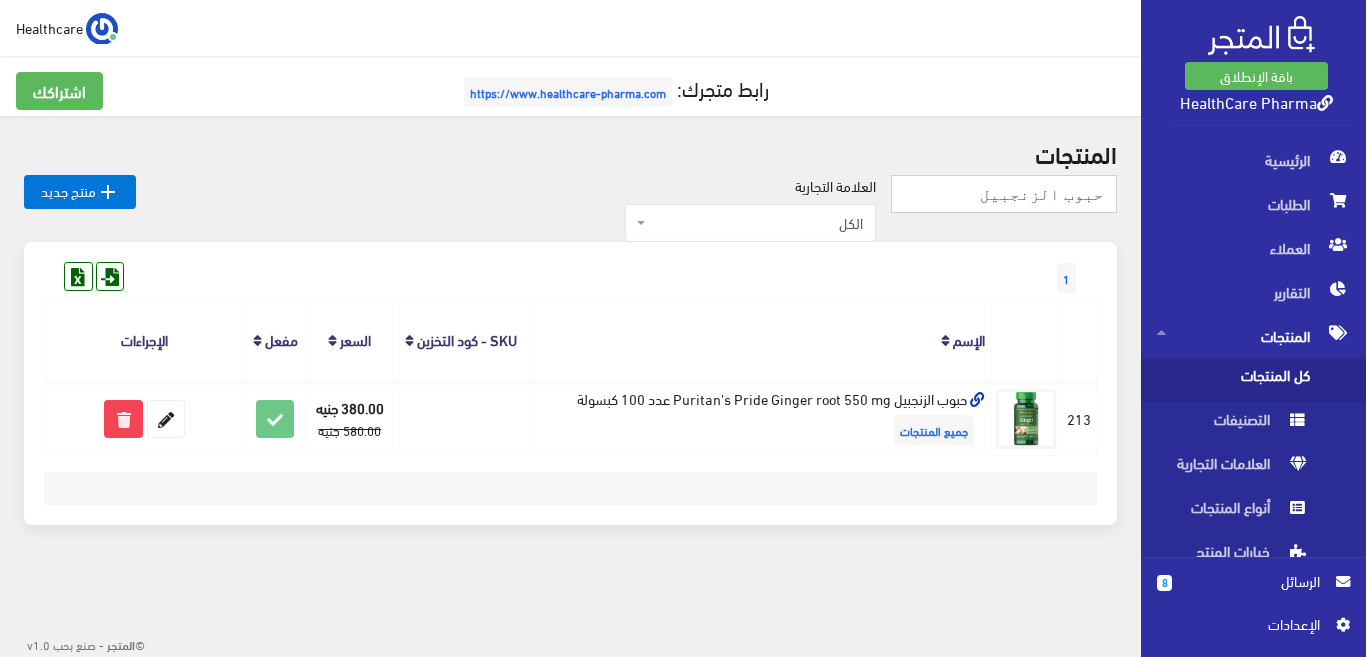 click on "حبوب الزنجبيل" at bounding box center (1004, 194) 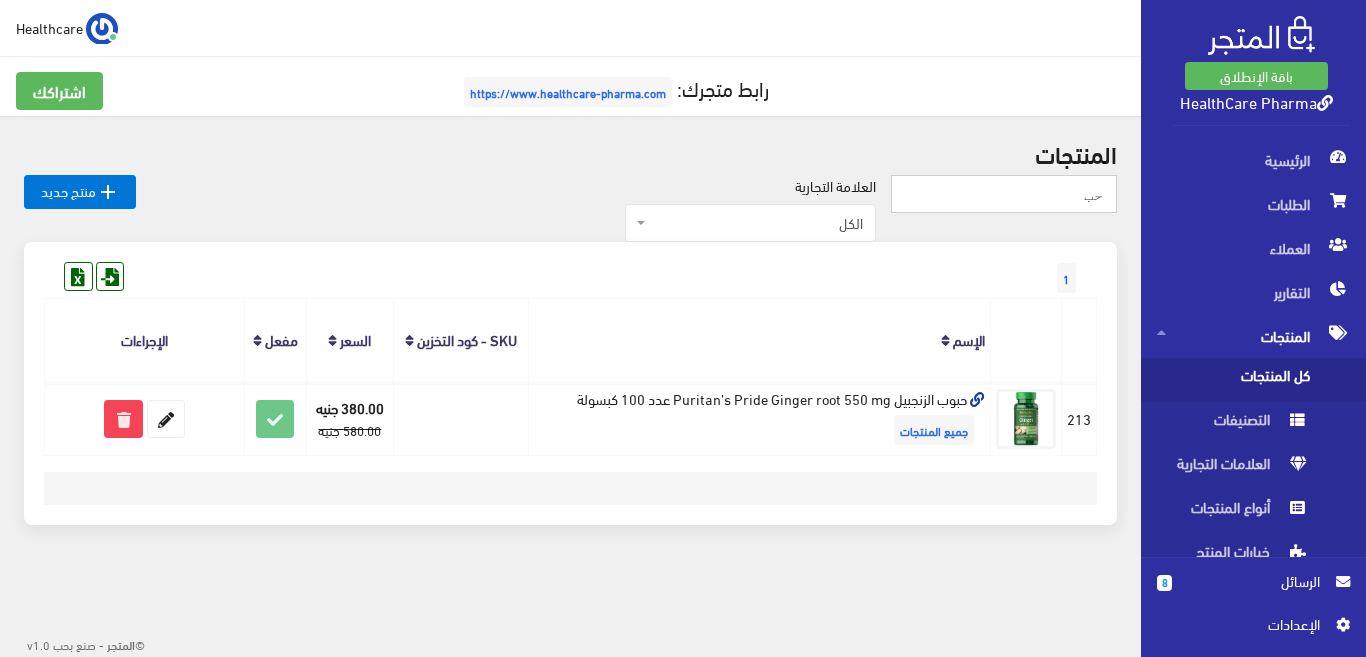type on "ح" 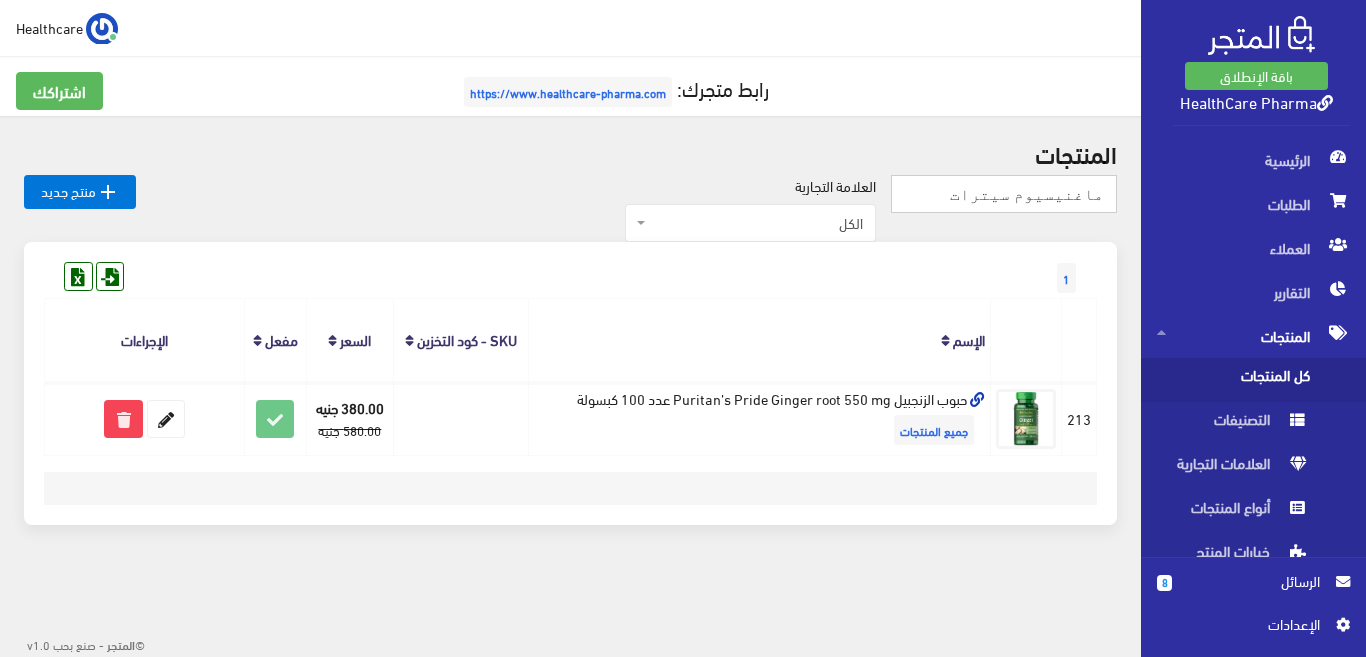 type on "ماغنيسيوم سيترات" 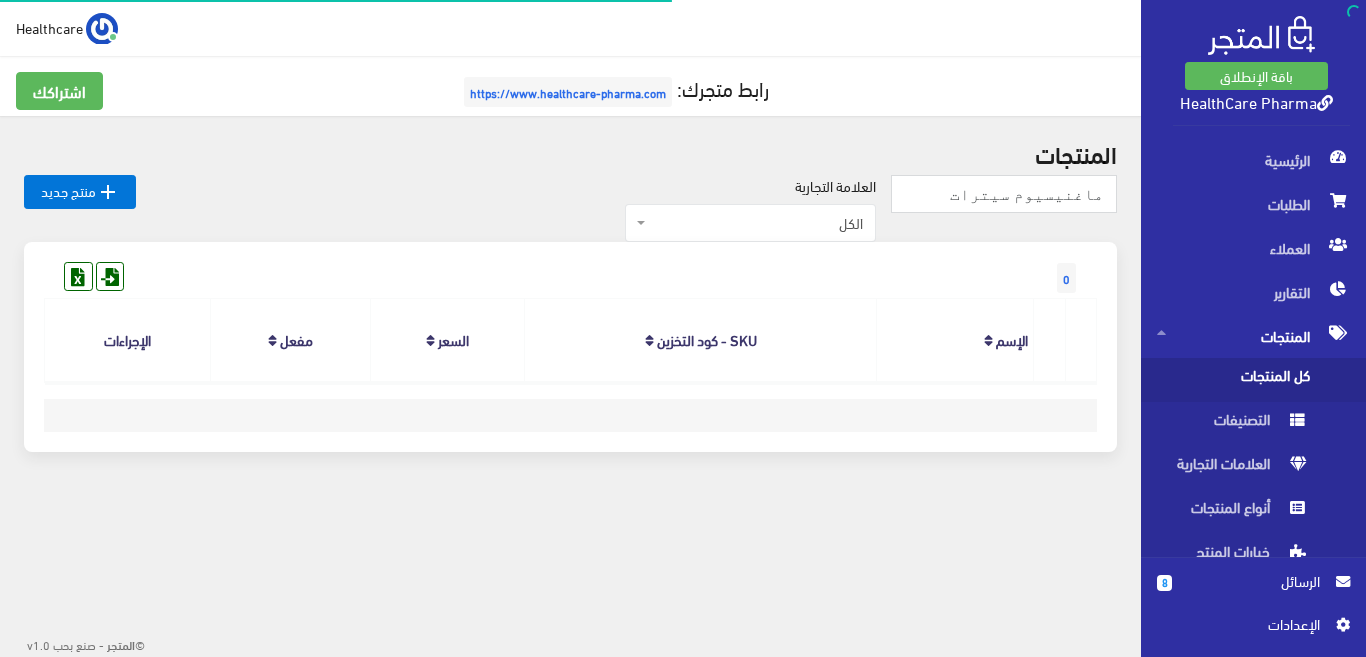 scroll, scrollTop: 0, scrollLeft: 0, axis: both 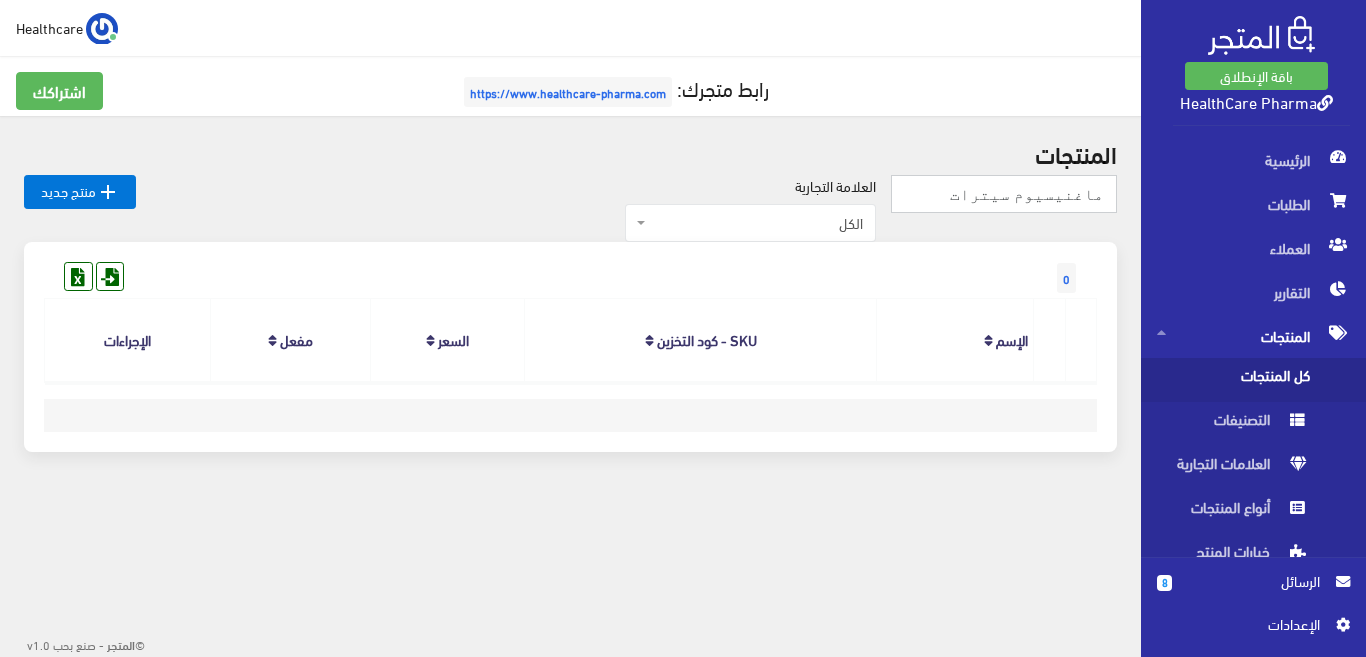 click on "ماغنيسيوم سيترات" at bounding box center (1004, 194) 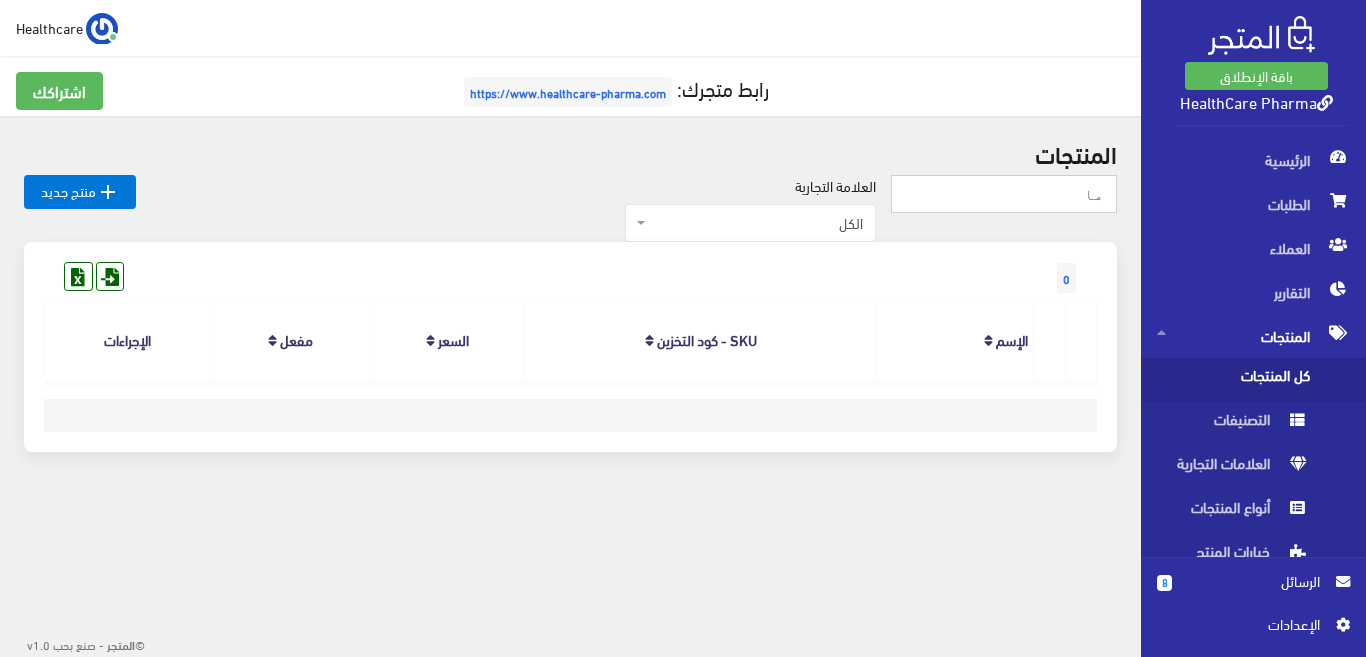 type on "م" 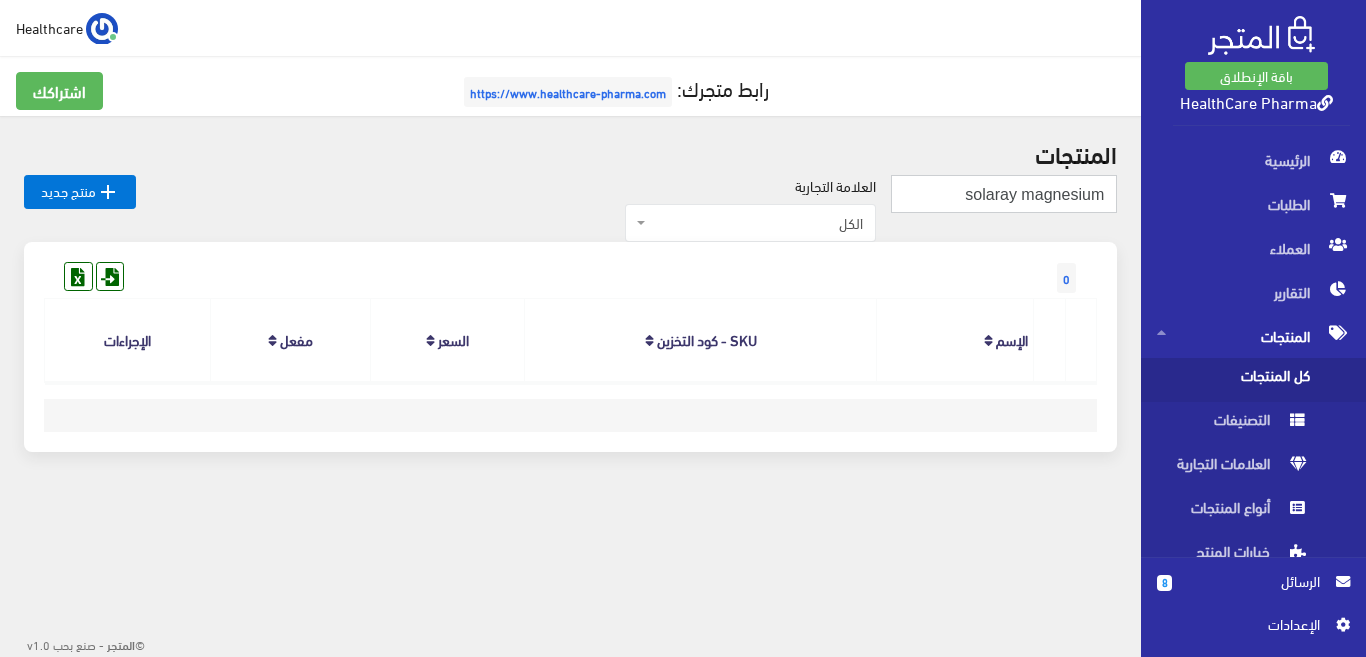 type on "solaray magnesium" 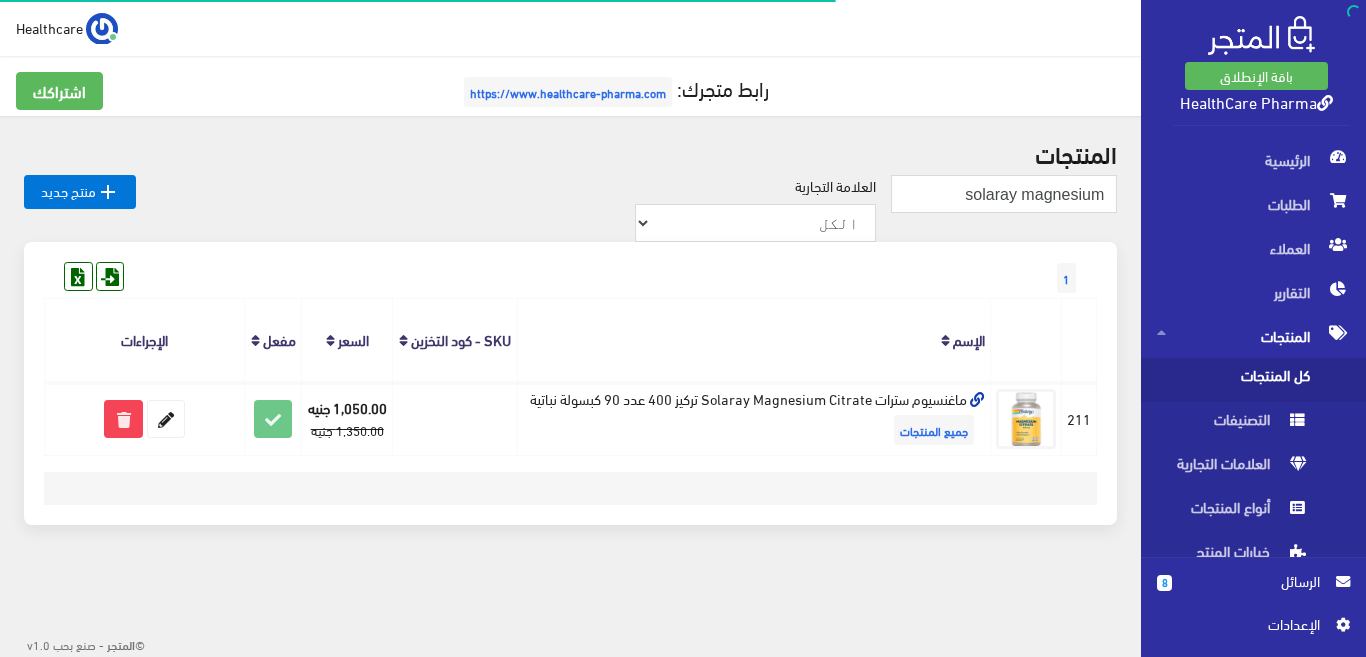 scroll, scrollTop: 0, scrollLeft: 0, axis: both 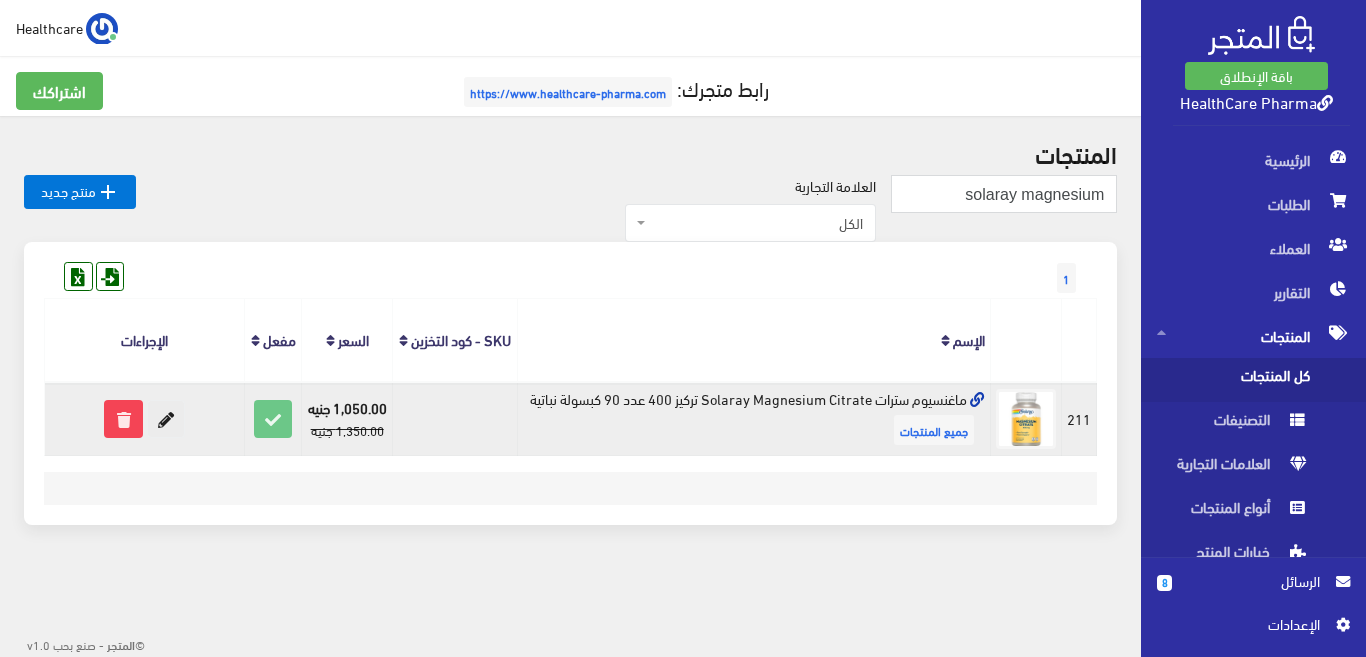 click at bounding box center [166, 419] 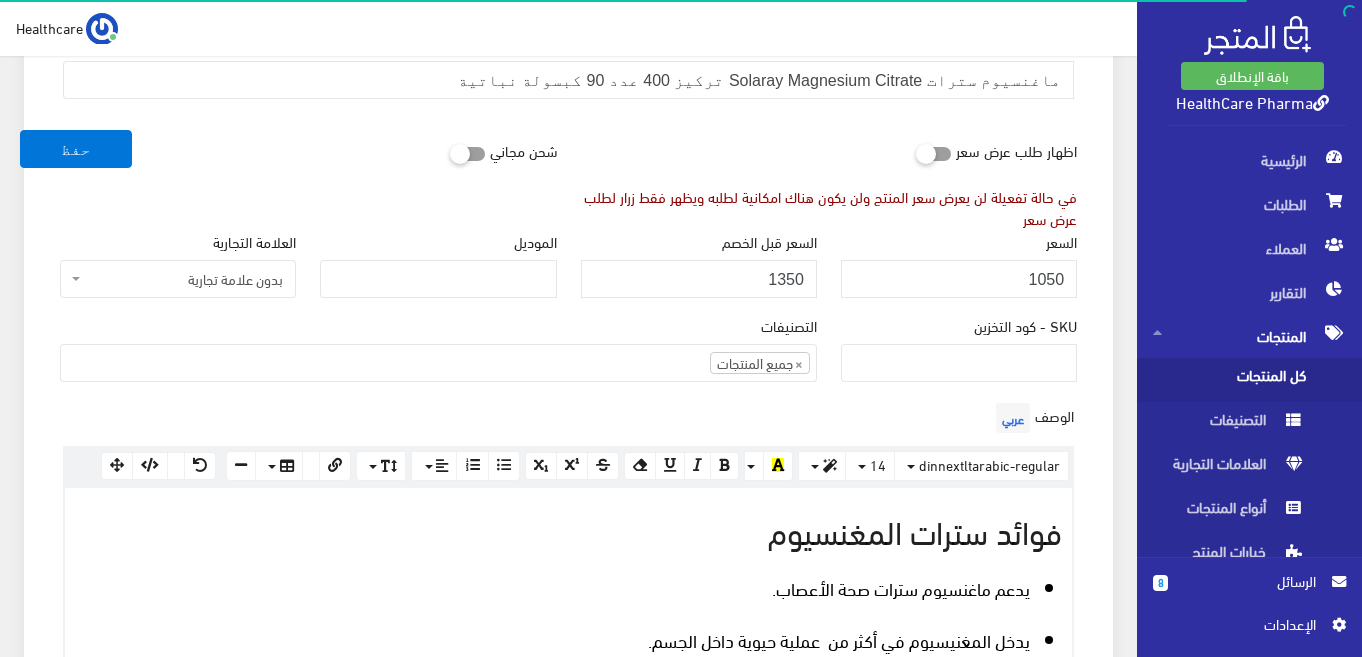 scroll, scrollTop: 240, scrollLeft: 0, axis: vertical 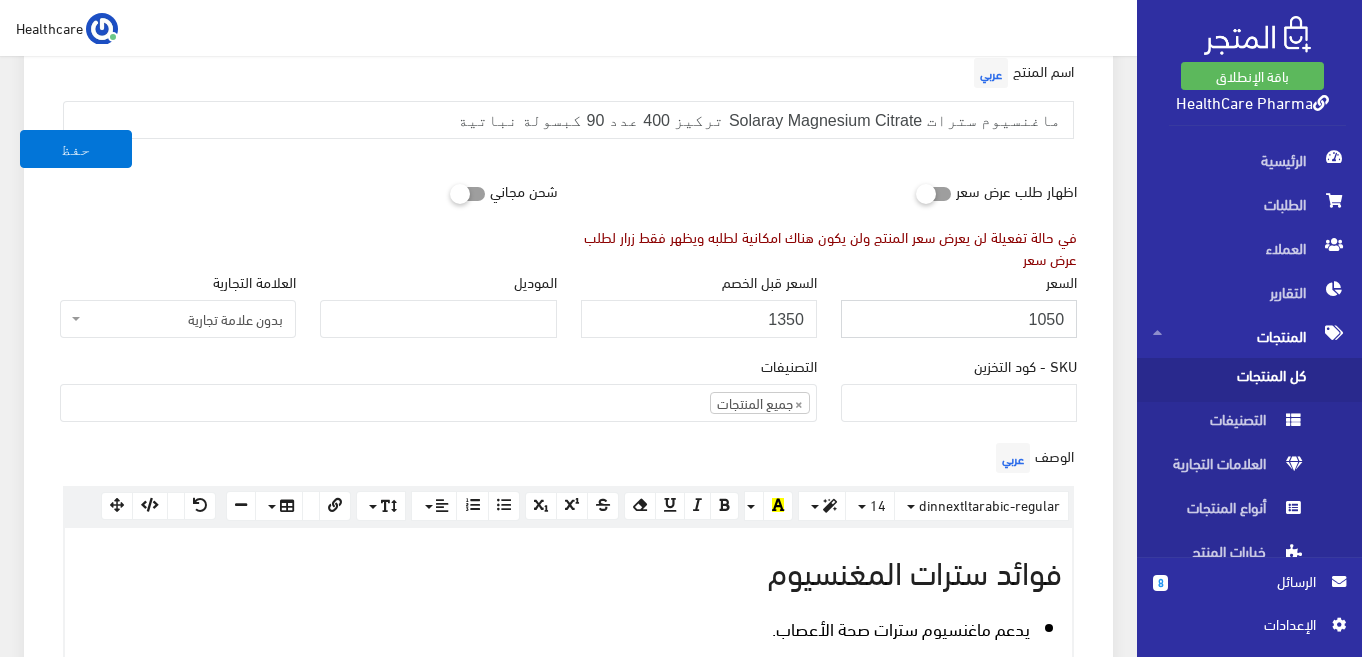 click on "1050" at bounding box center (959, 319) 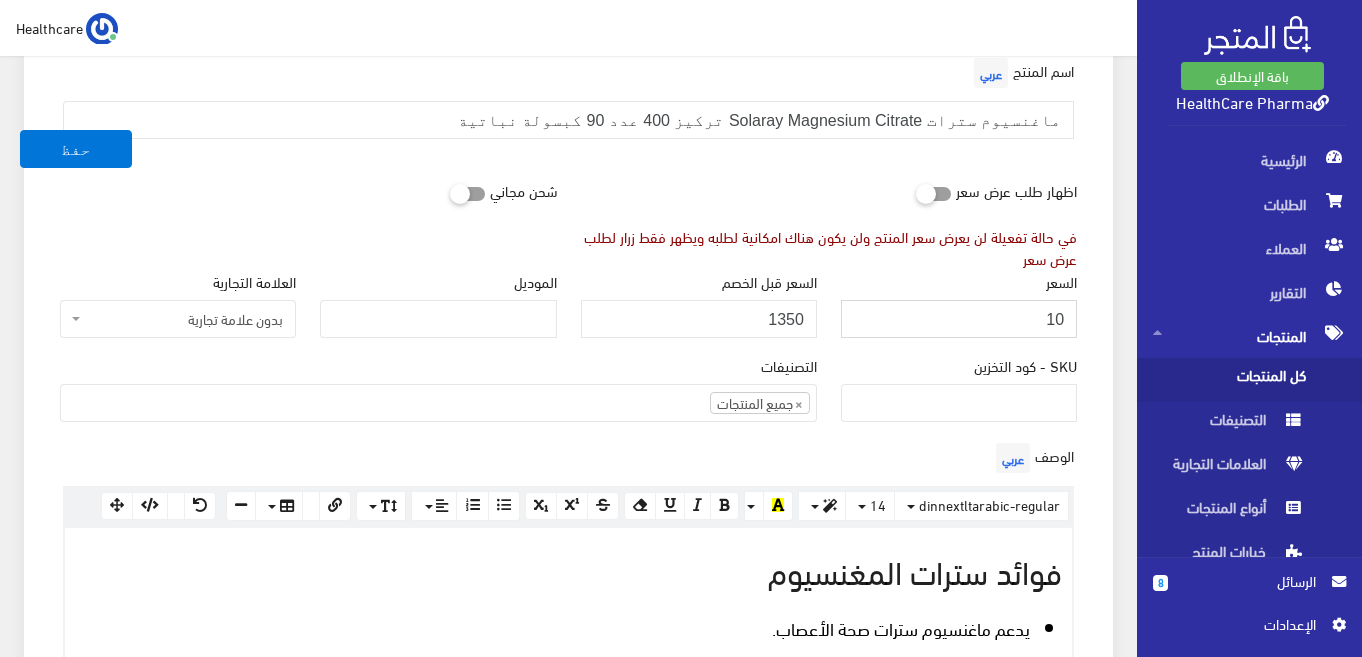 type on "1" 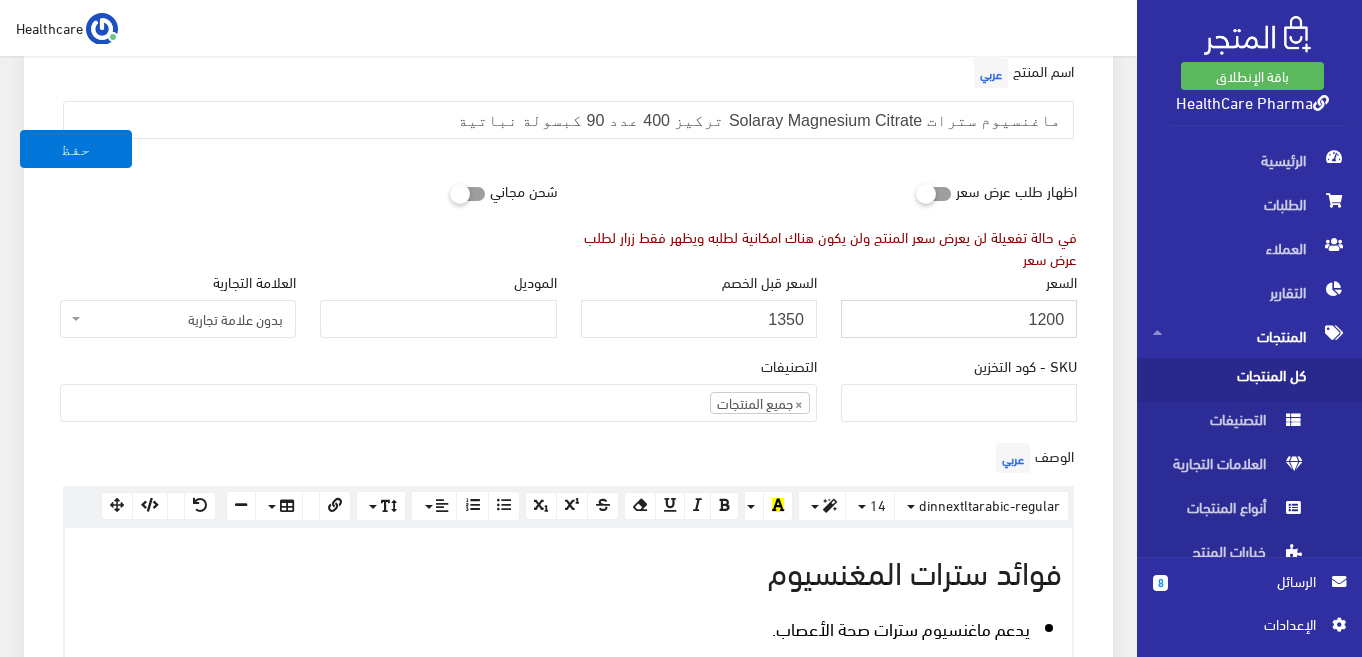 type on "1200" 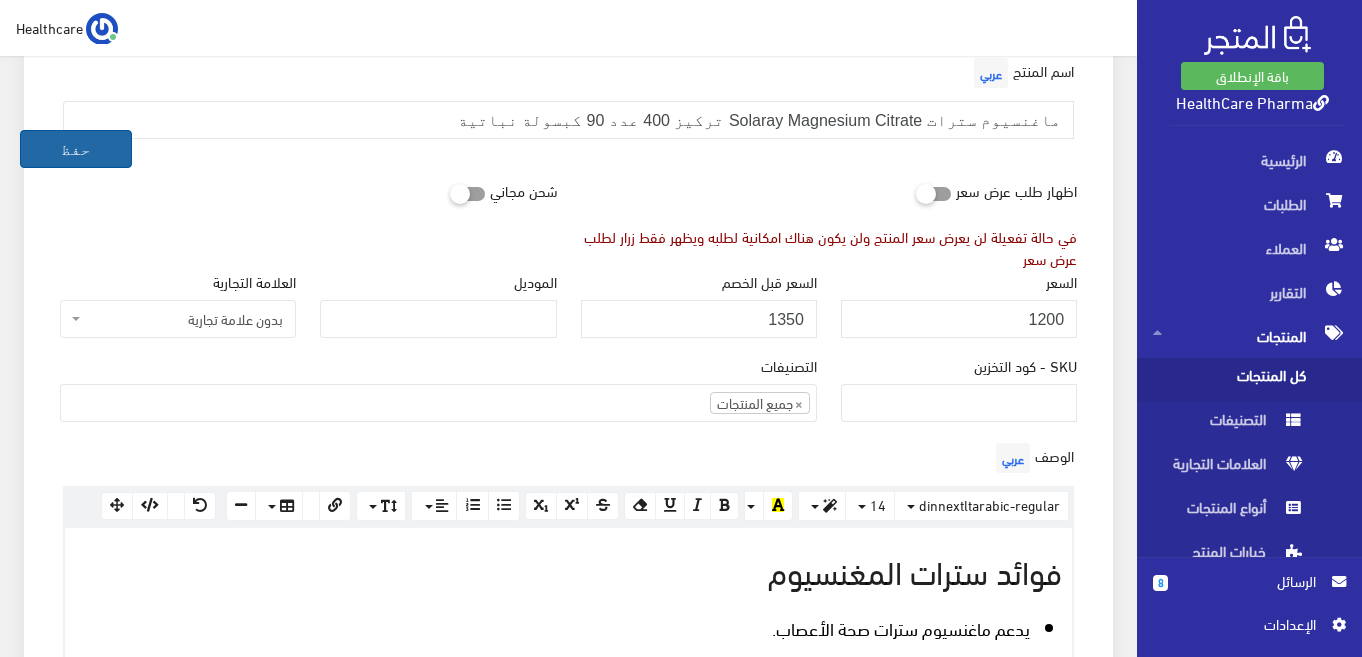 click on "حفظ" at bounding box center [76, 149] 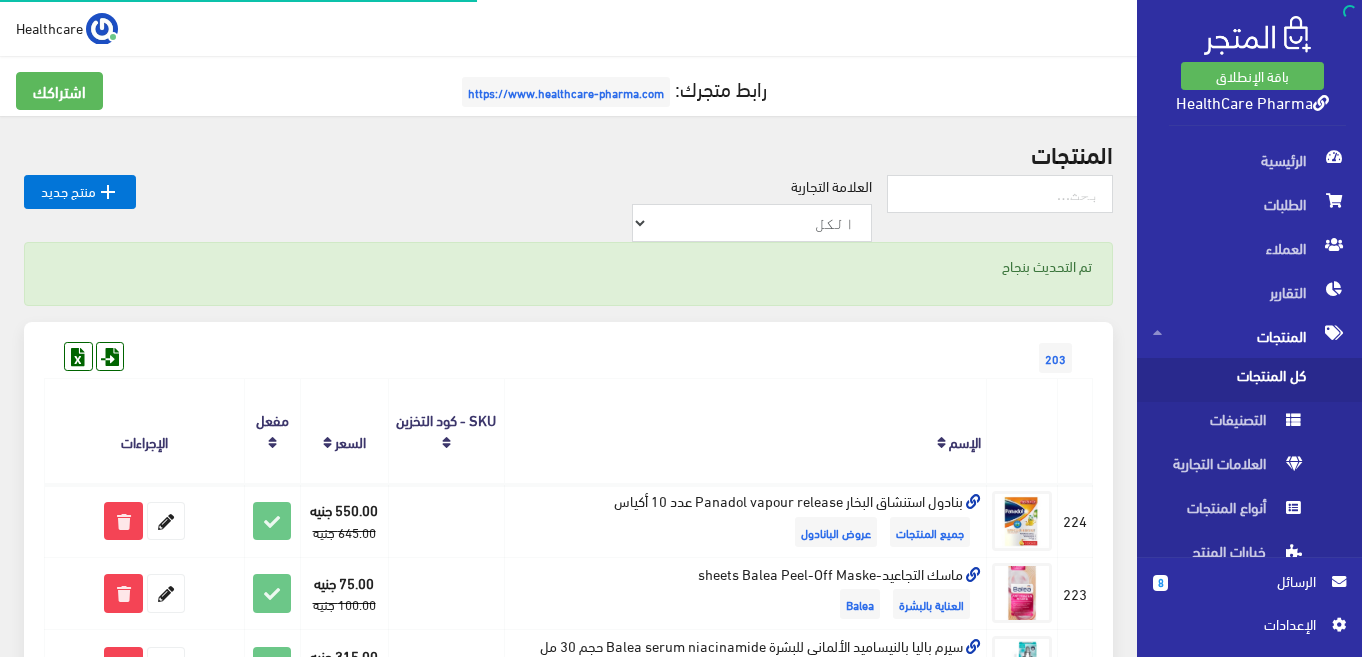 scroll, scrollTop: 0, scrollLeft: 0, axis: both 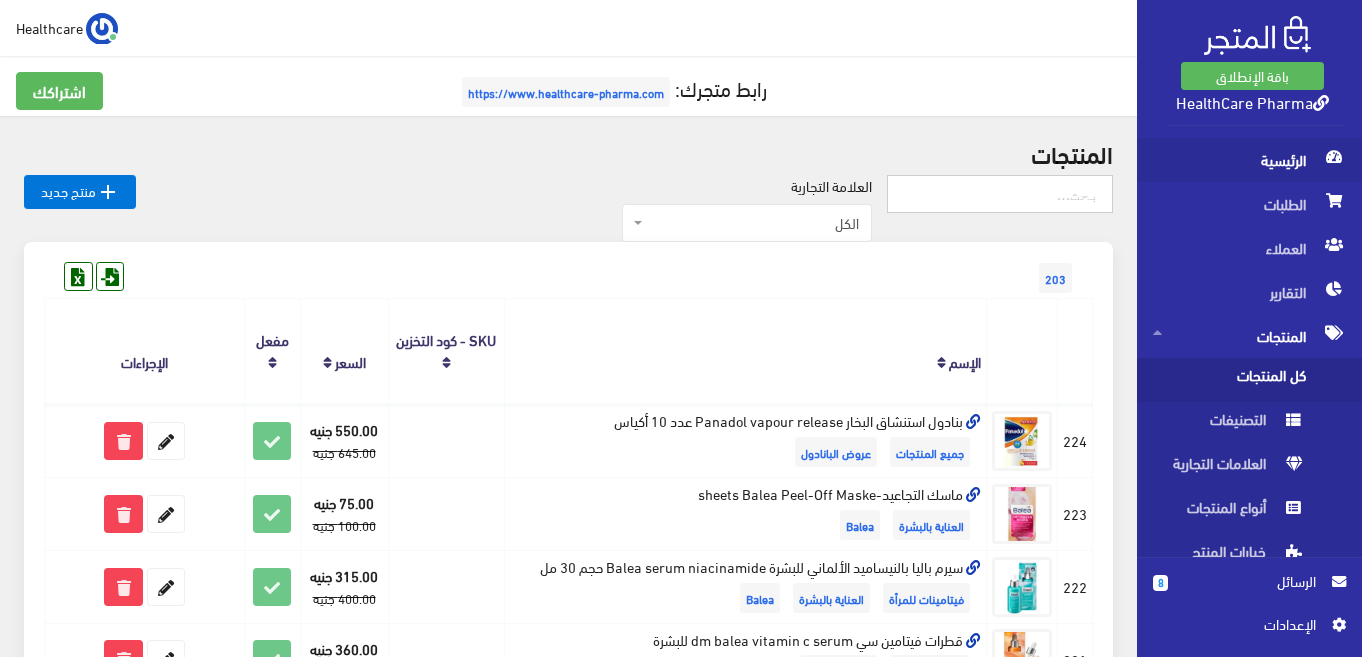 drag, startPoint x: 1039, startPoint y: 201, endPoint x: 1172, endPoint y: 150, distance: 142.44298 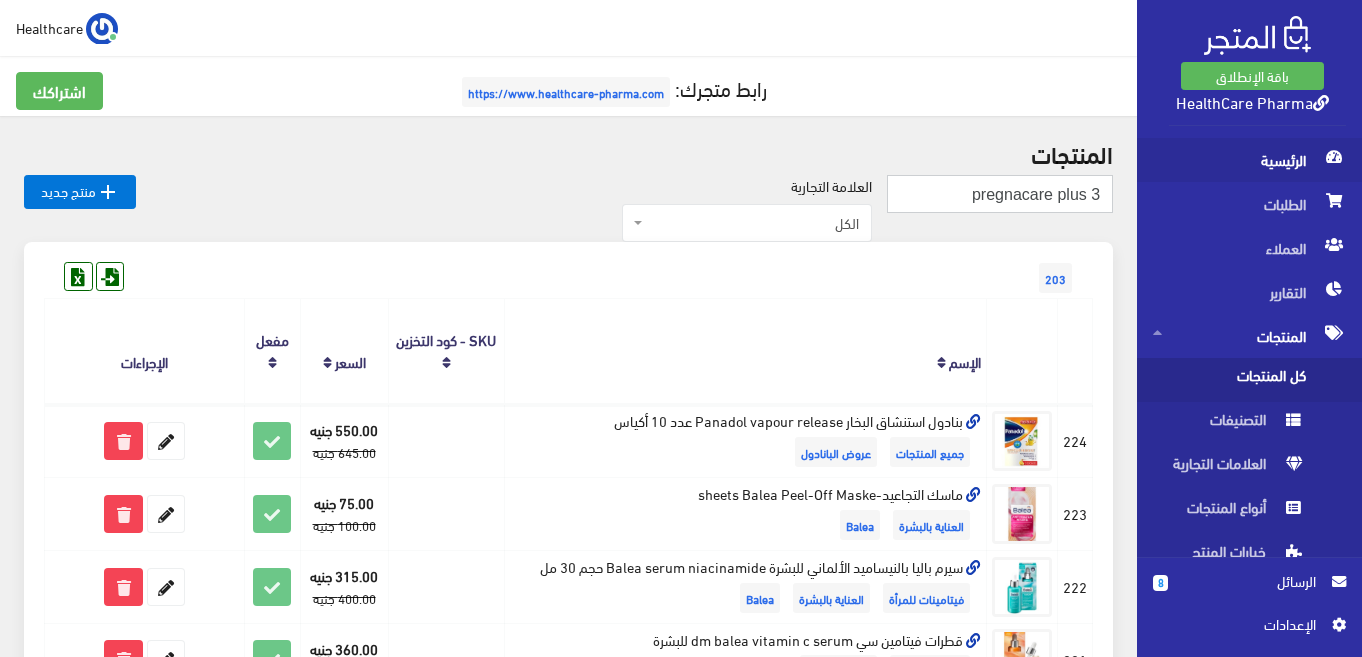 type on "pregnacare plus 3" 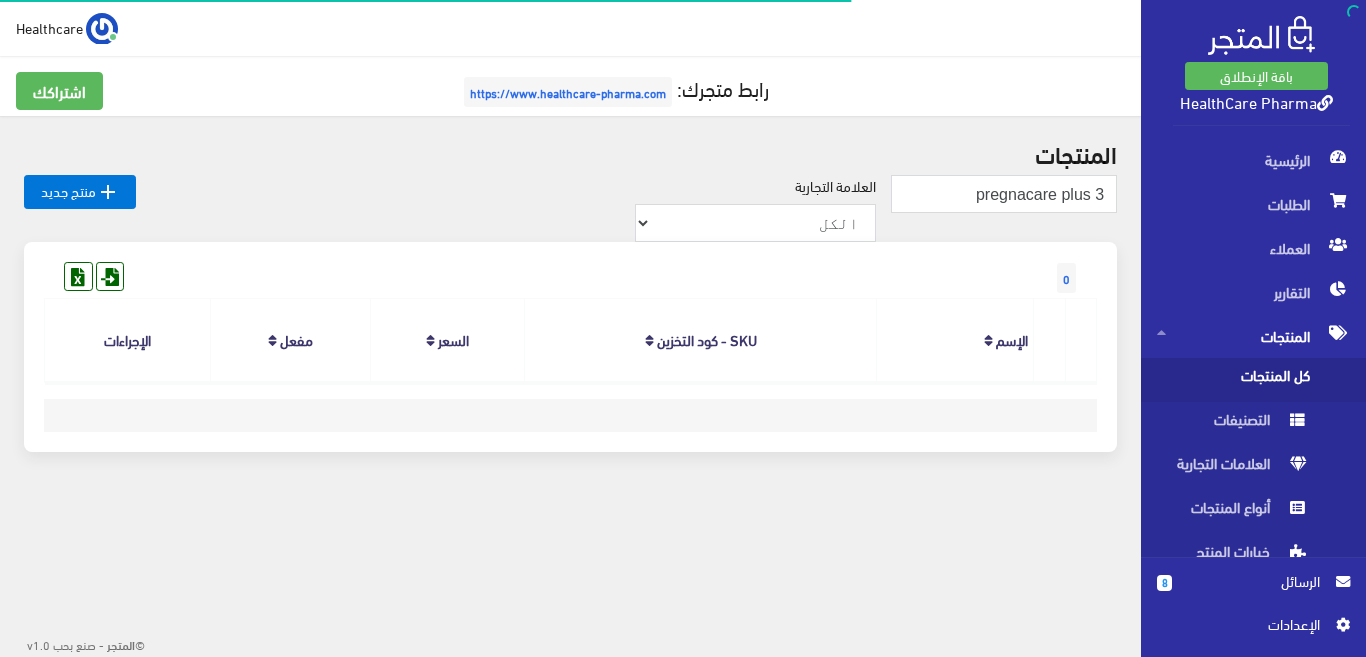 scroll, scrollTop: 0, scrollLeft: 0, axis: both 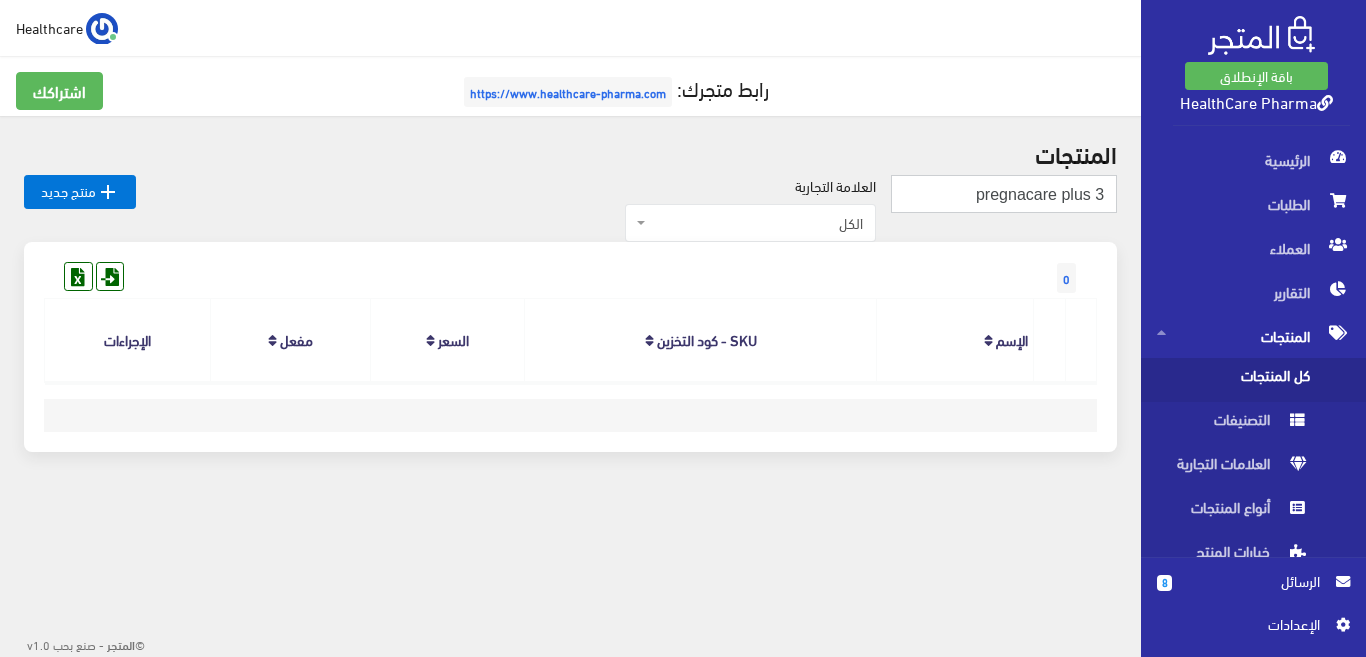 click on "pregnacare plus 3" at bounding box center (1004, 194) 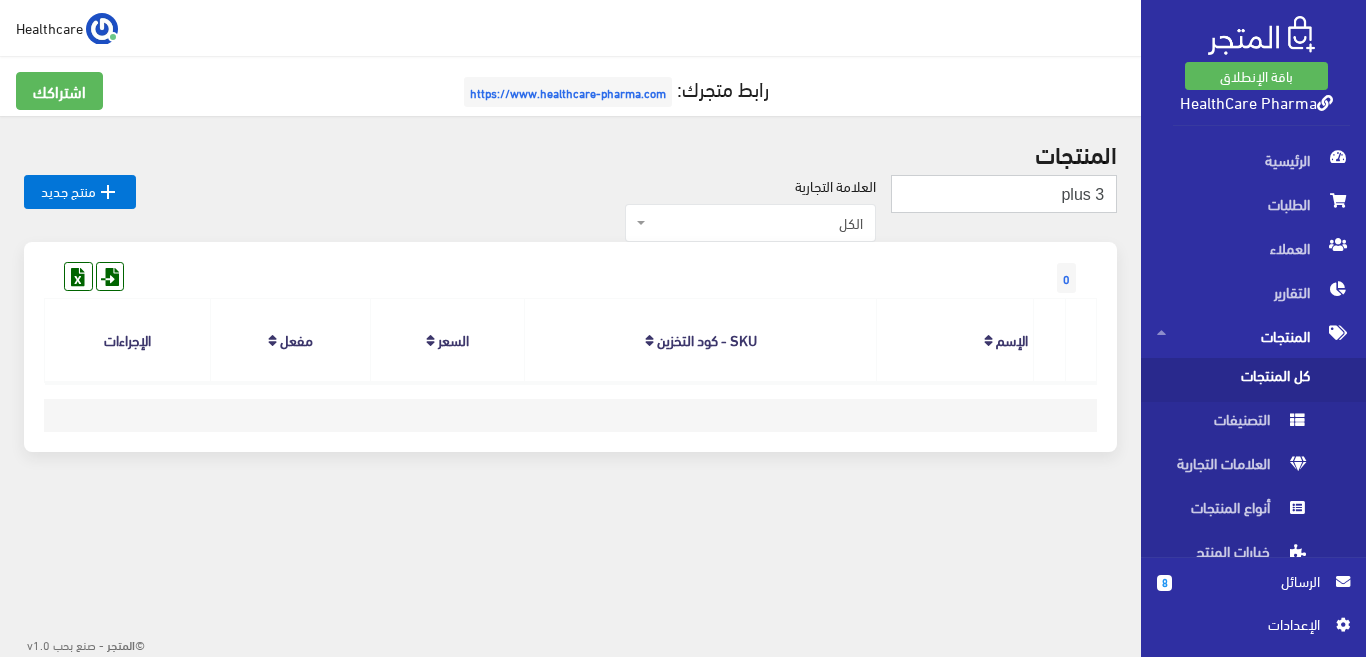 click on "plus 3" at bounding box center (1004, 194) 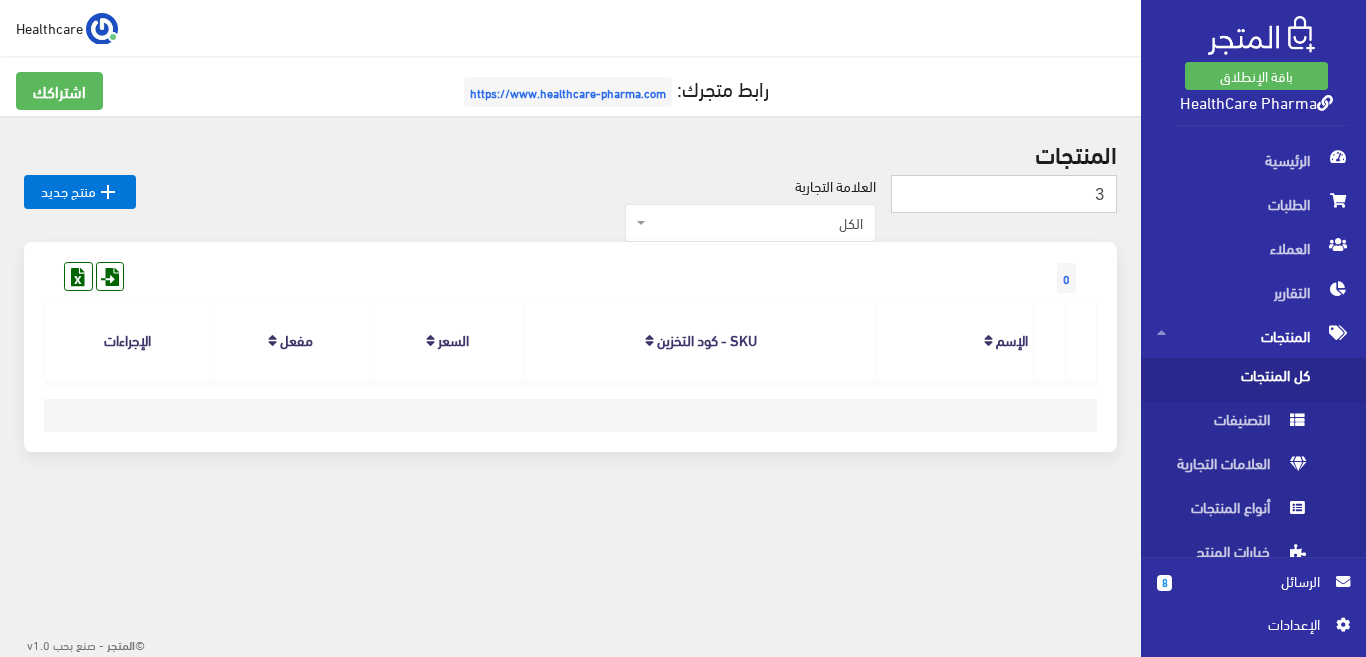click on "3" at bounding box center (1004, 194) 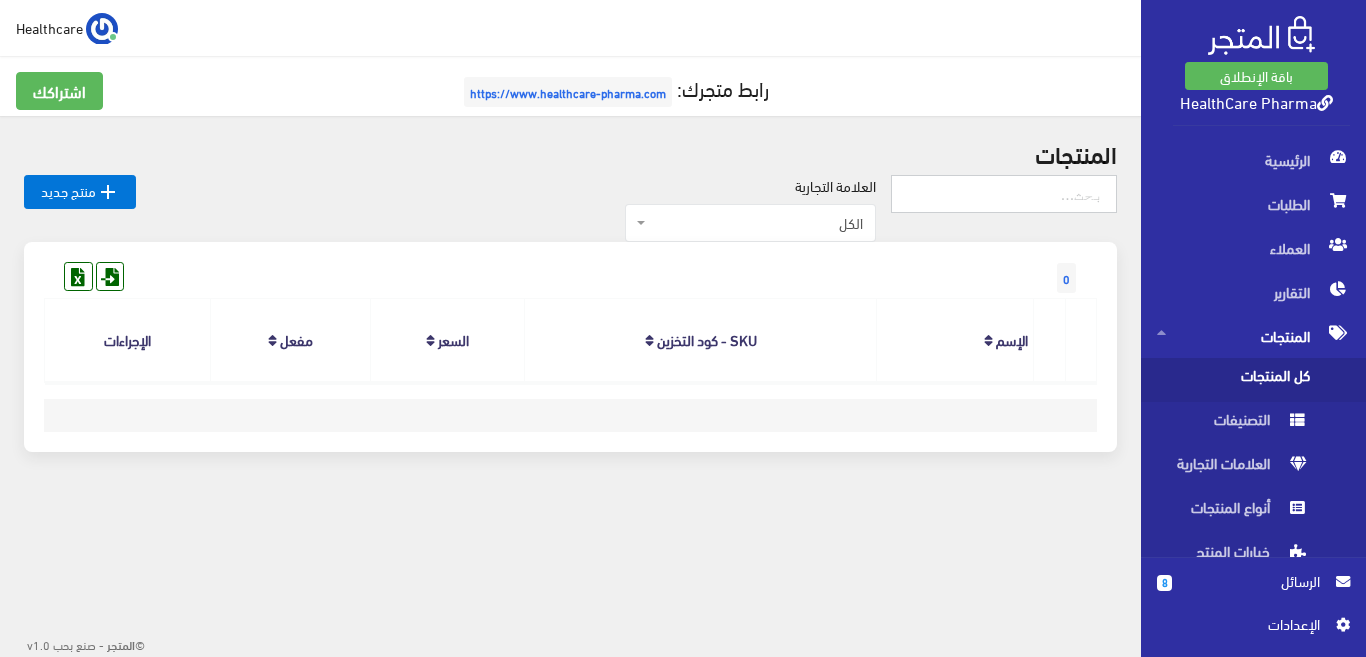 type 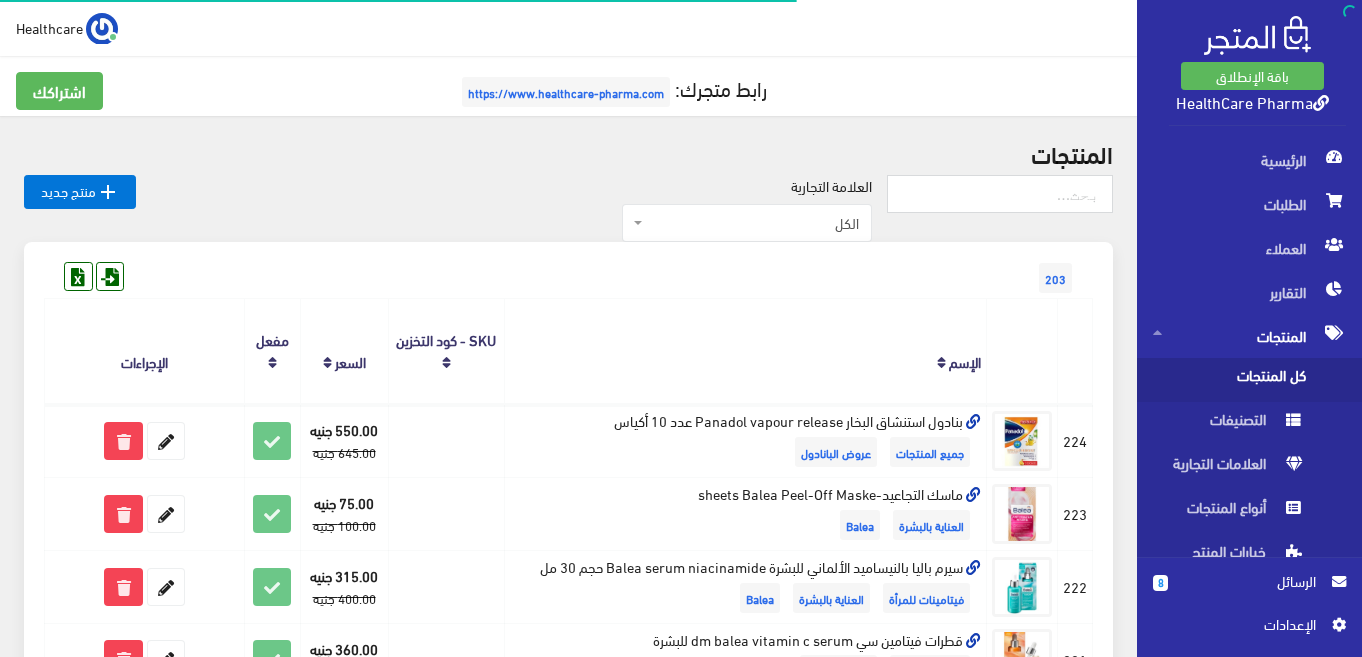 scroll, scrollTop: 0, scrollLeft: 0, axis: both 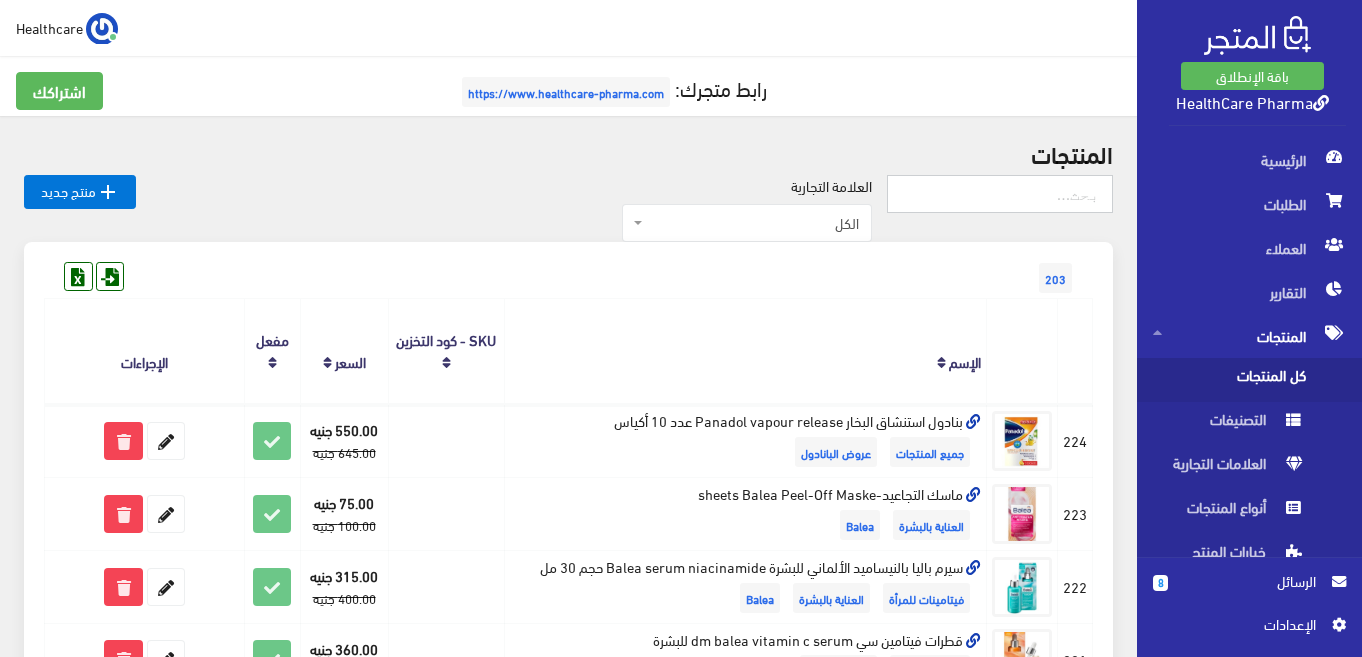 click at bounding box center [1000, 194] 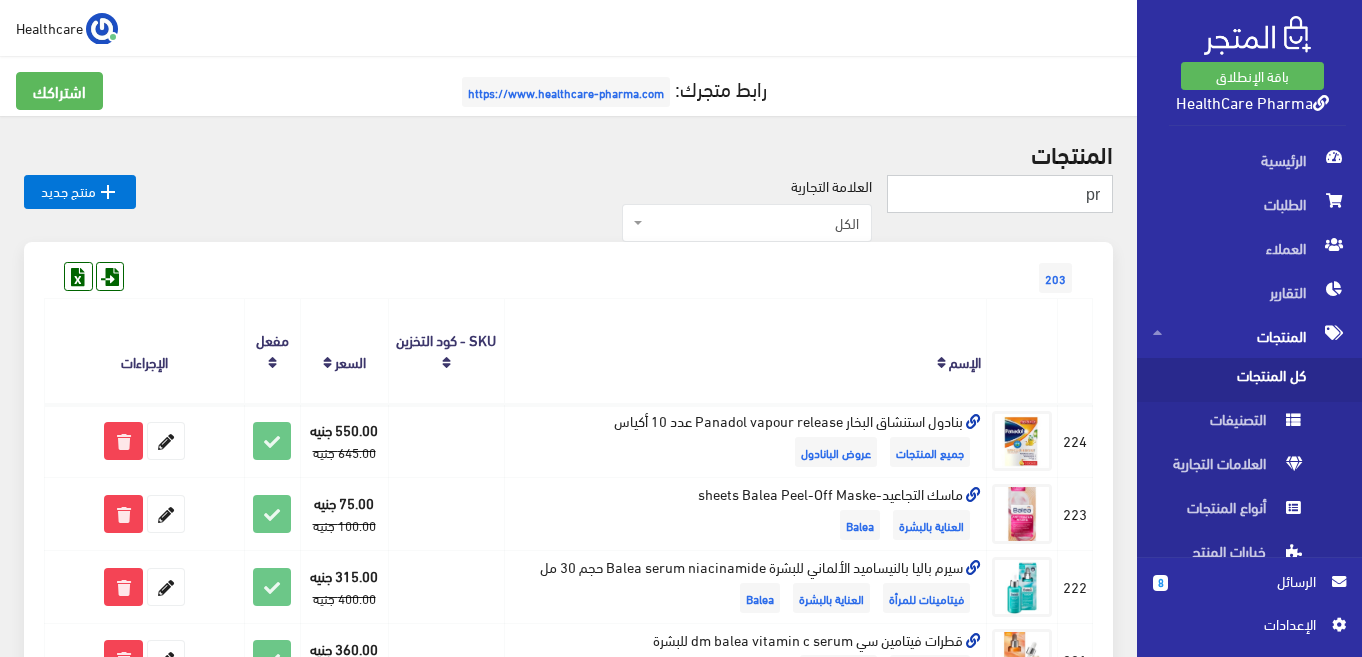 type on "p" 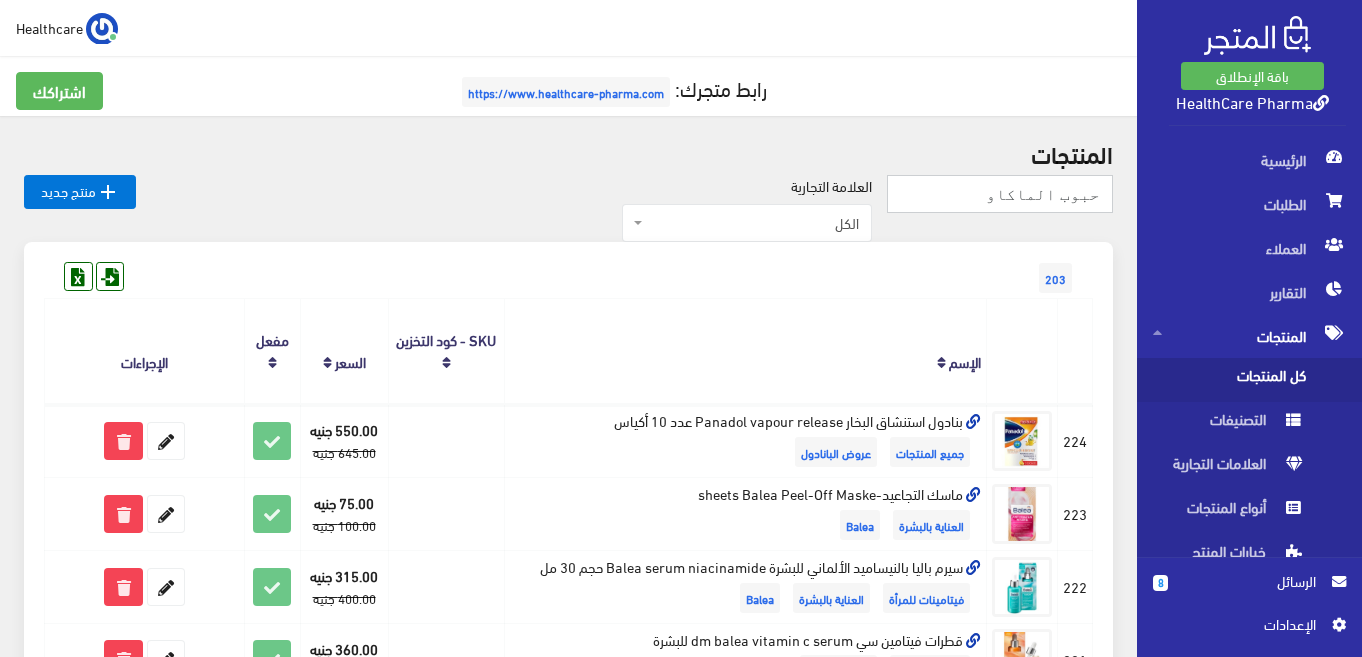 type on "حبوب الماكا" 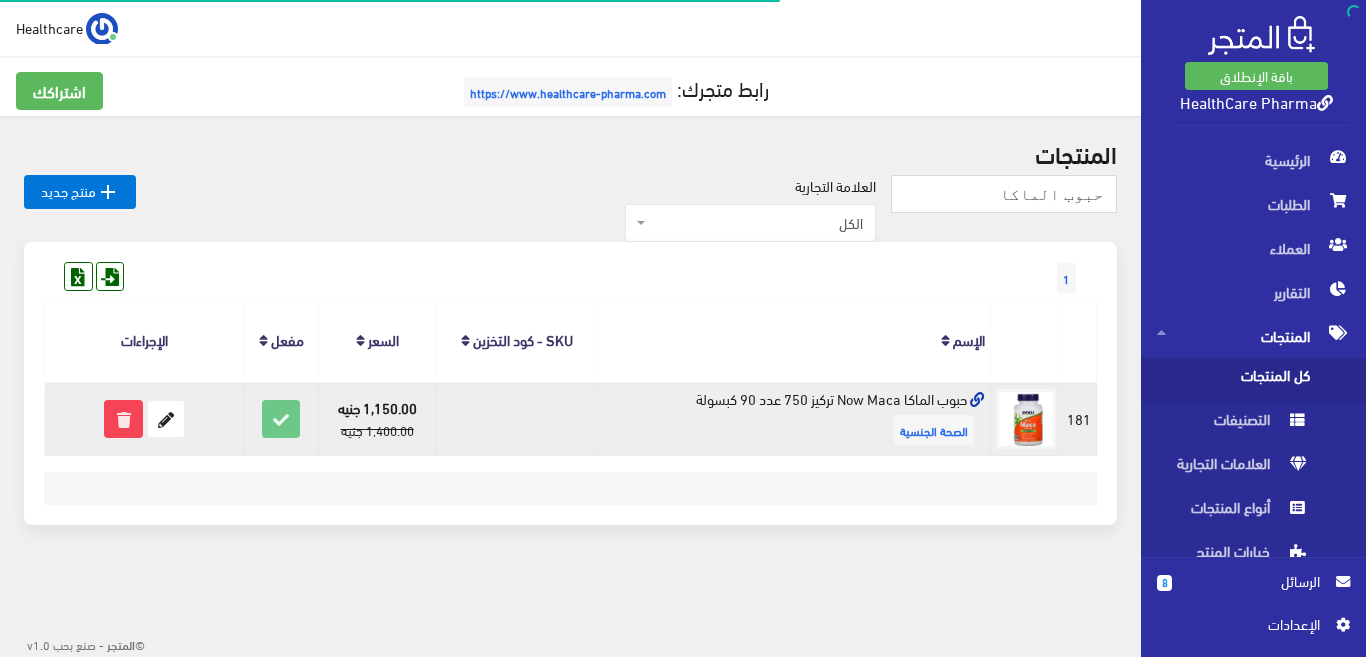 scroll, scrollTop: 0, scrollLeft: 0, axis: both 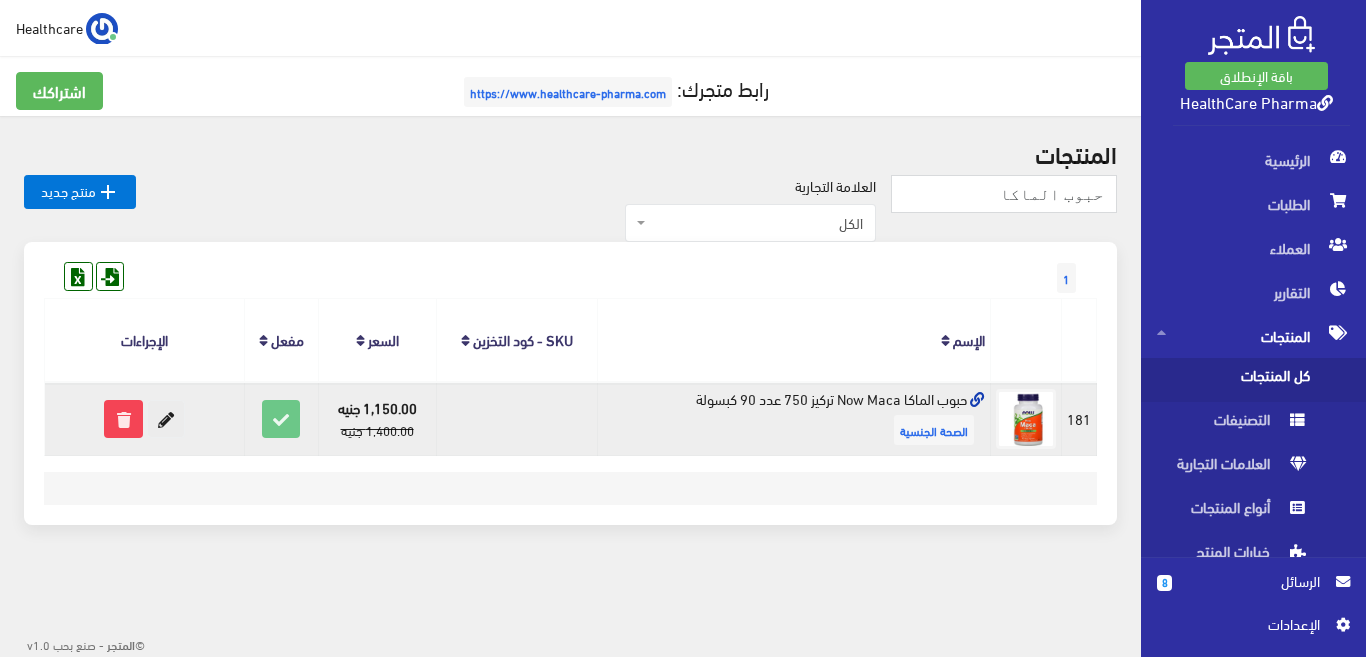 click at bounding box center [166, 419] 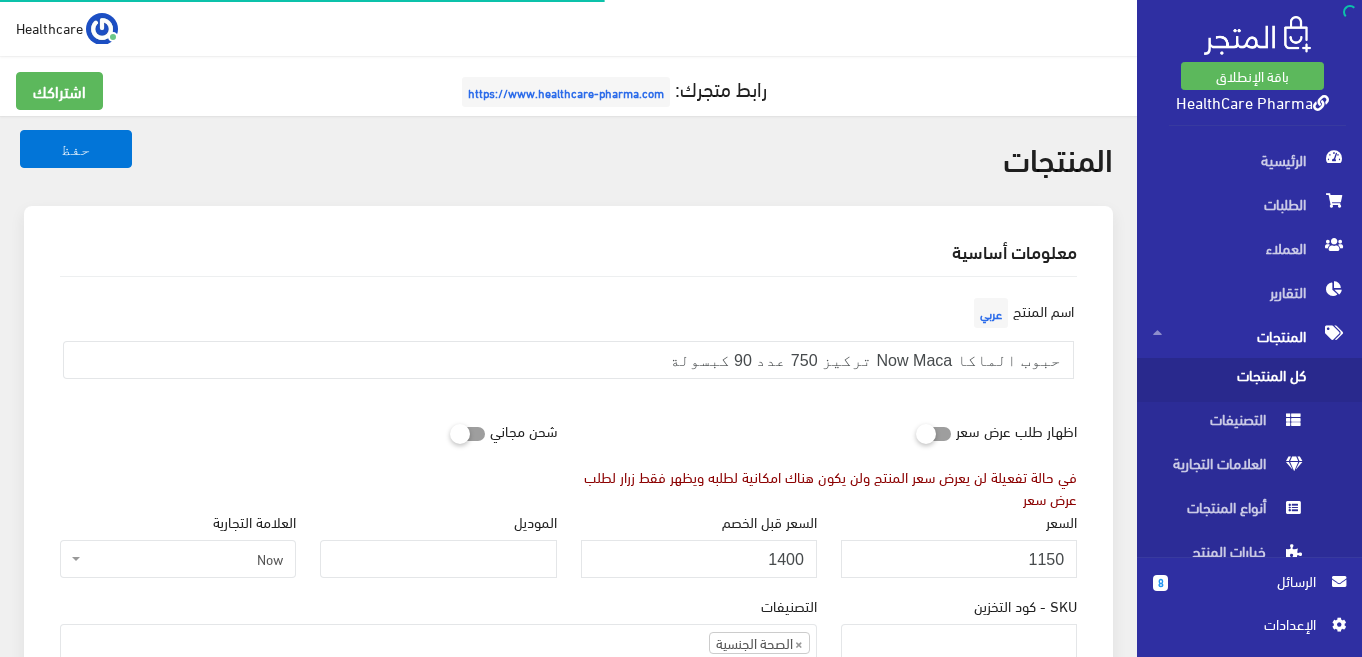 scroll, scrollTop: 0, scrollLeft: 0, axis: both 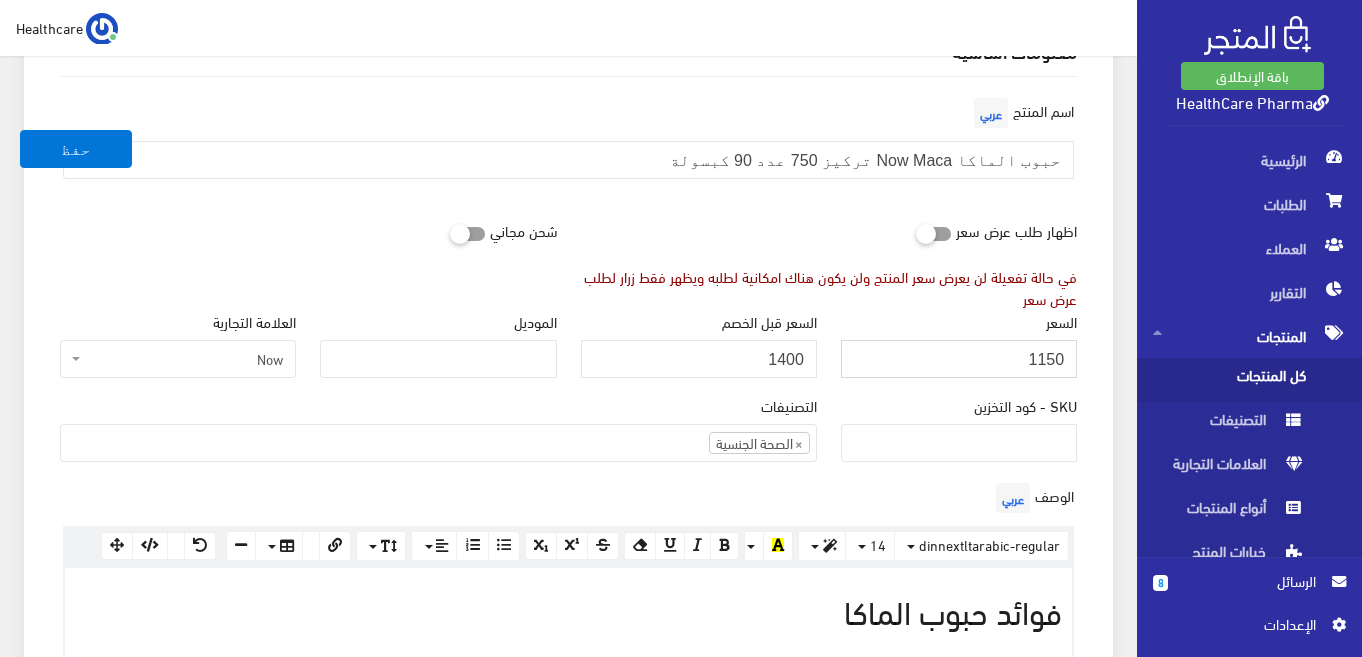 click on "1150" at bounding box center (959, 359) 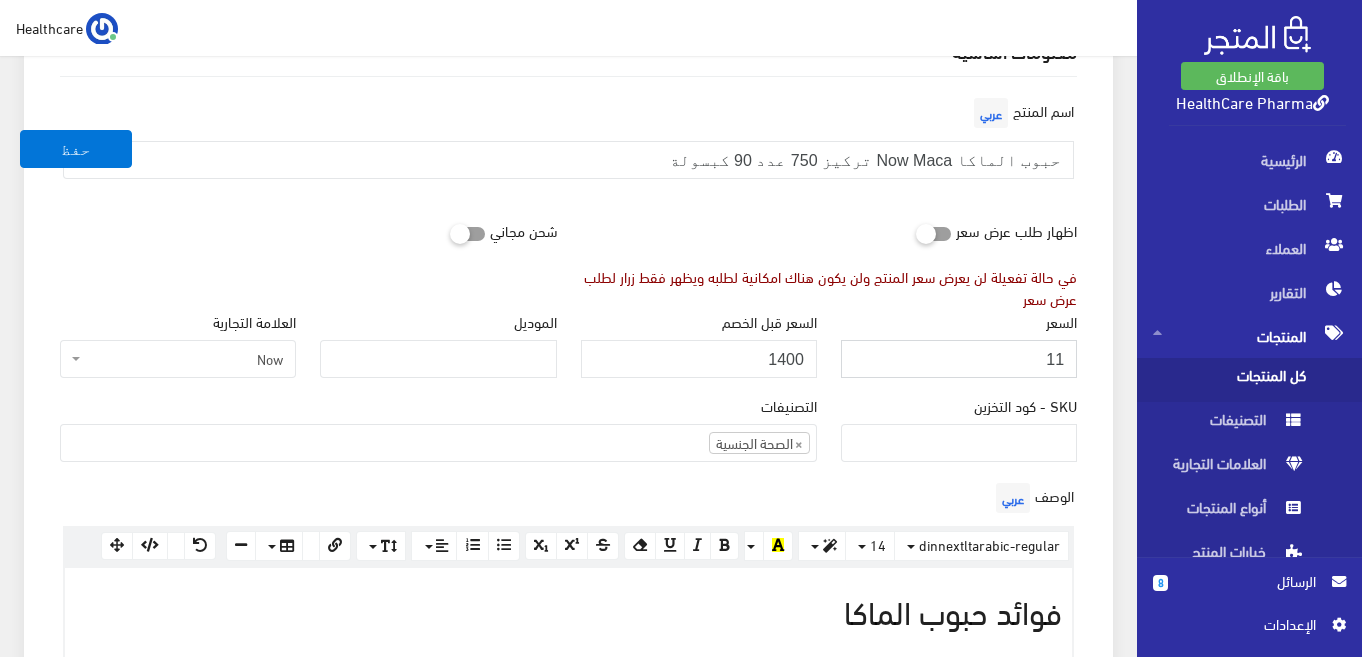 type on "1" 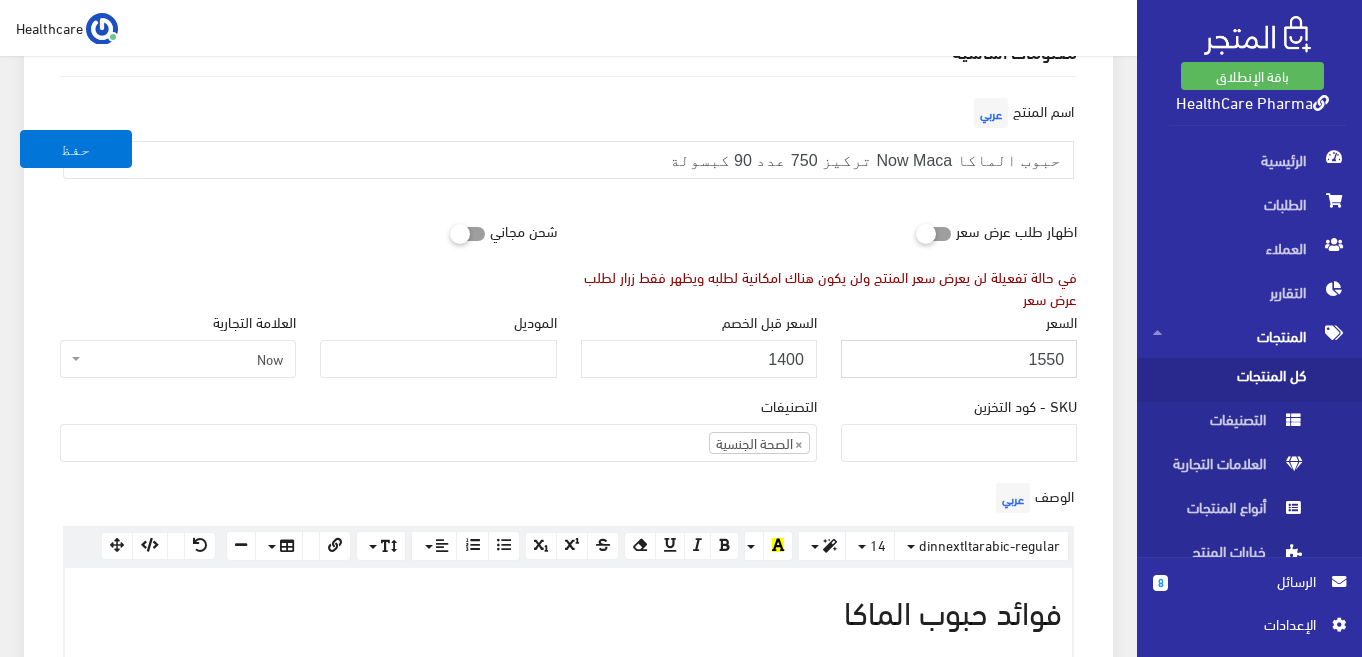 type on "1550" 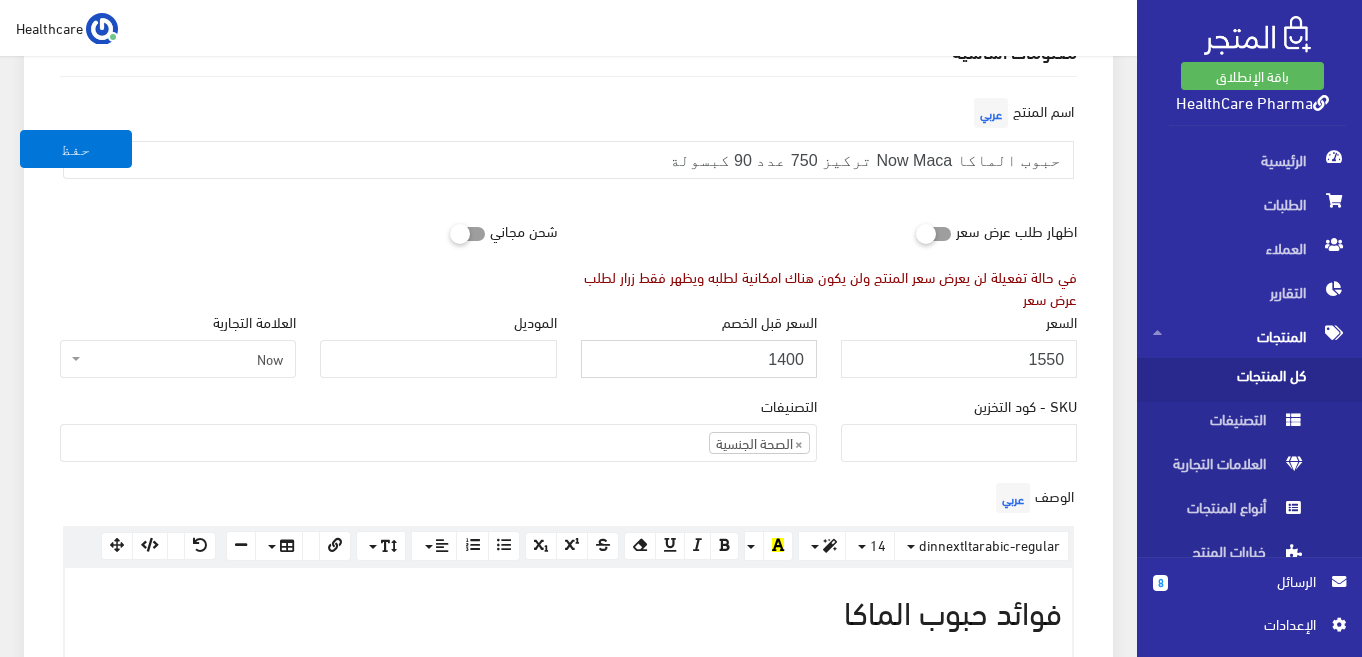 click on "1400" at bounding box center [699, 359] 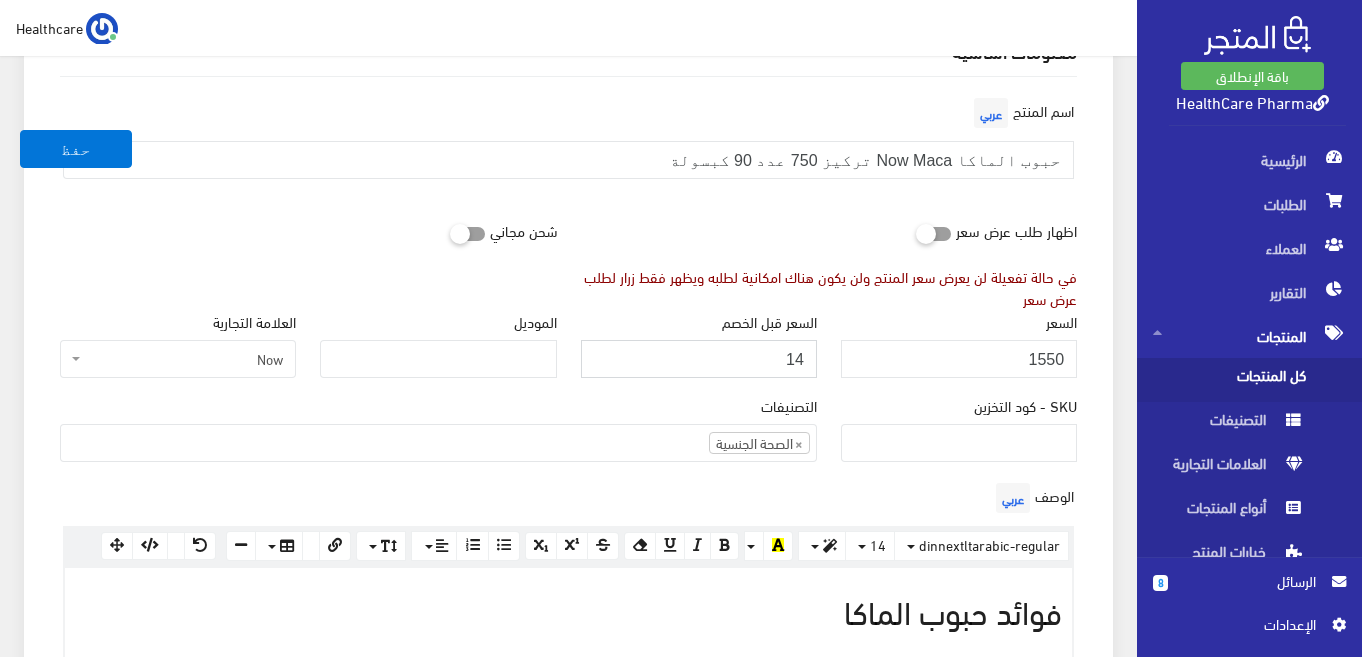 type on "1" 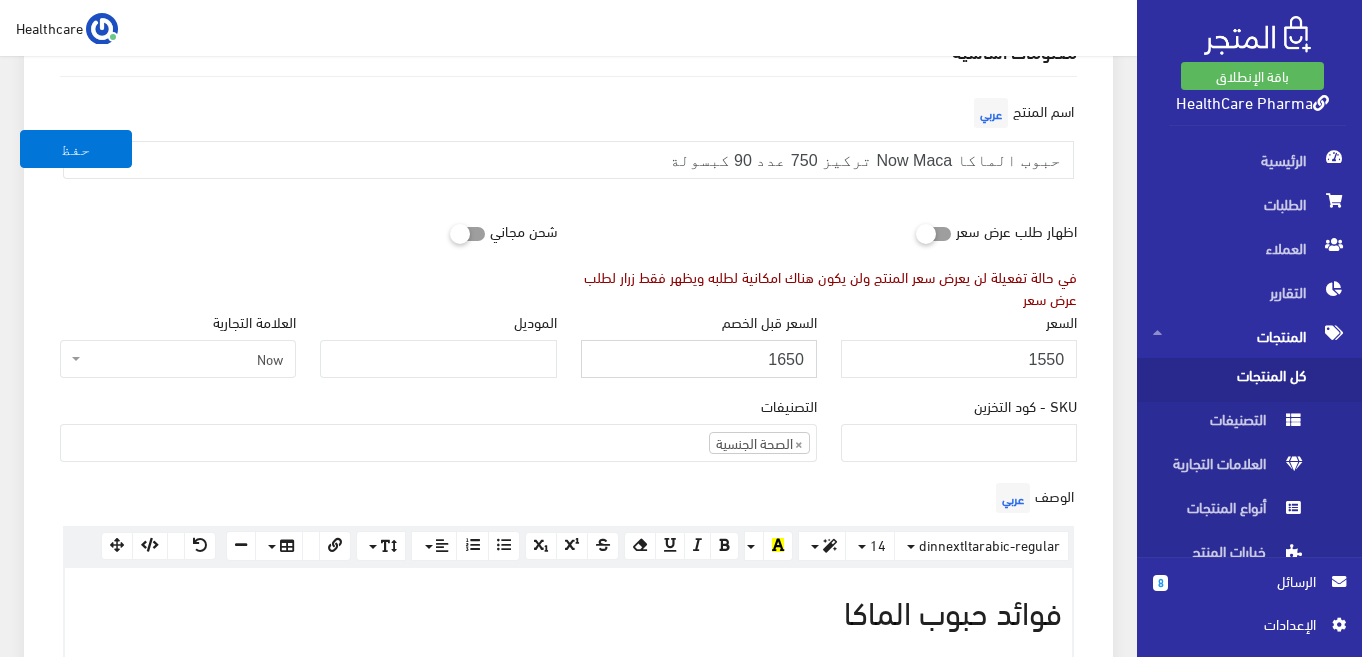 click on "1650" at bounding box center [699, 359] 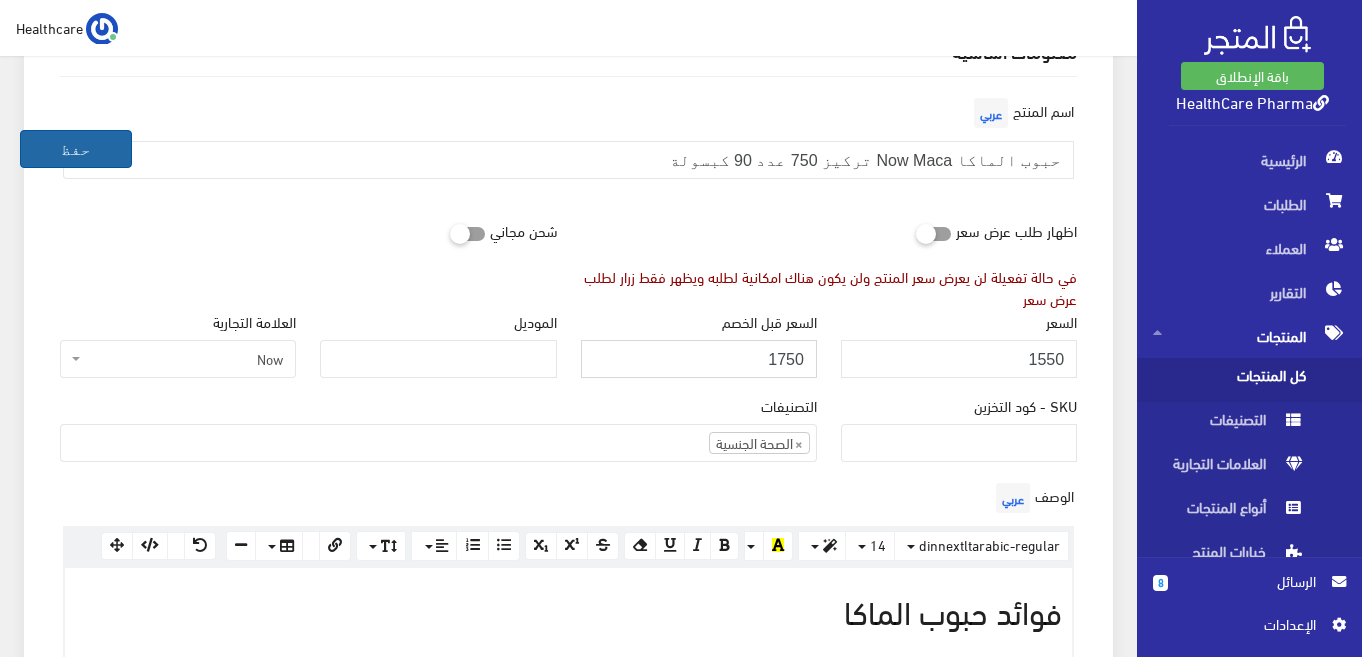 type on "1750" 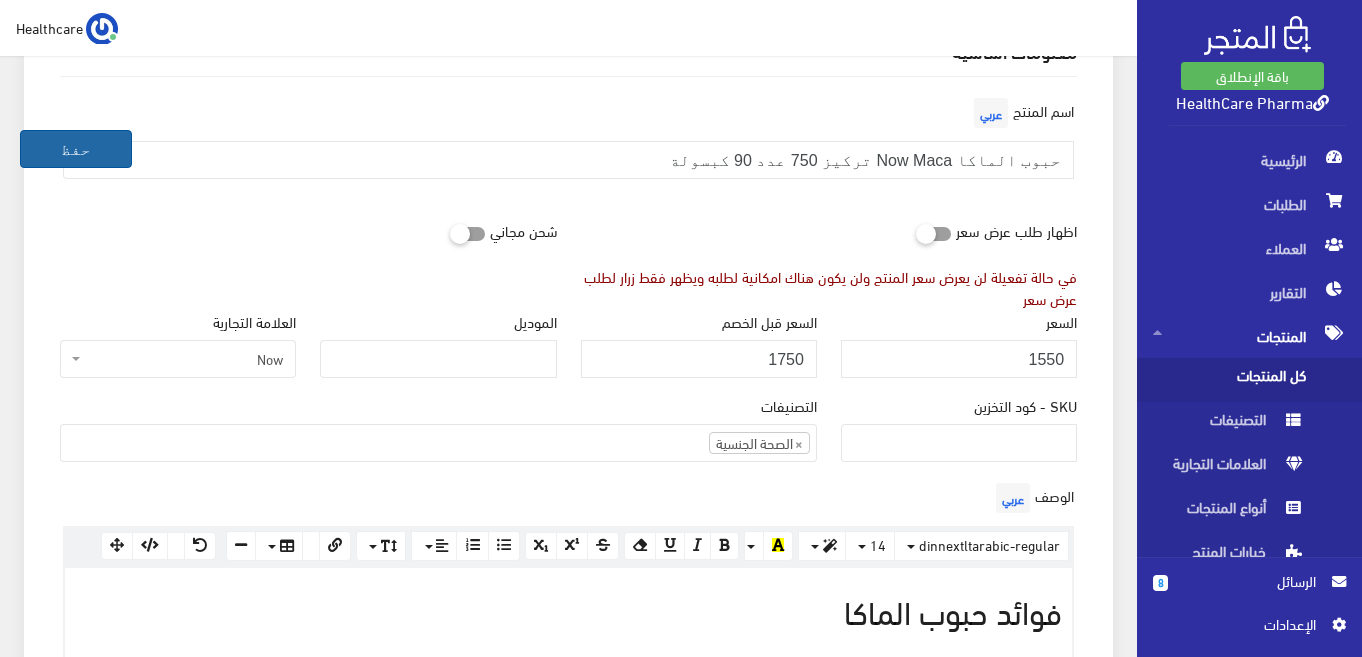 click on "حفظ" at bounding box center [76, 149] 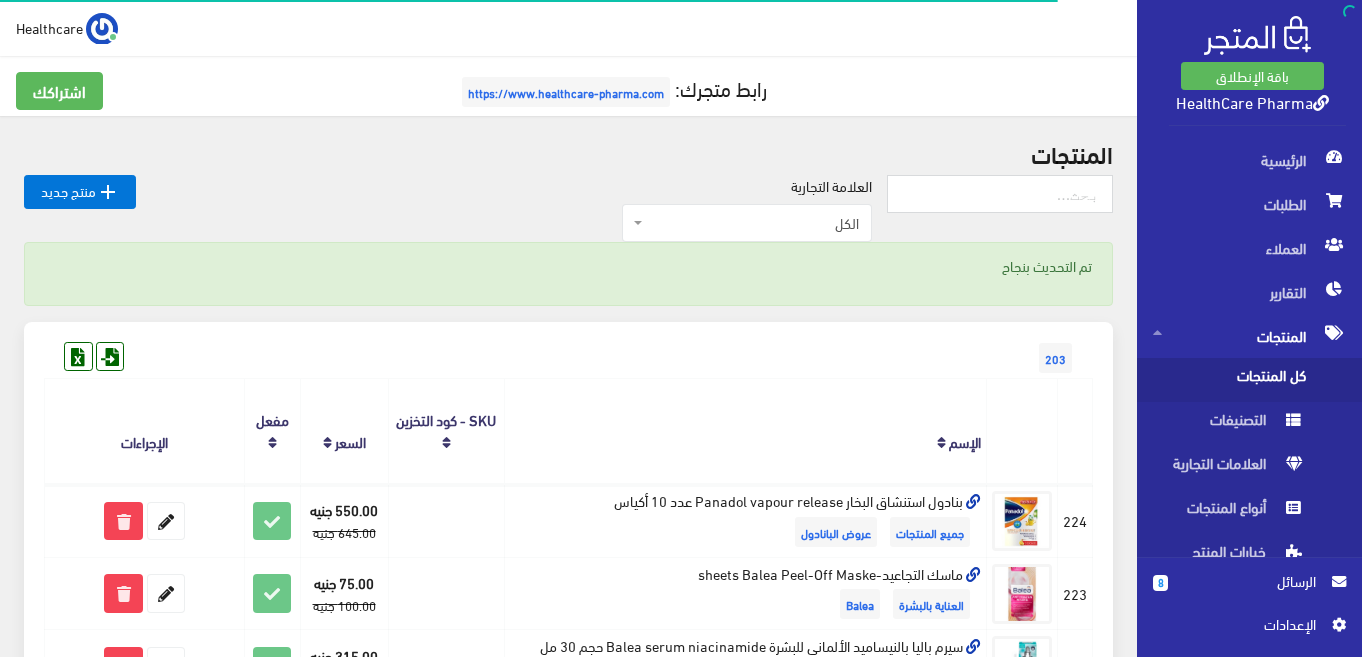 scroll, scrollTop: 0, scrollLeft: 0, axis: both 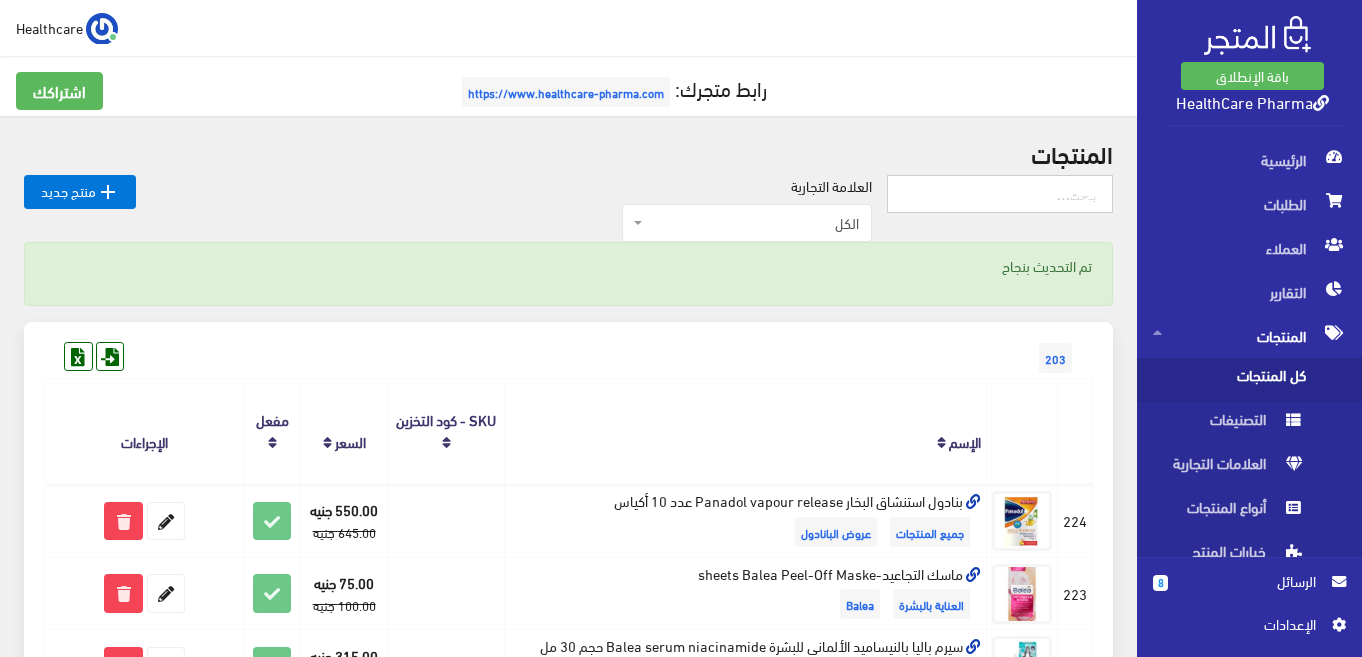 click at bounding box center [1000, 194] 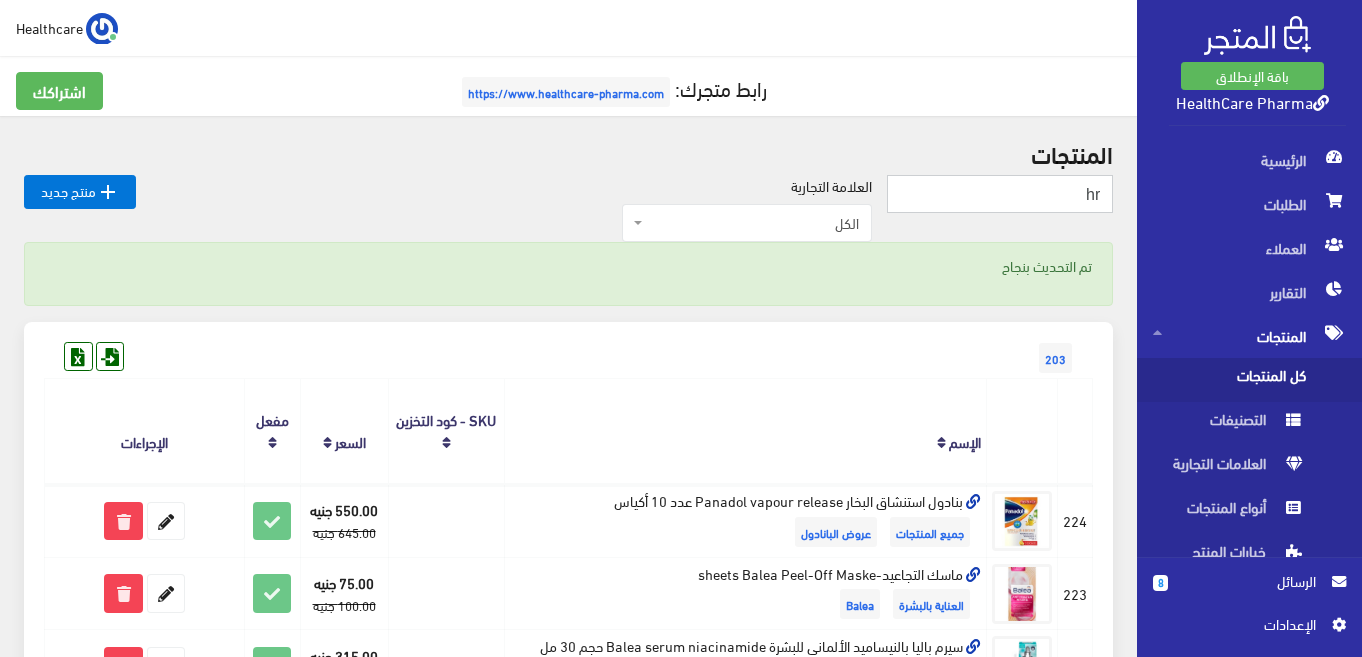type on "h" 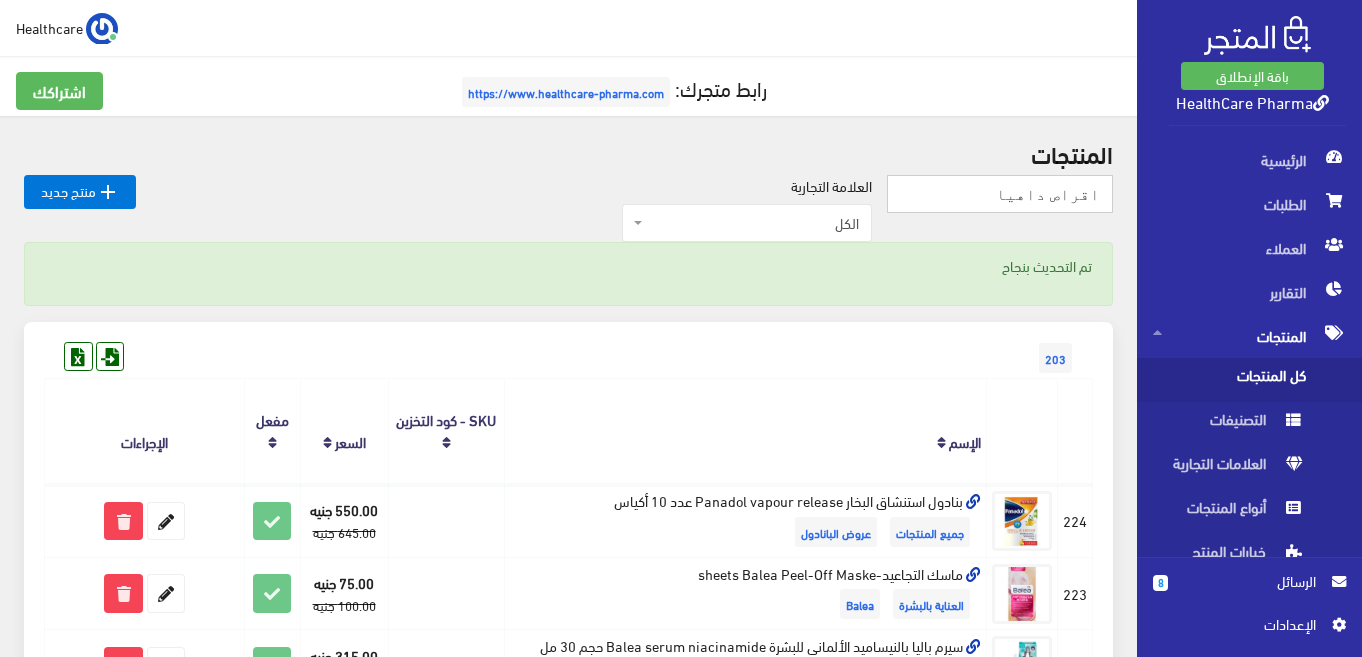 type on "اقراص داهيا" 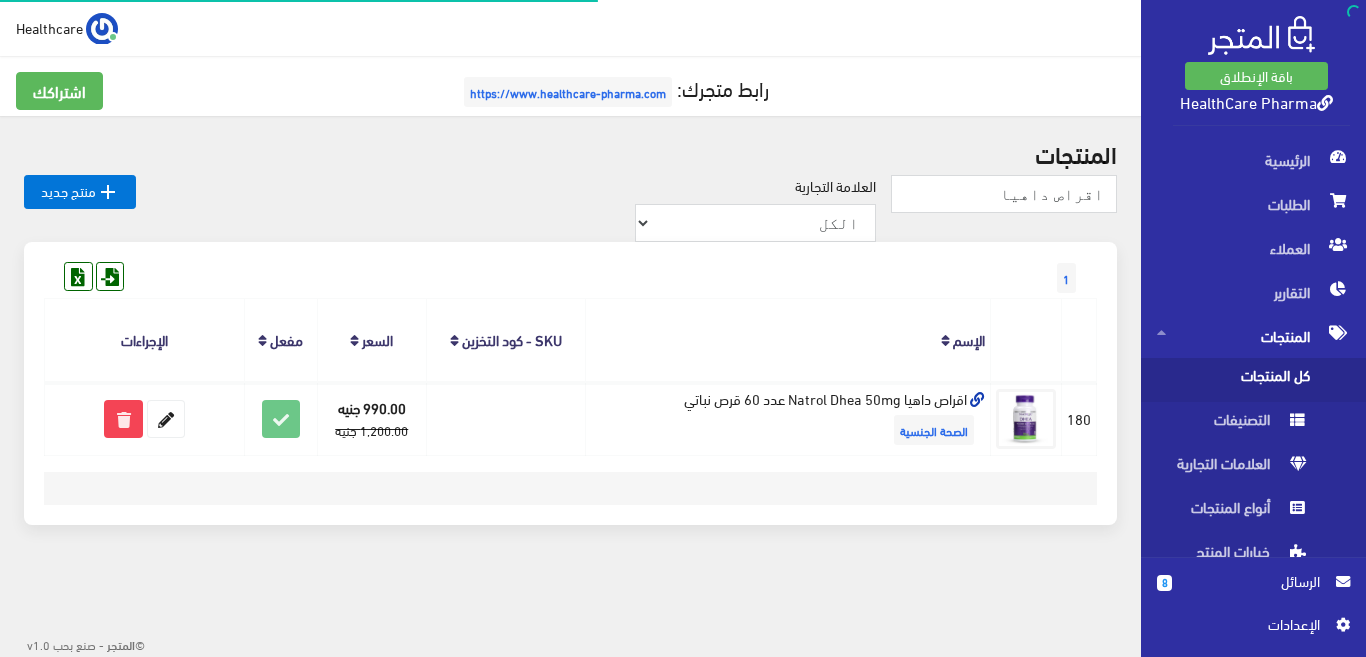 scroll, scrollTop: 0, scrollLeft: 0, axis: both 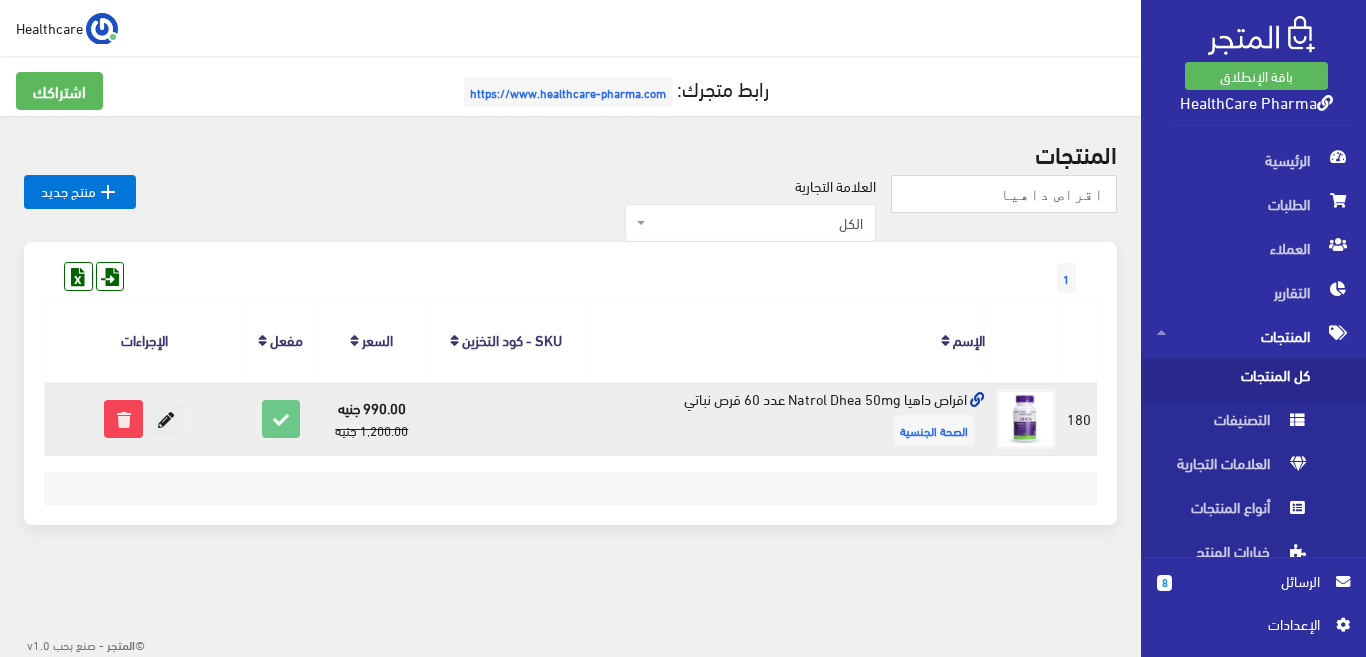 click at bounding box center [166, 419] 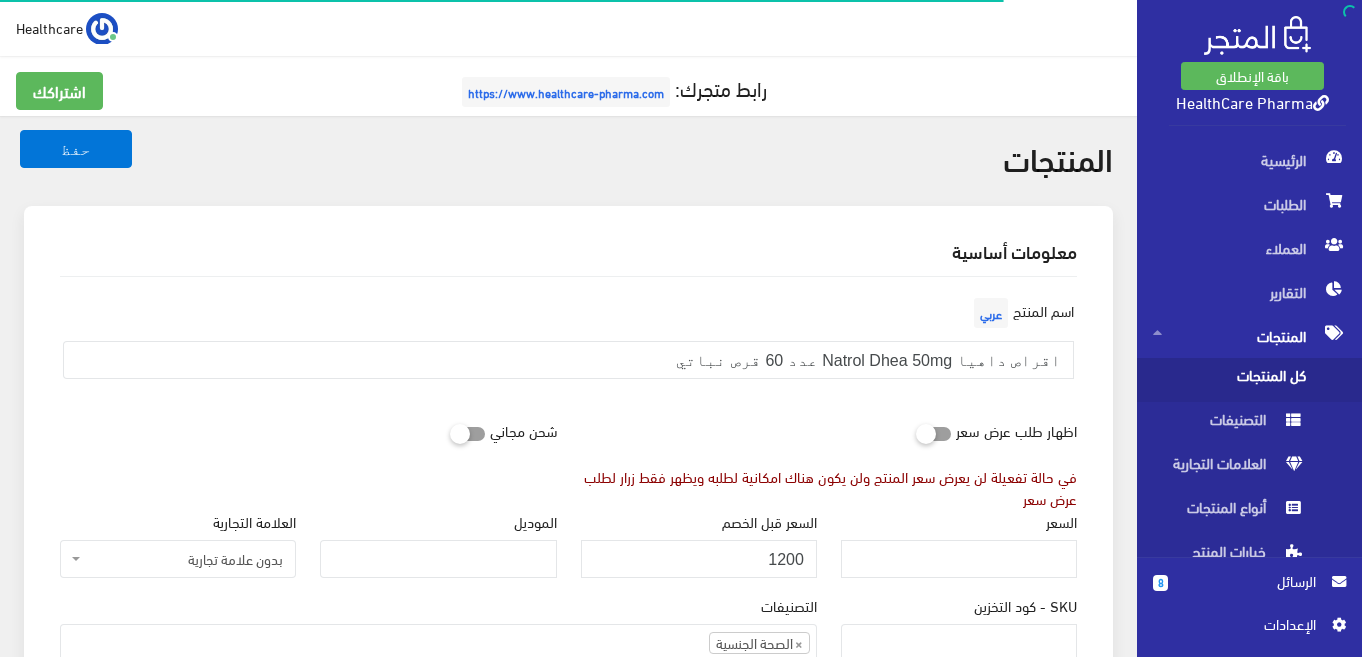 scroll, scrollTop: 0, scrollLeft: 0, axis: both 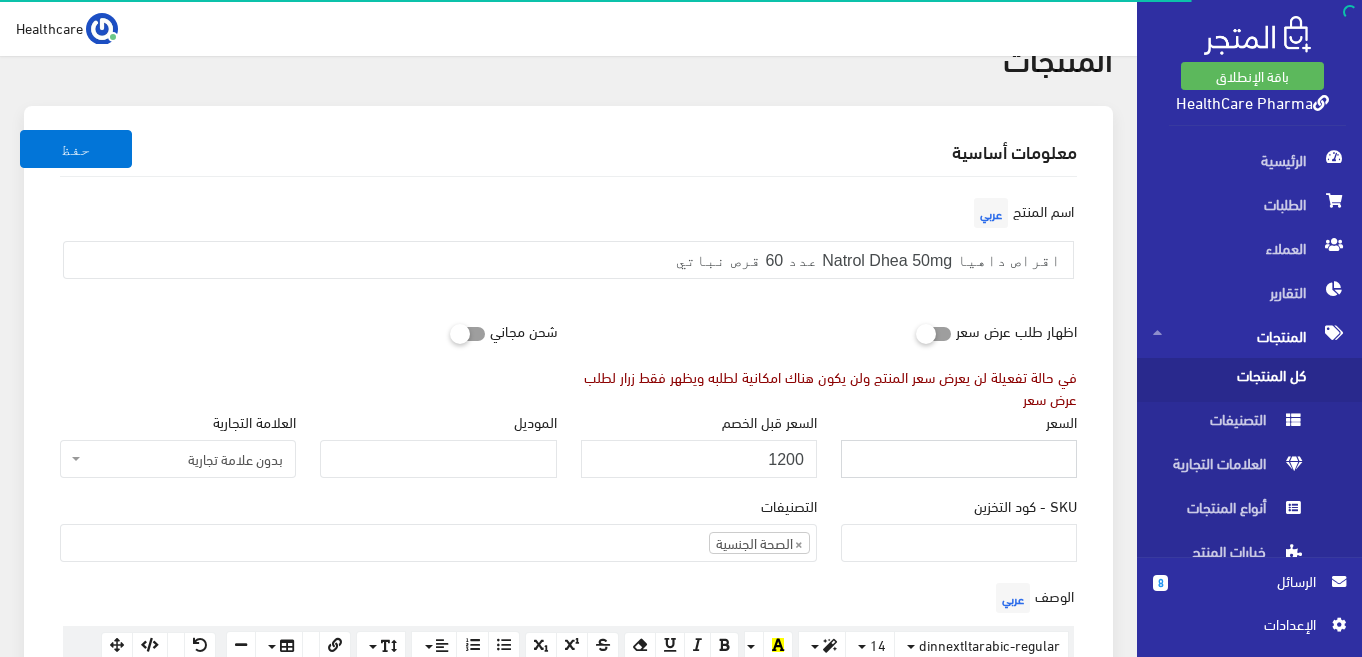 click on "990" at bounding box center (959, 459) 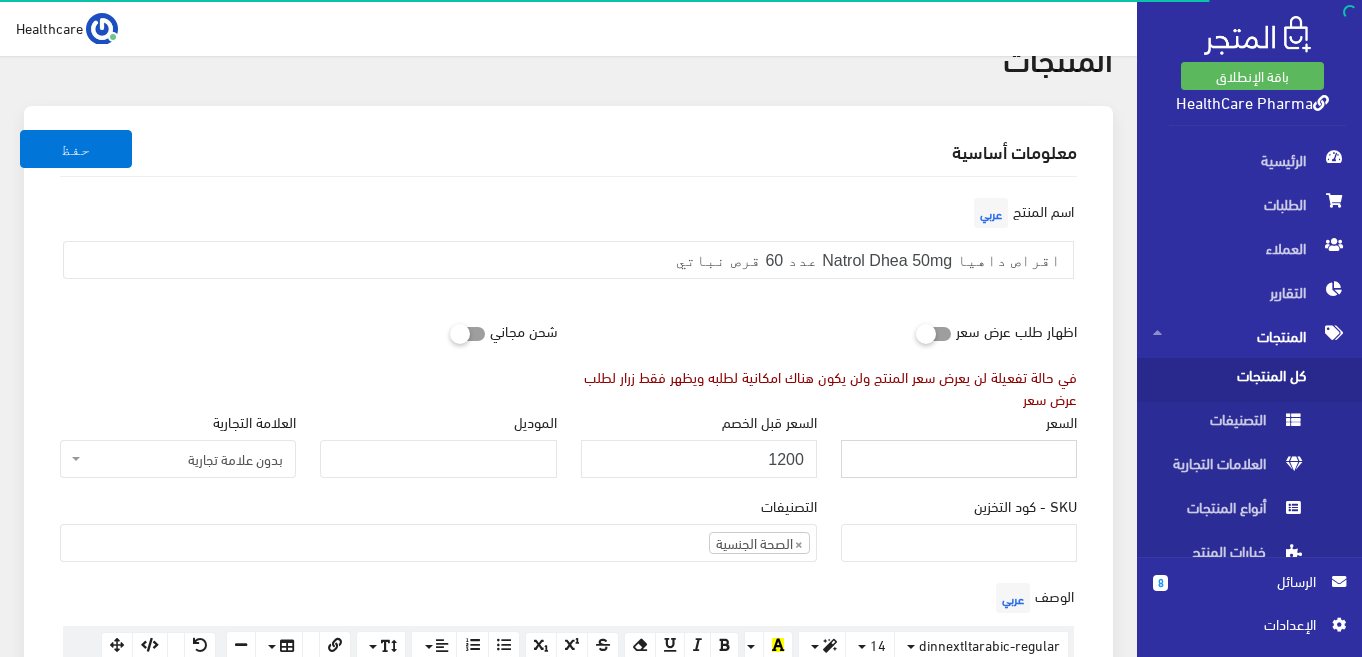 click on "990" at bounding box center (959, 459) 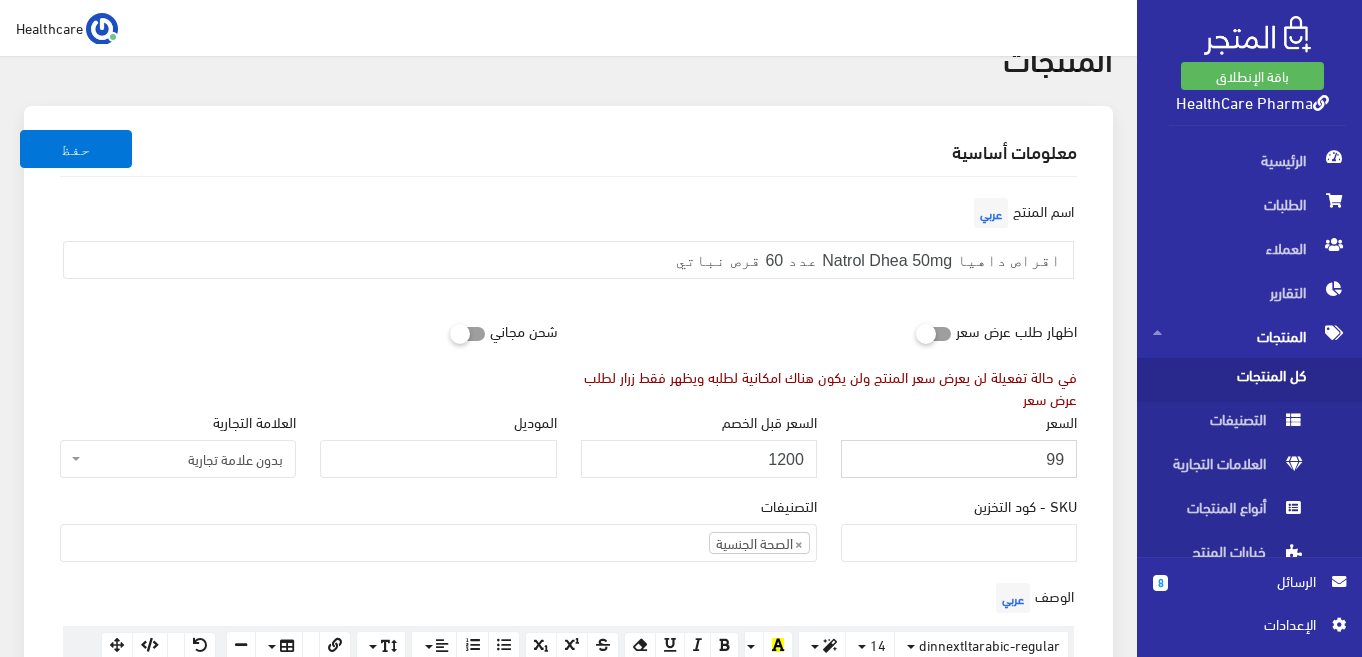 type on "9" 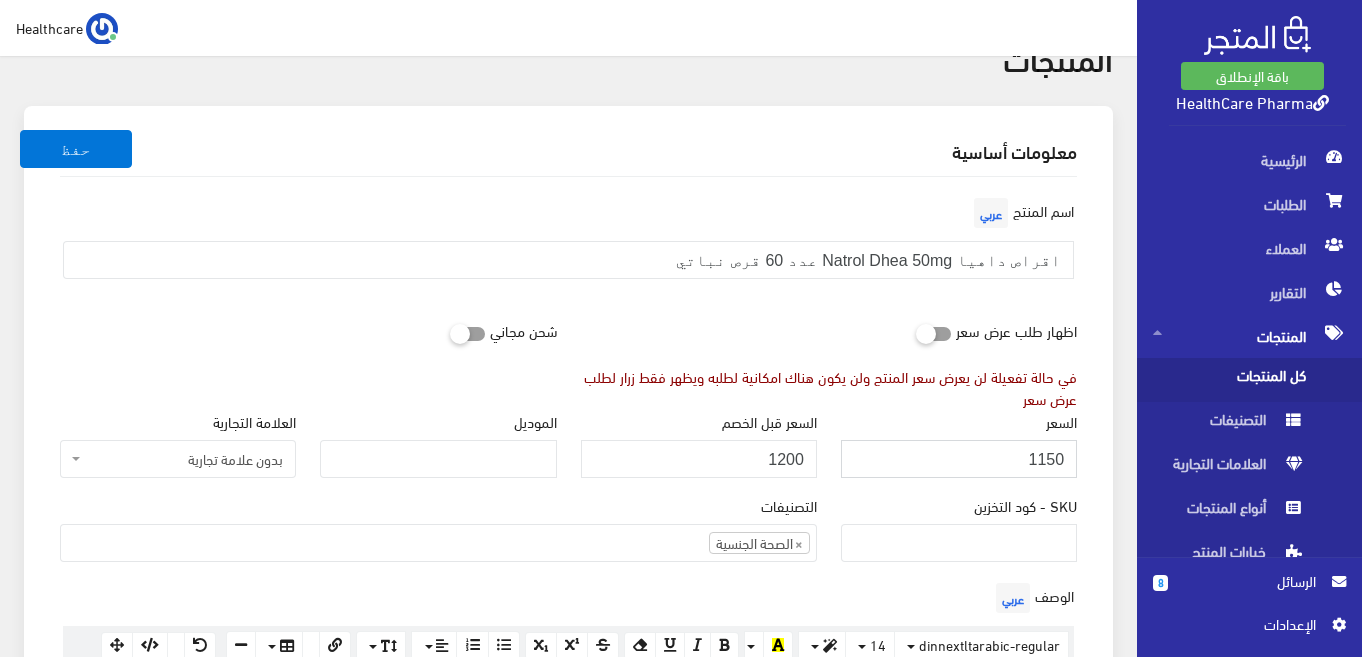 type on "1150" 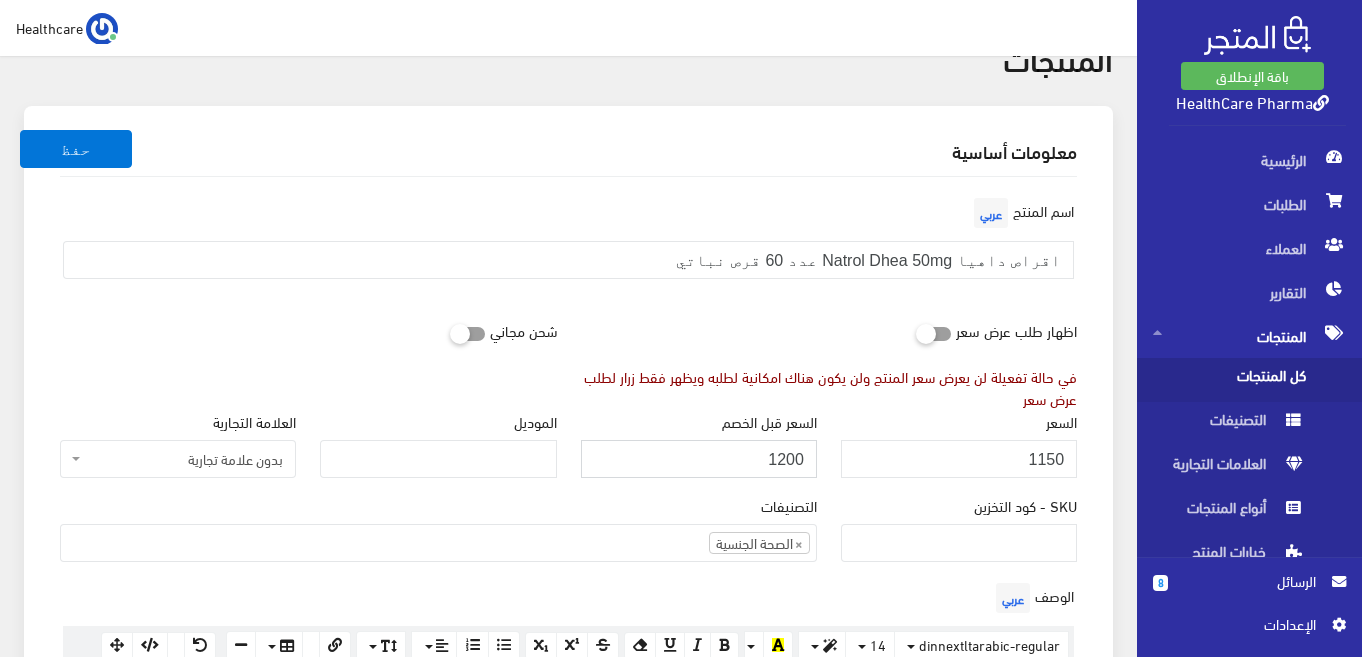 click on "1200" at bounding box center [699, 459] 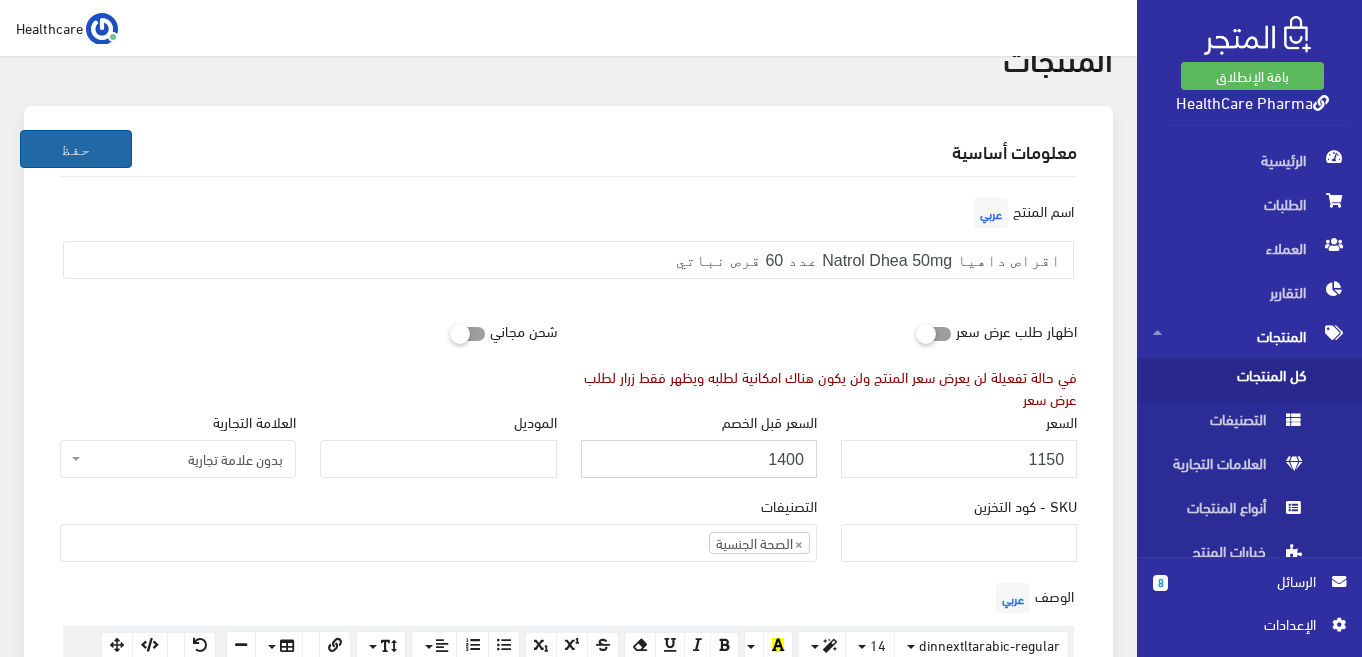 type on "1400" 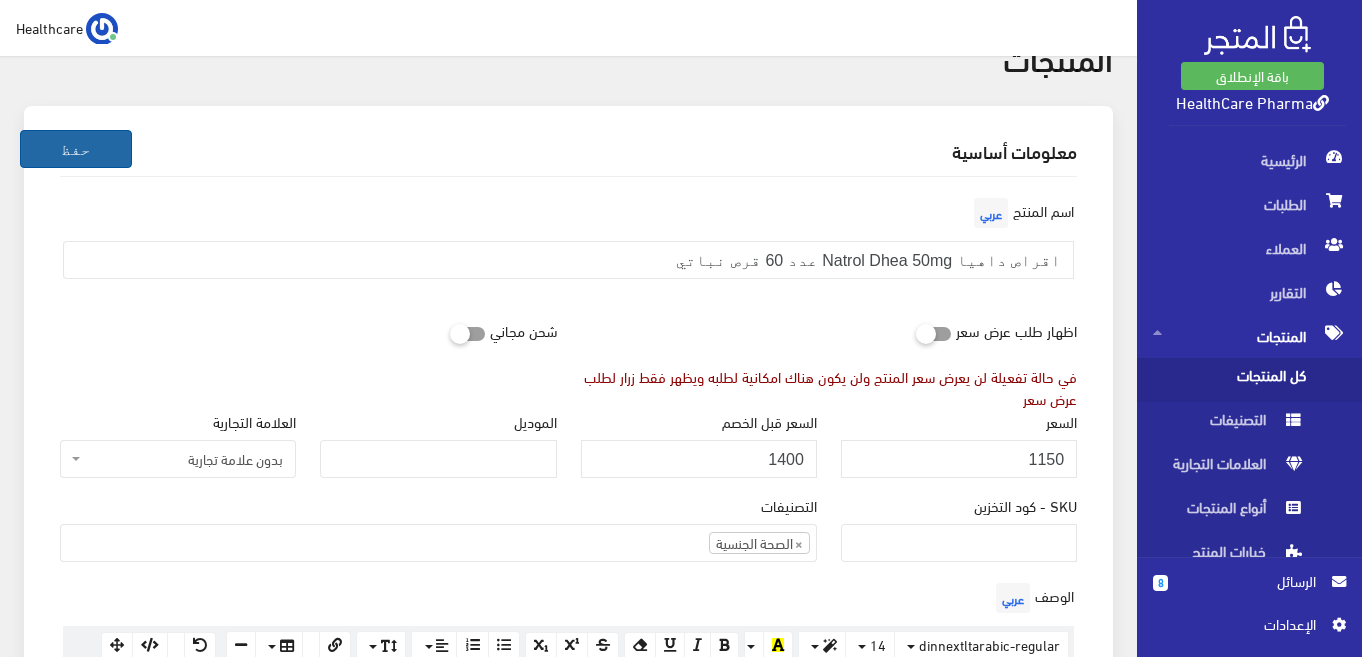 click on "حفظ" at bounding box center [76, 149] 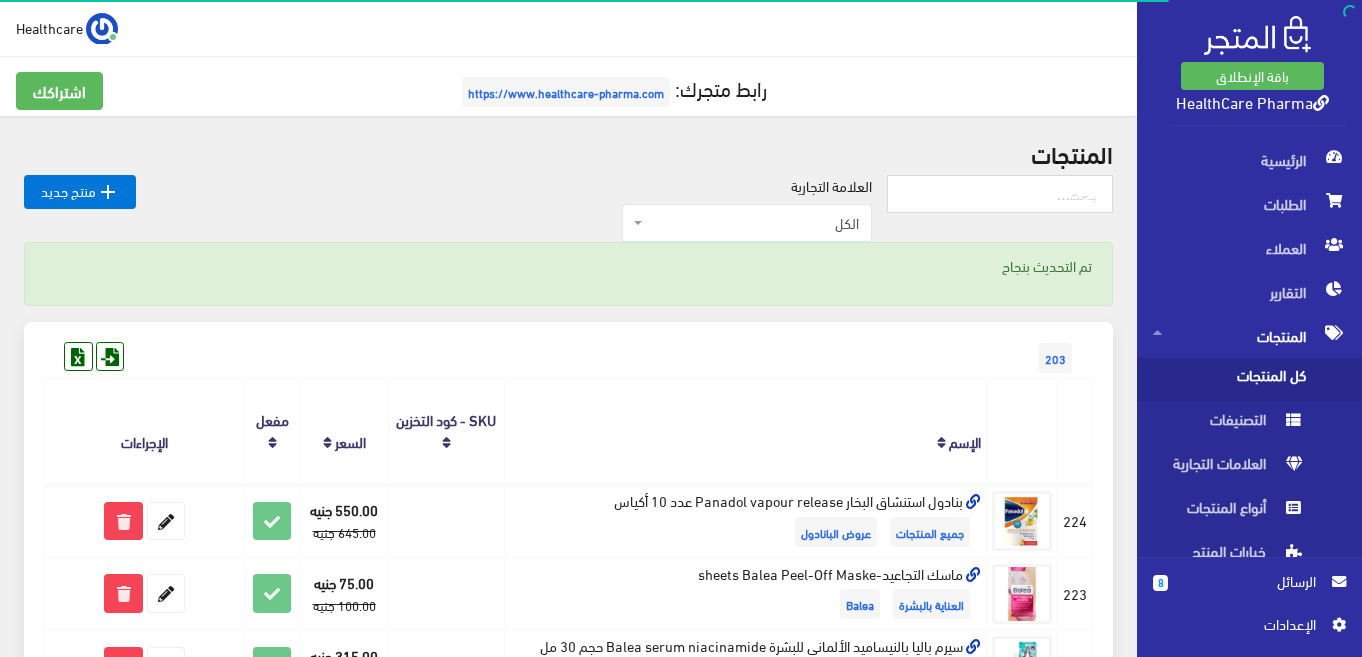 scroll, scrollTop: 0, scrollLeft: 0, axis: both 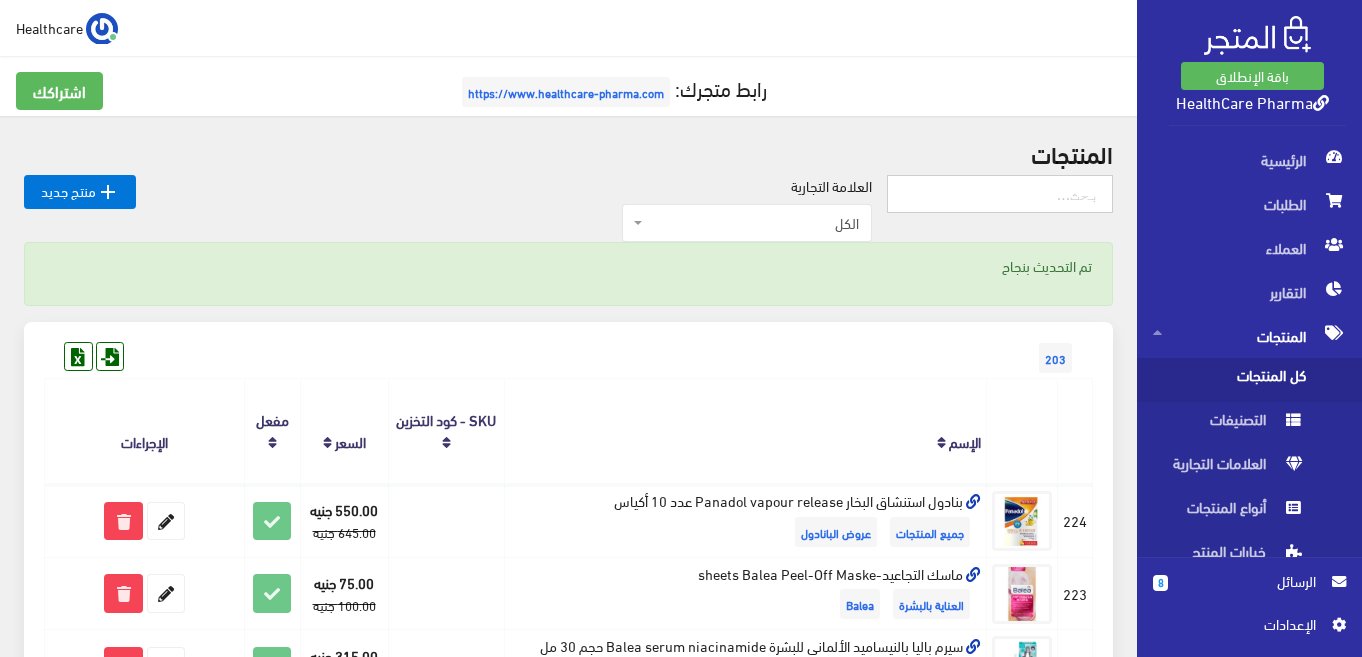 click at bounding box center [1000, 194] 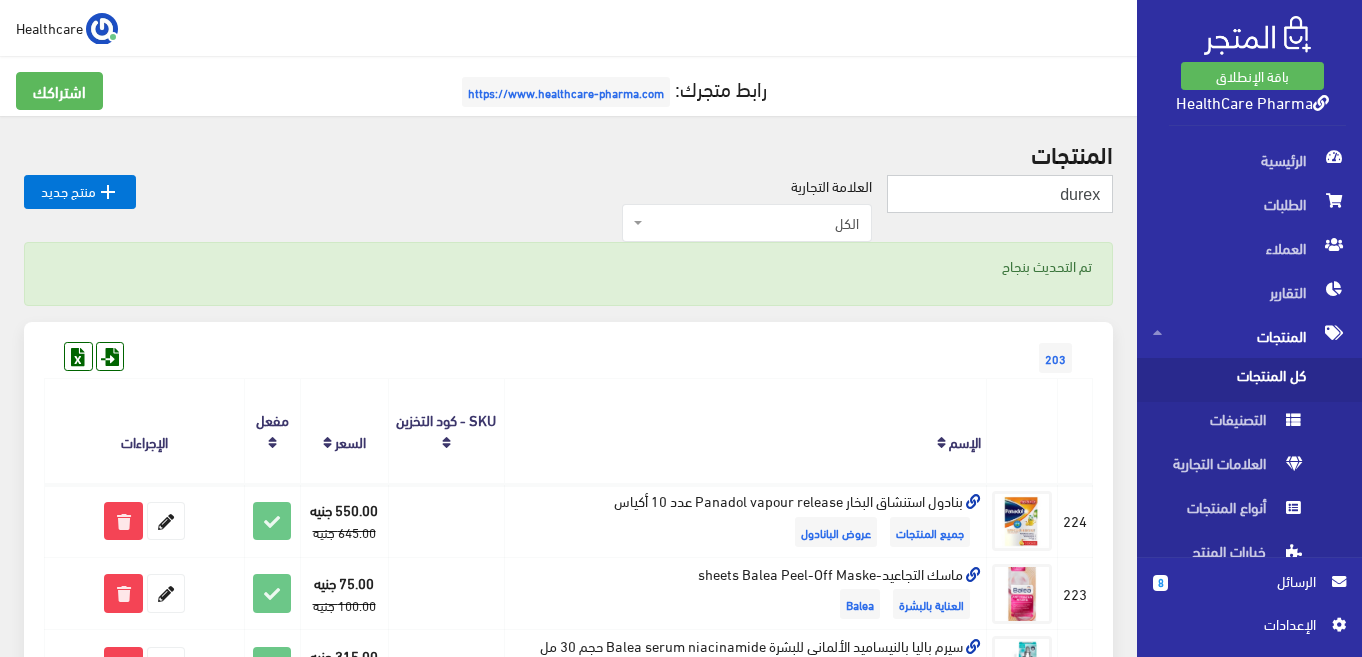 type on "durex" 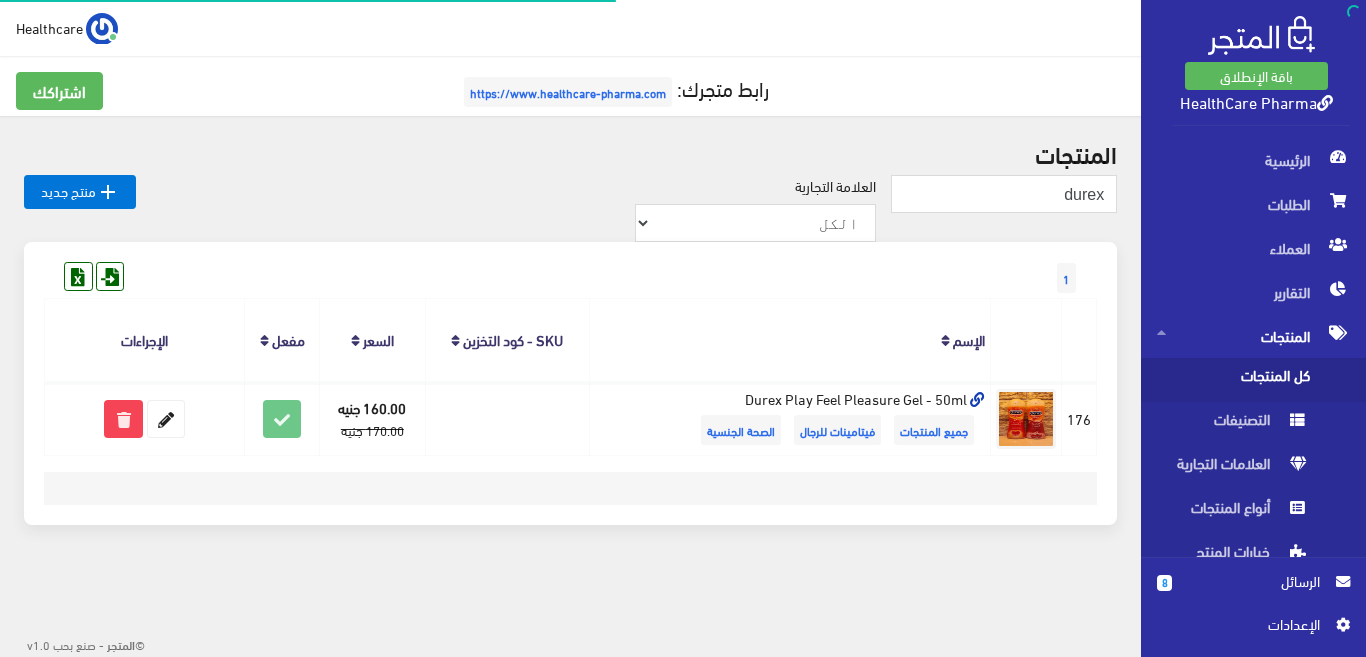 scroll, scrollTop: 0, scrollLeft: 0, axis: both 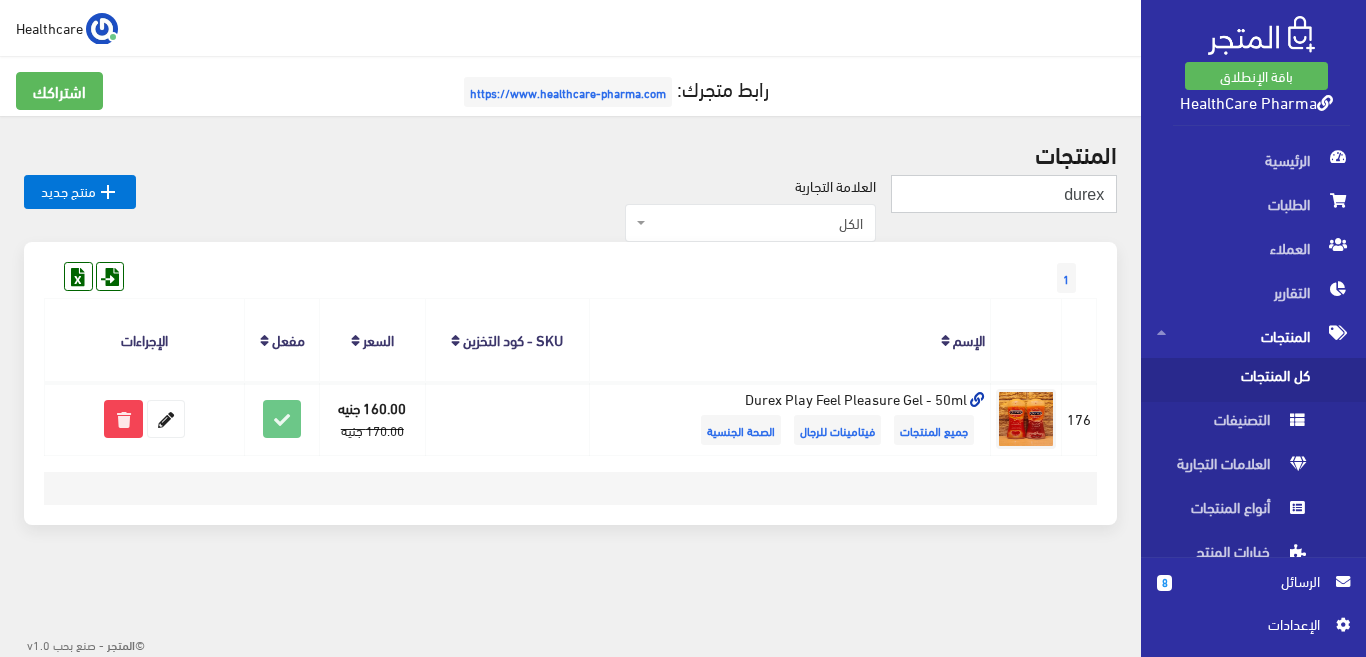 click on "durex" at bounding box center (1004, 194) 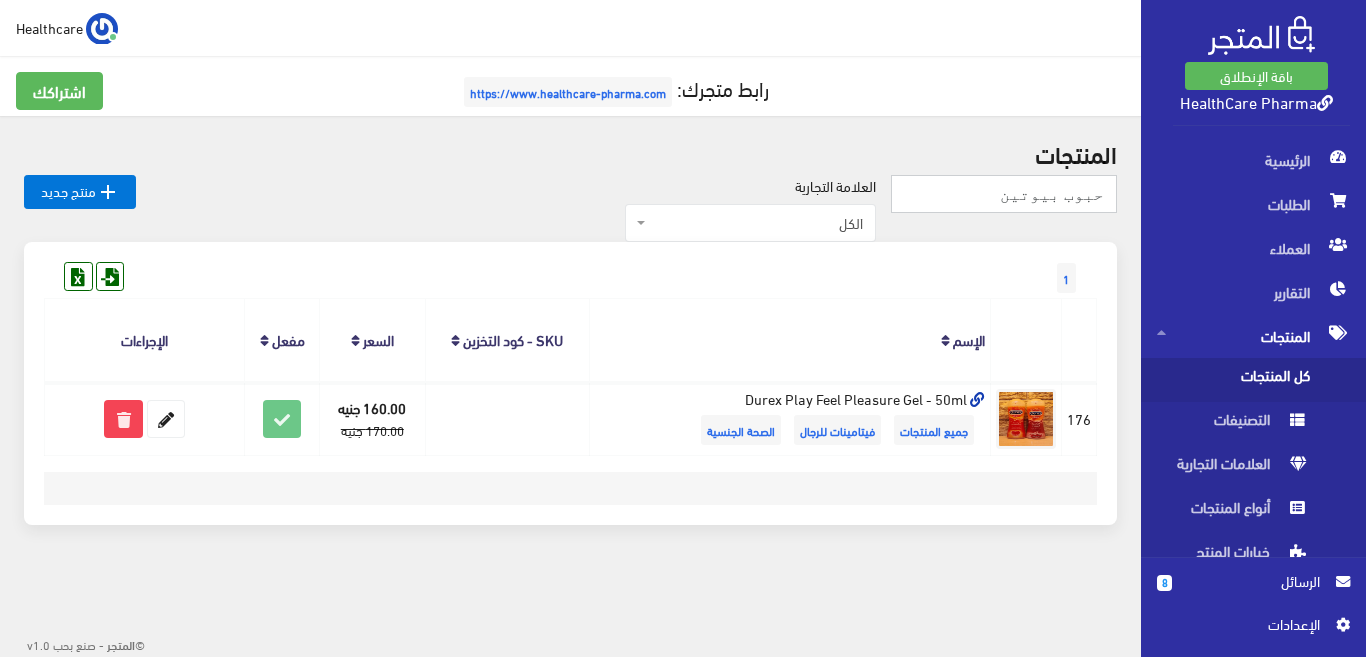 type on "حبوب بيوتين" 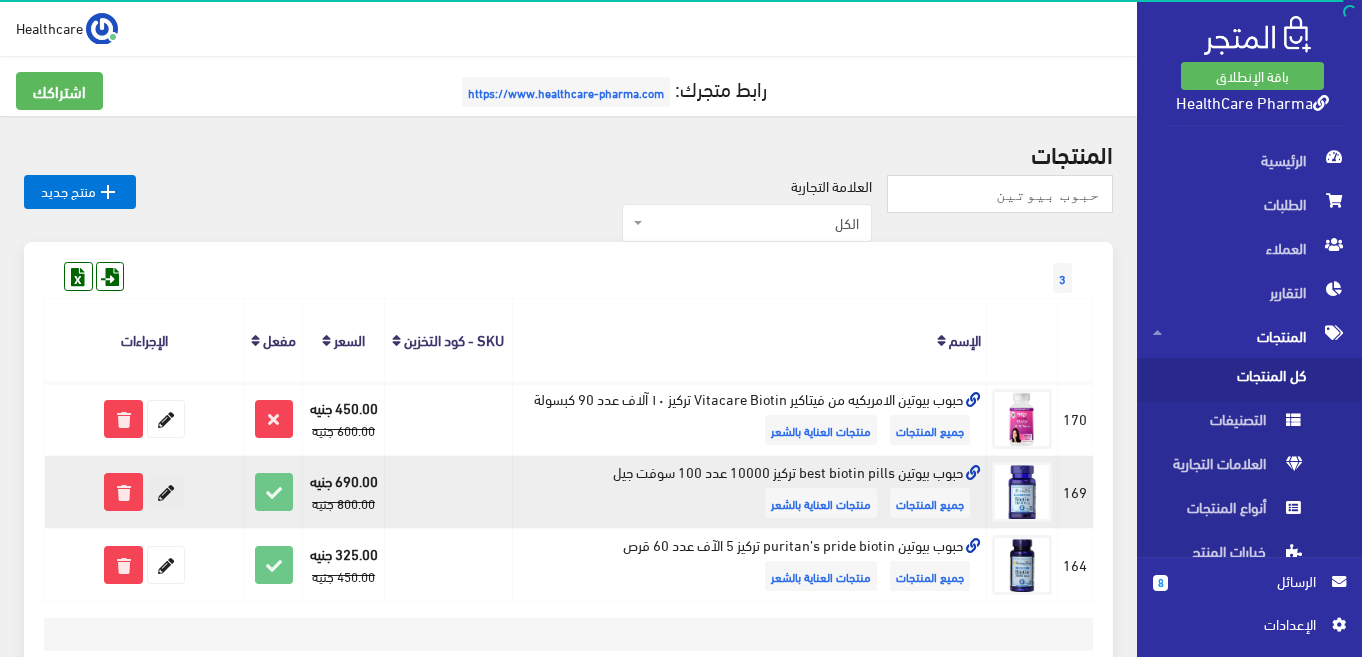 scroll, scrollTop: 0, scrollLeft: 0, axis: both 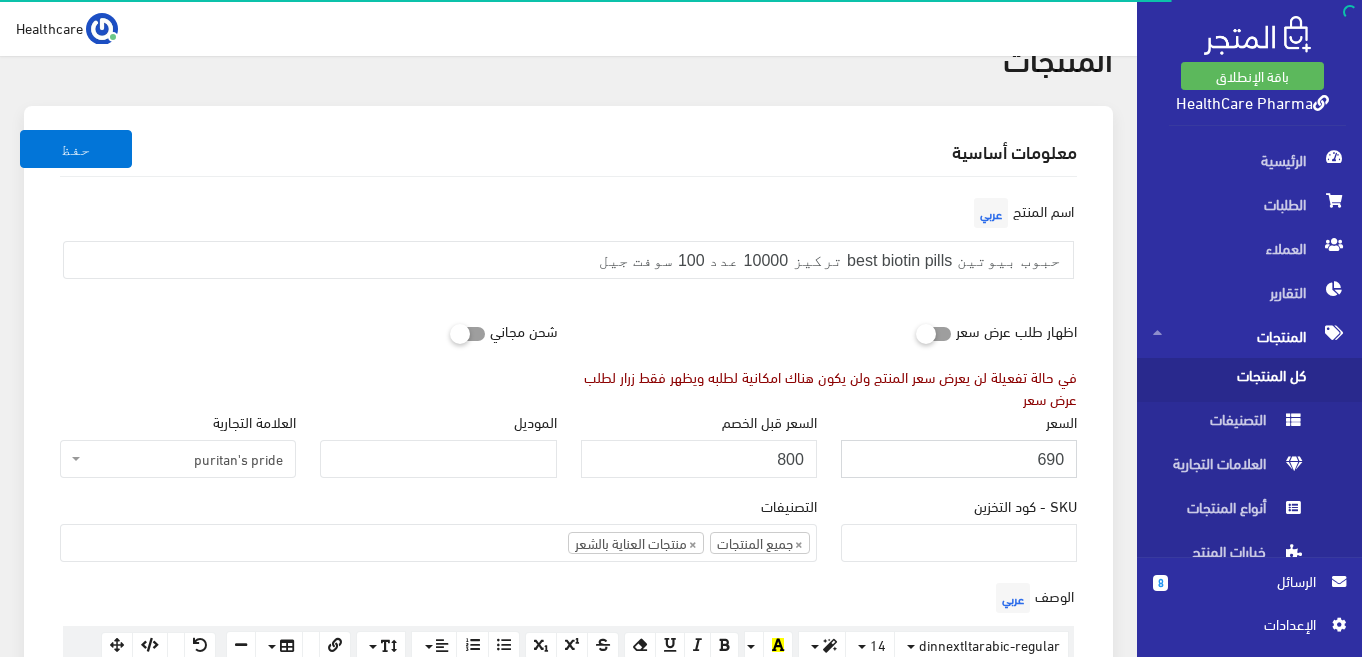 click on "690" at bounding box center (959, 459) 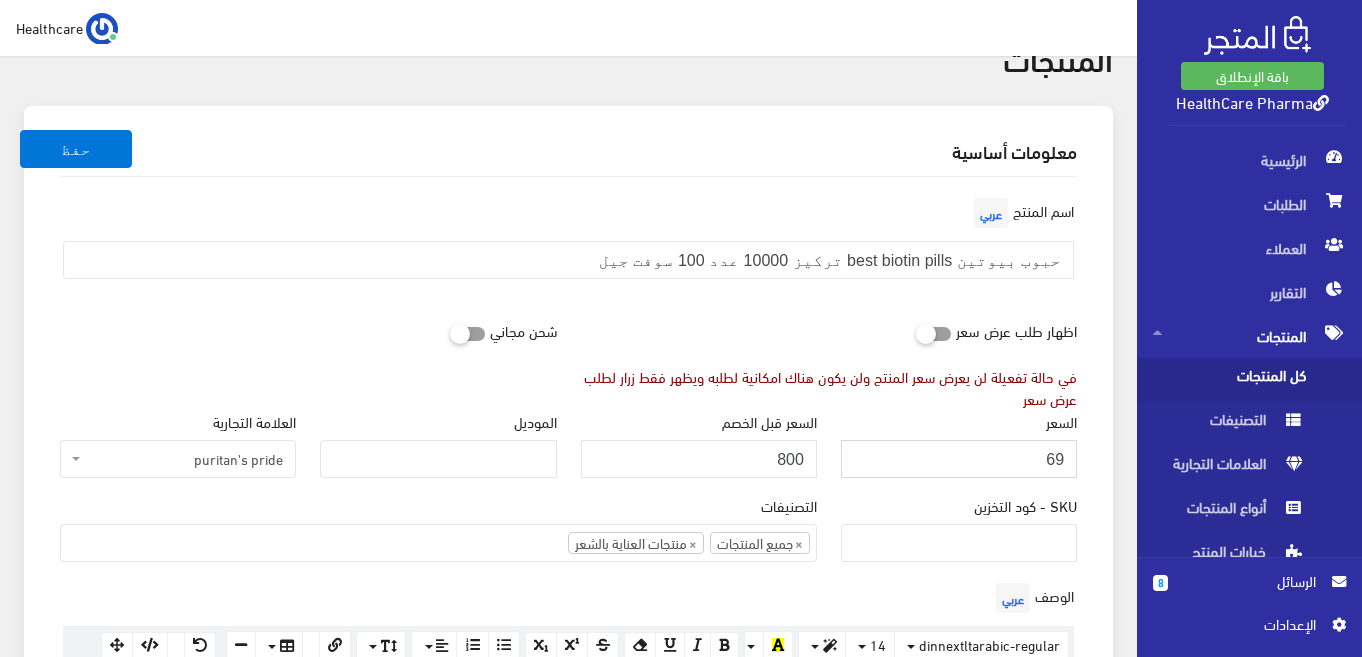 type on "6" 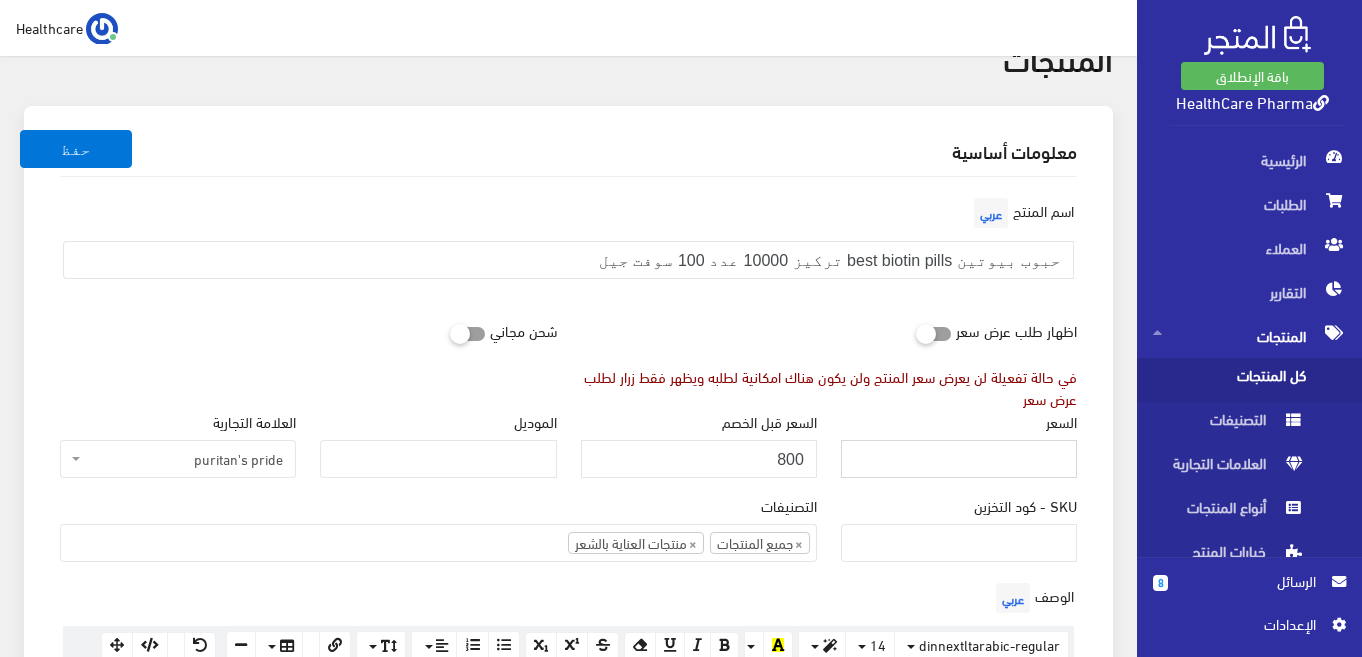 type on "6" 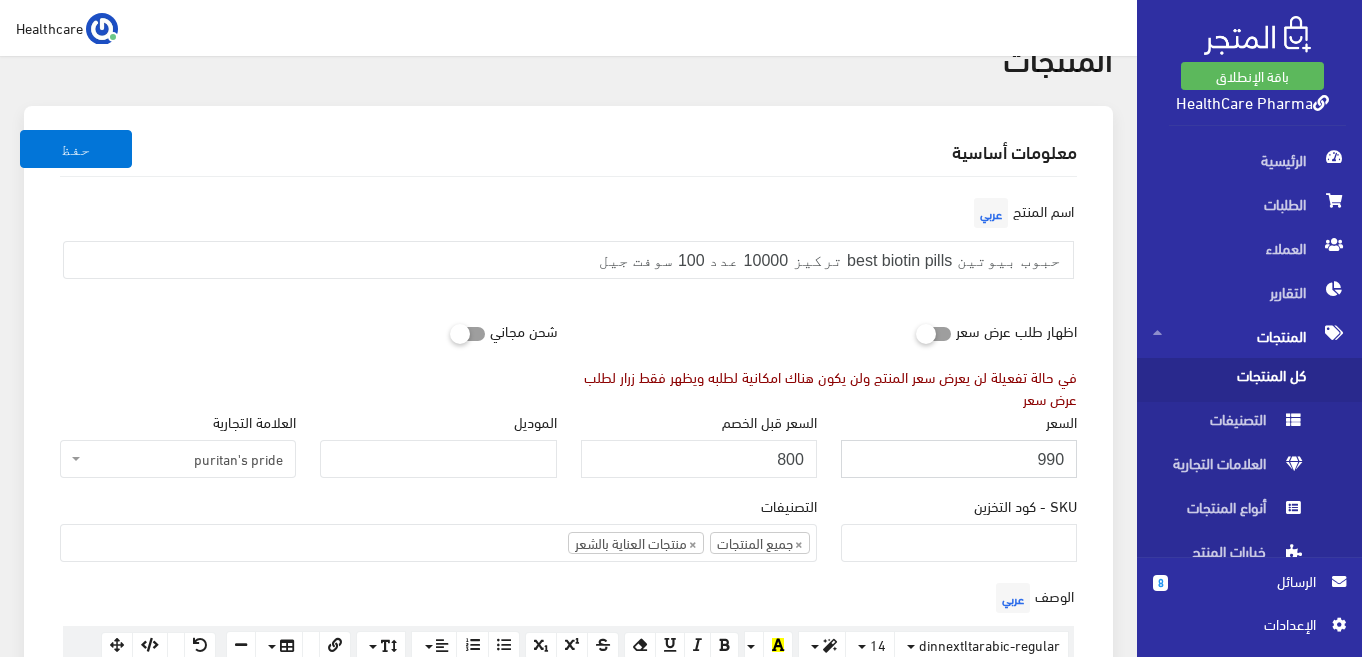 type on "990" 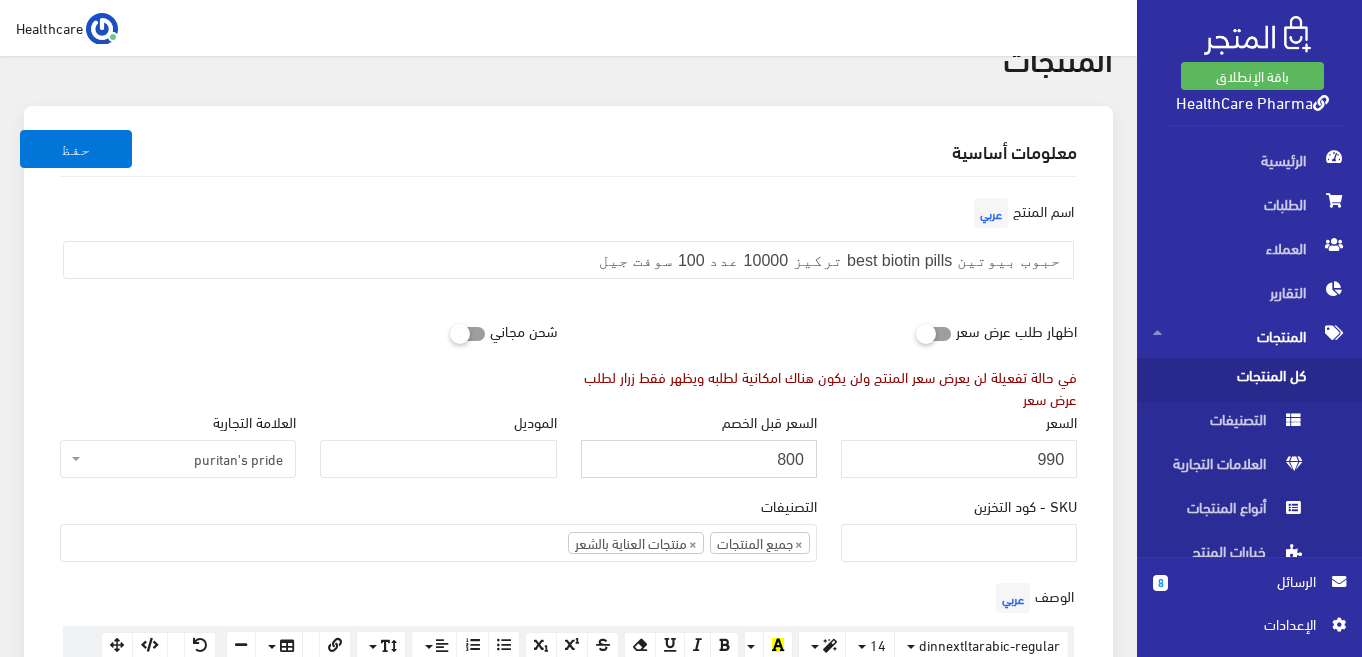 click on "السعر قبل الخصم
800" at bounding box center [699, 452] 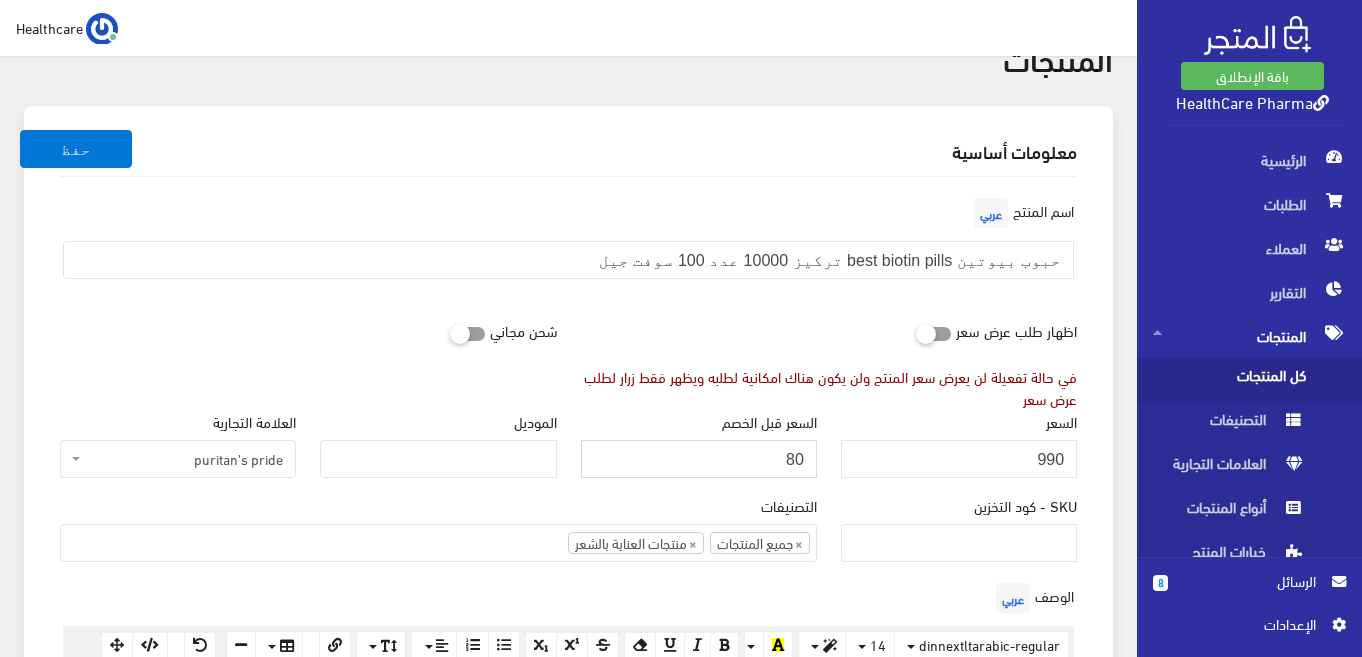 type on "8" 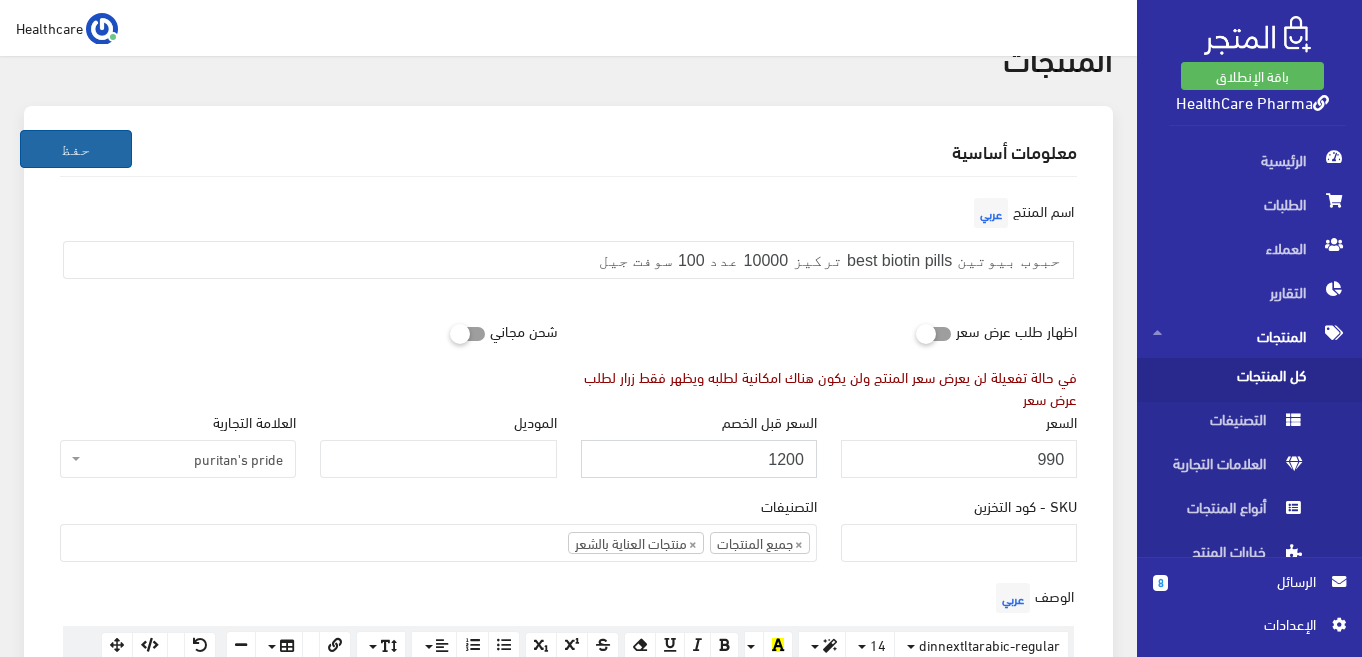 type on "1200" 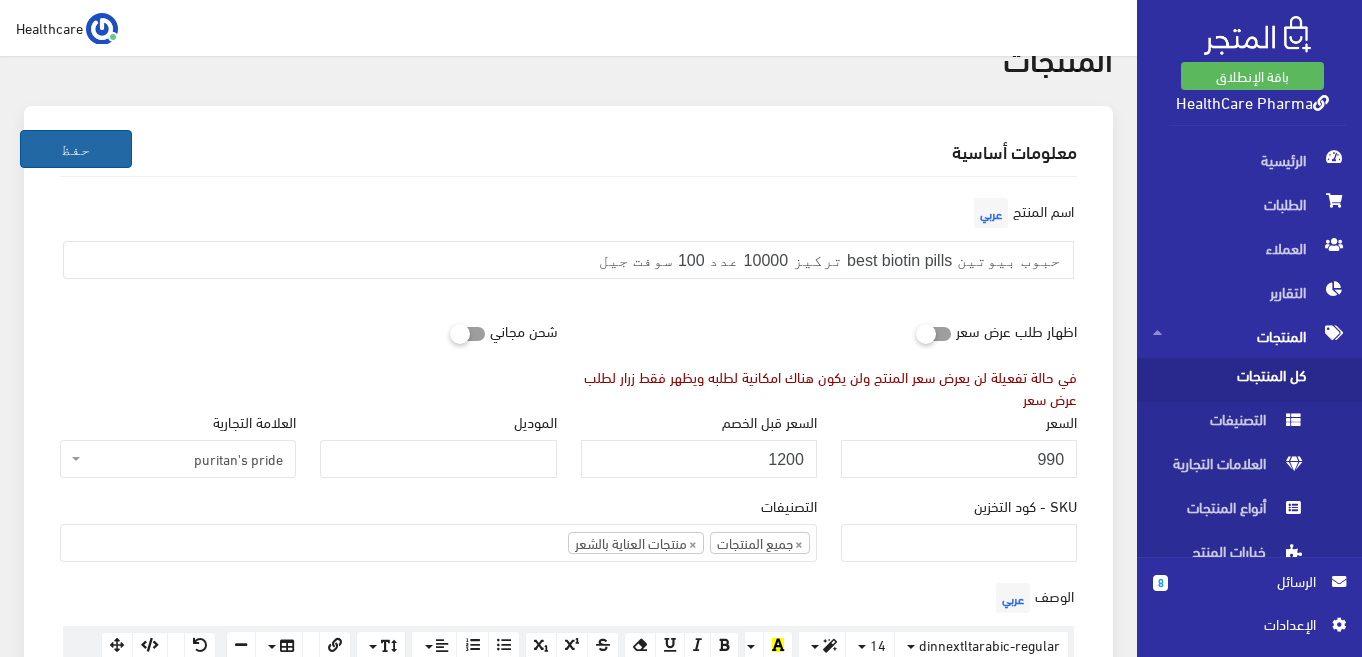 click on "حفظ" at bounding box center (76, 149) 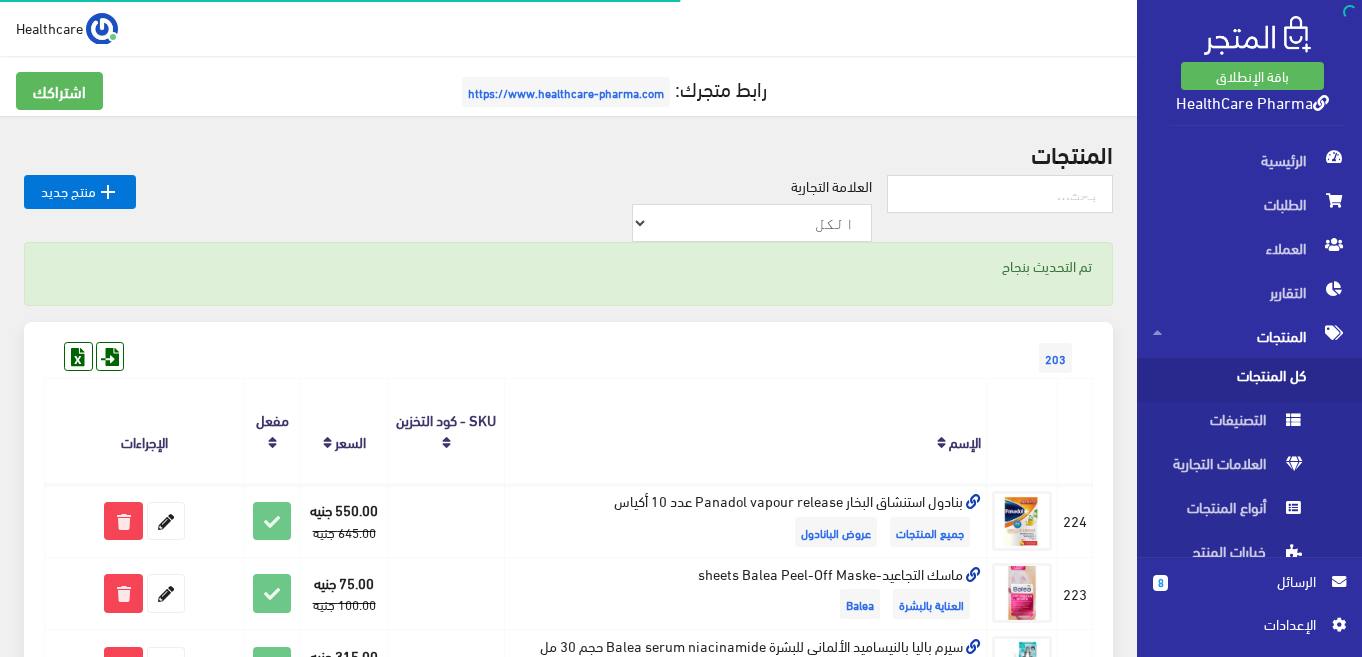 scroll, scrollTop: 0, scrollLeft: 0, axis: both 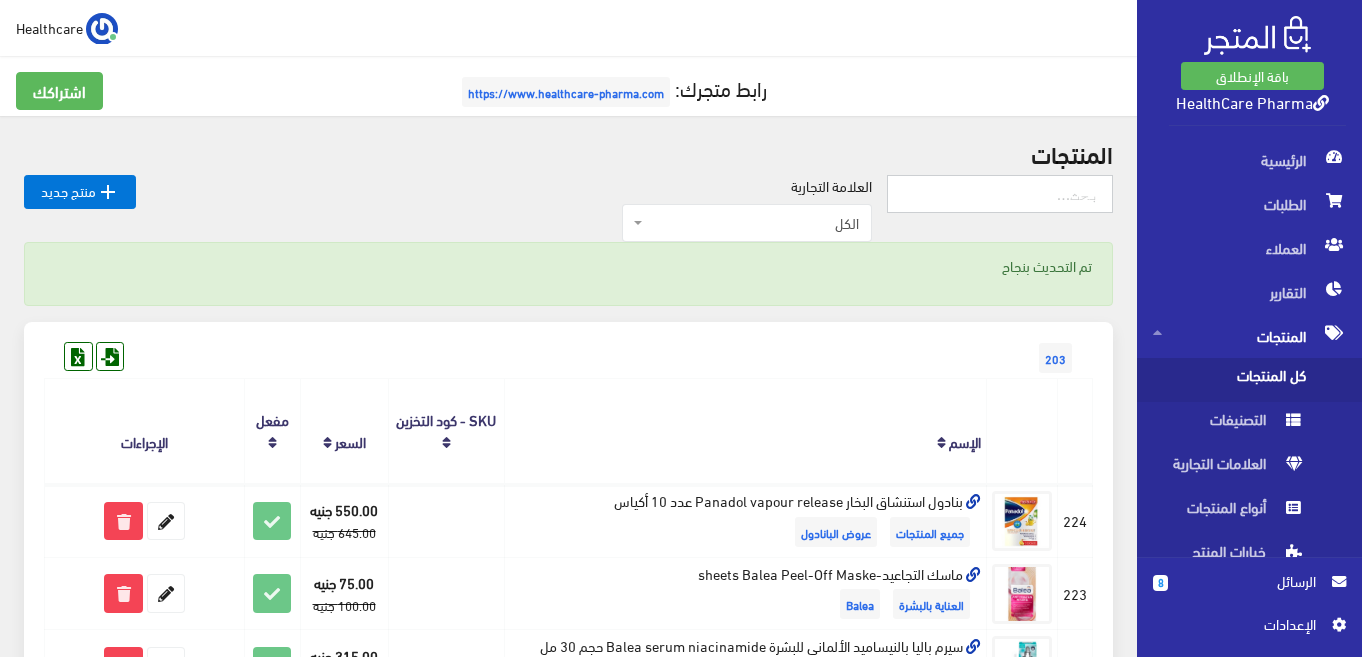 click at bounding box center (1000, 194) 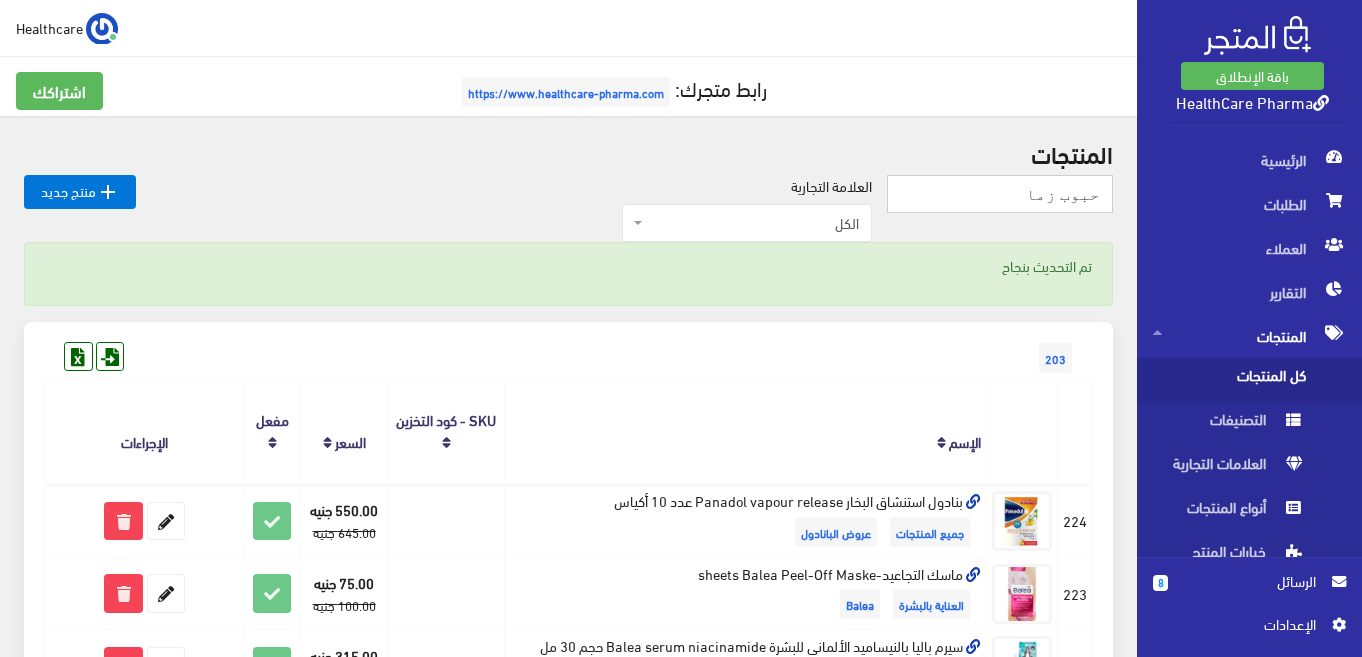 type on "حبوب زما" 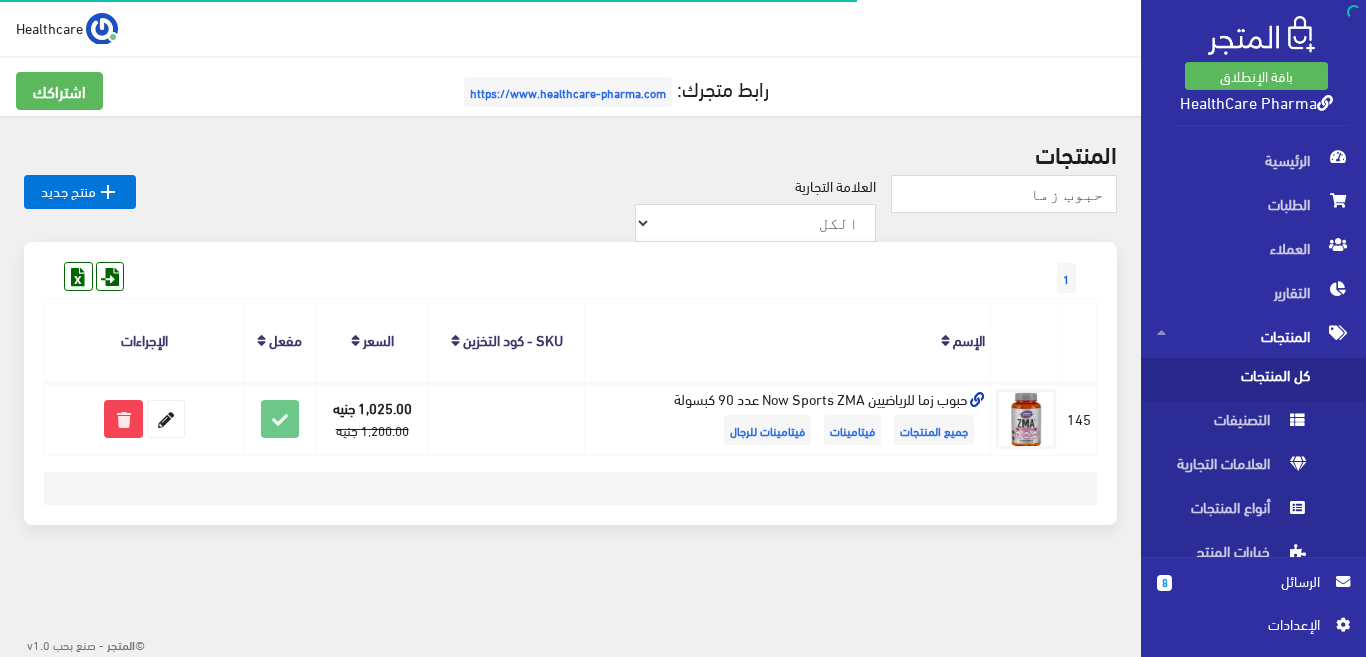 scroll, scrollTop: 0, scrollLeft: 0, axis: both 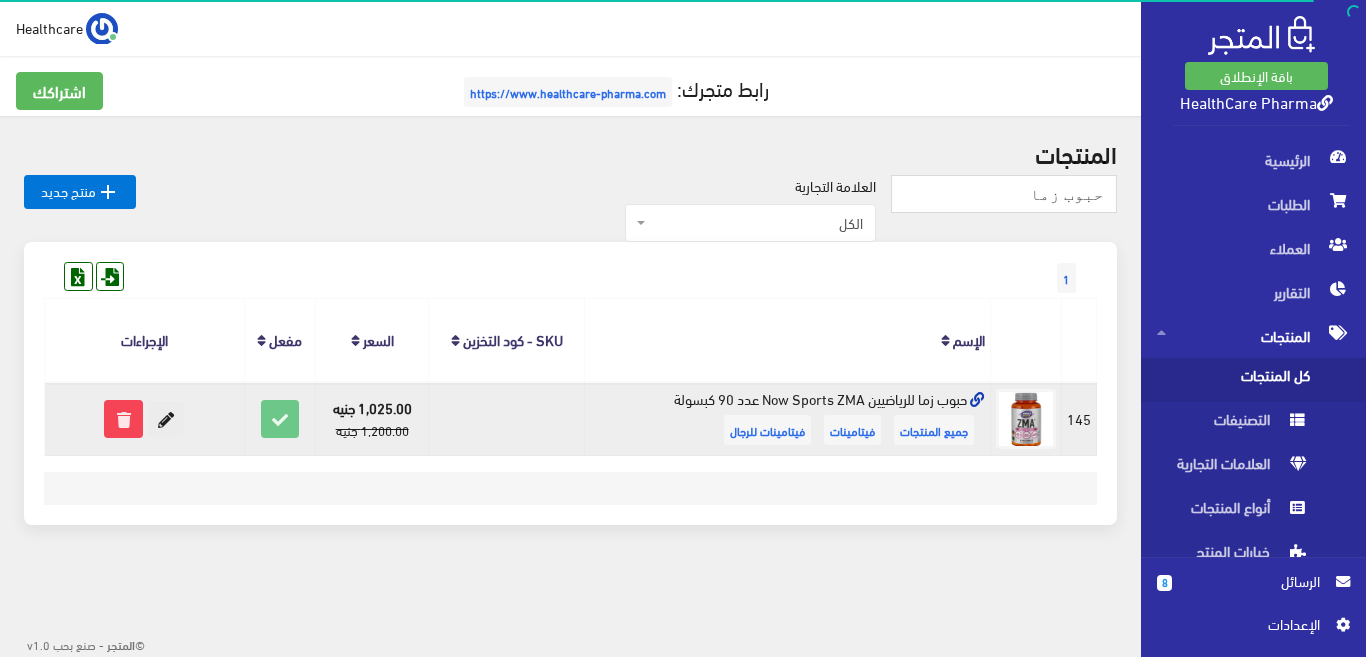 click at bounding box center (166, 419) 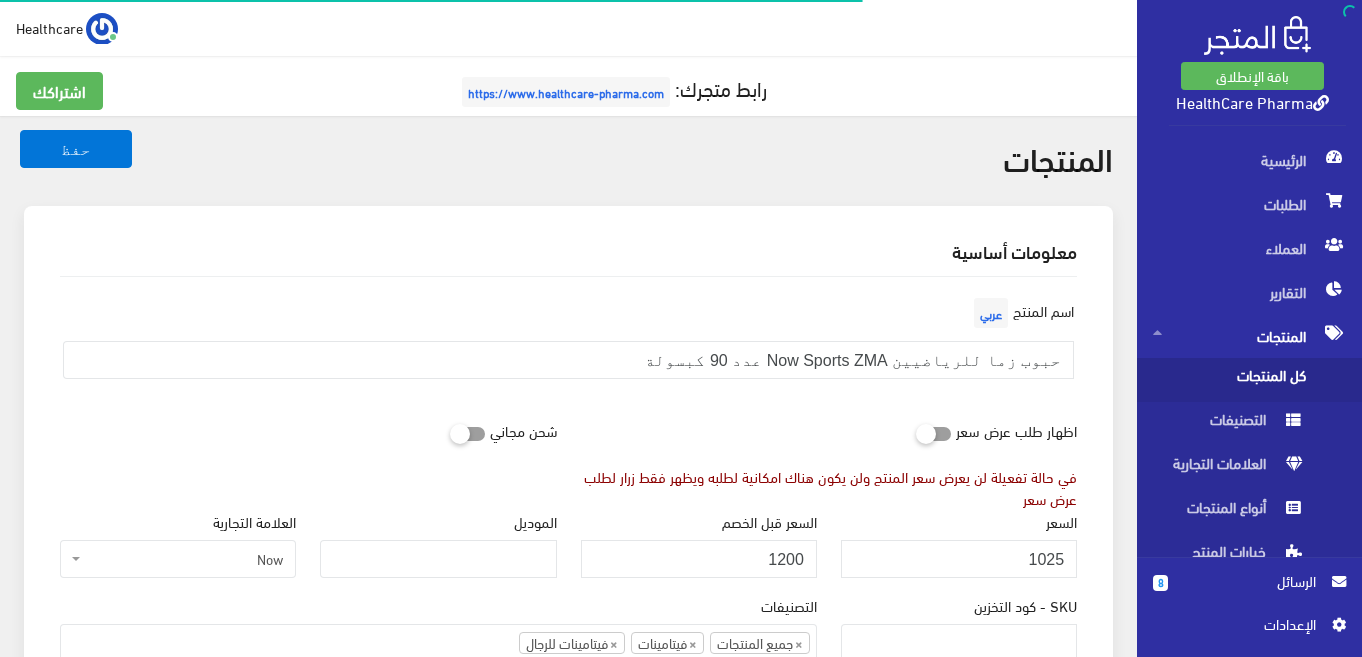 scroll, scrollTop: 324, scrollLeft: 0, axis: vertical 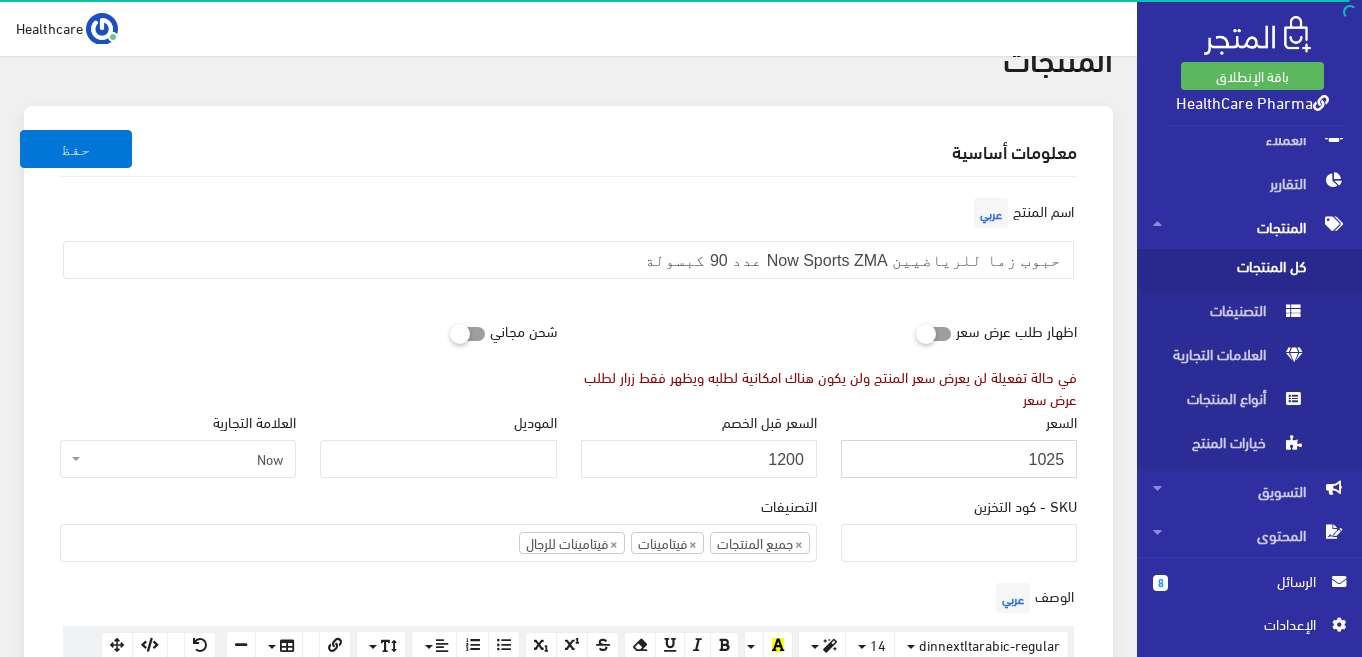 click on "1025" at bounding box center (959, 459) 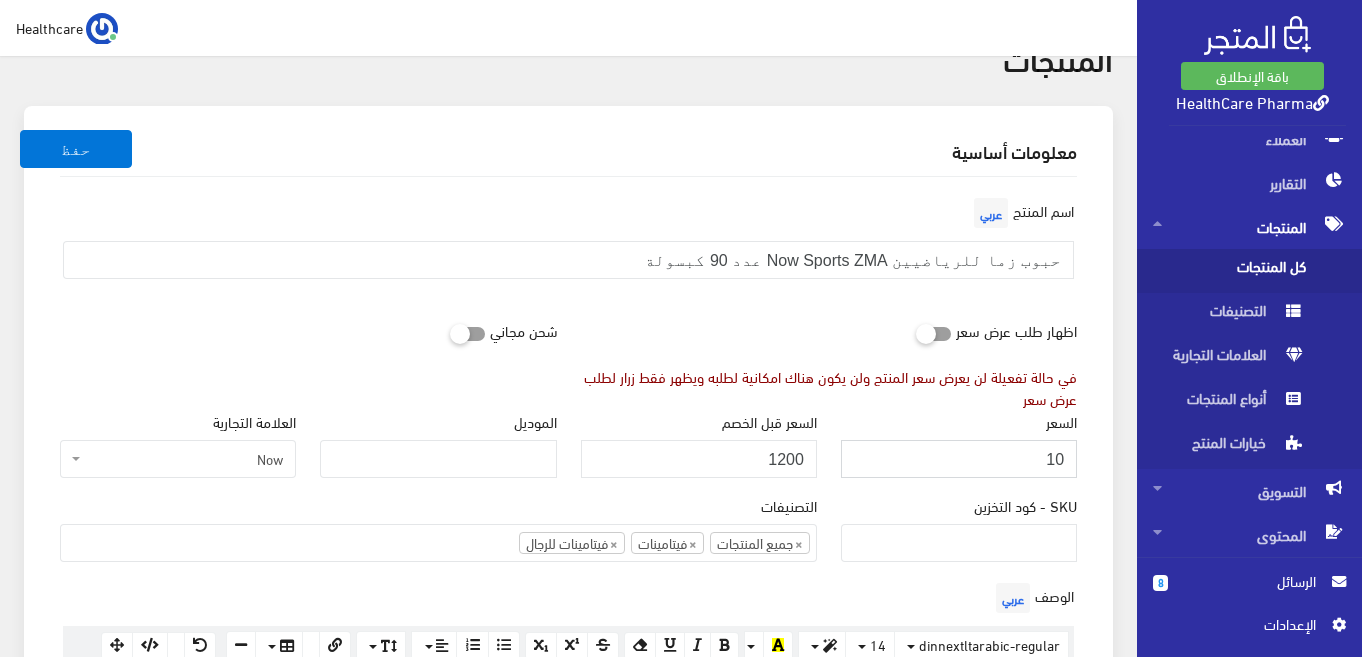 type on "1" 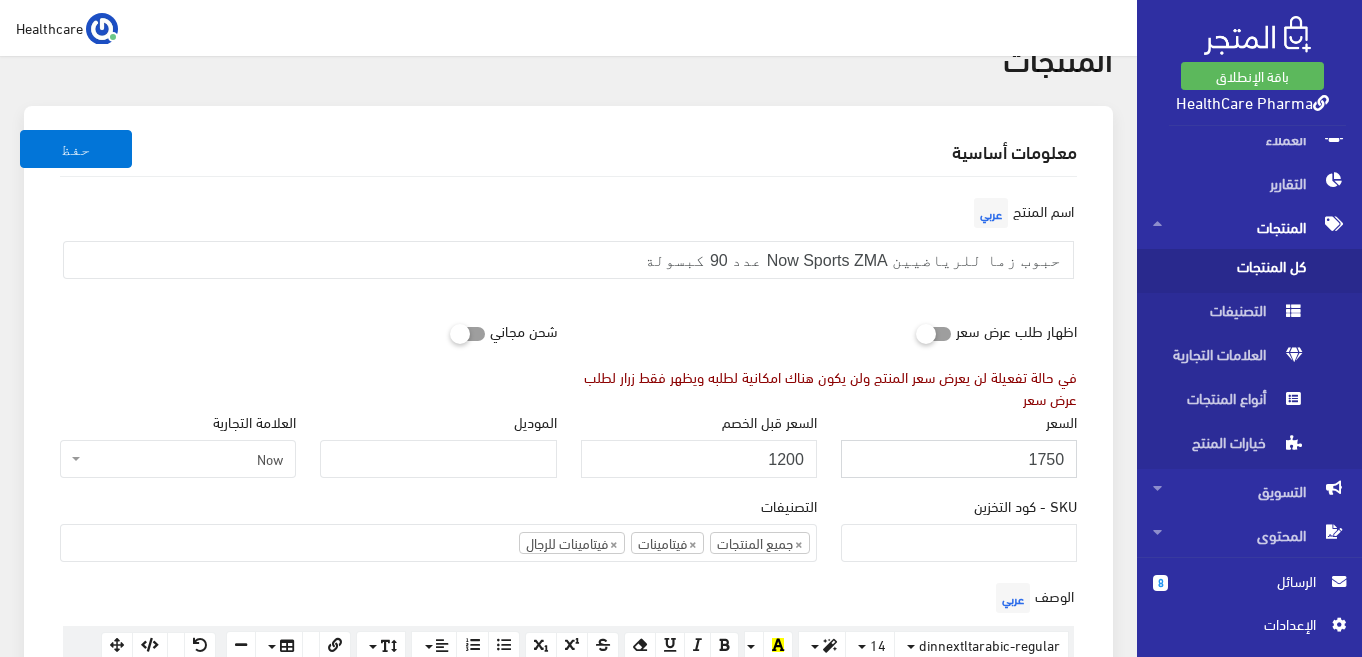 type on "1750" 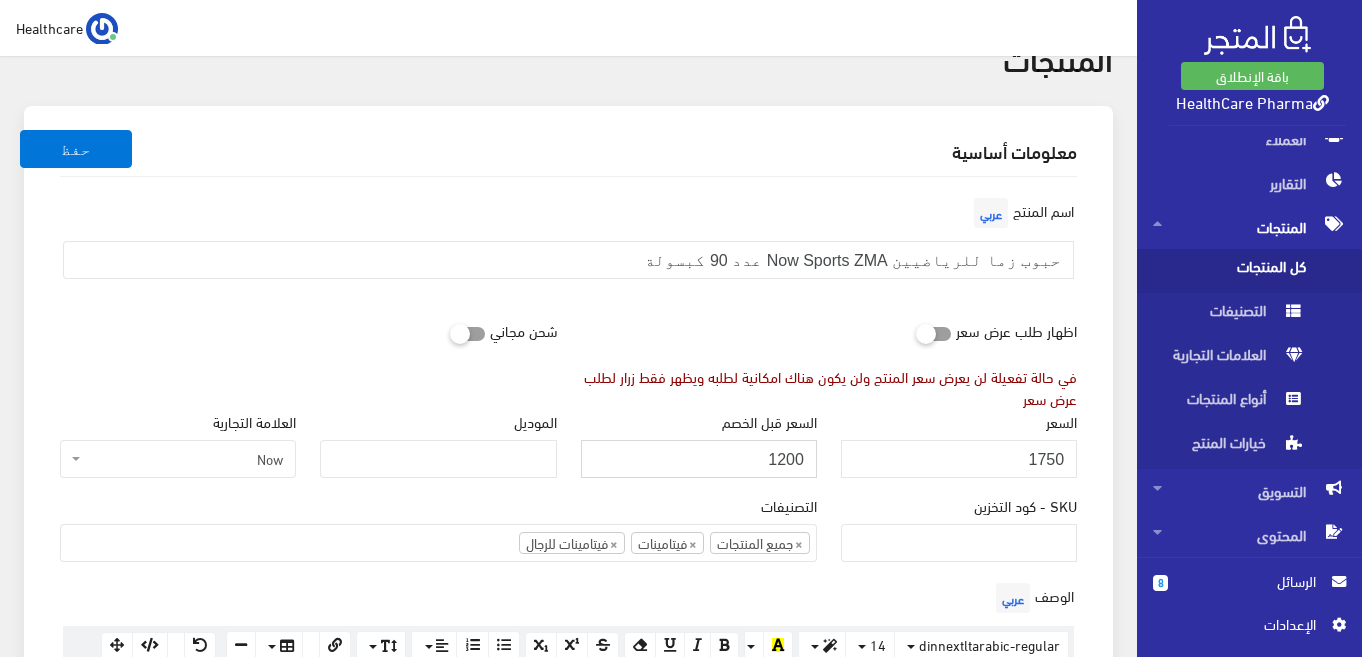 click on "1200" at bounding box center (699, 459) 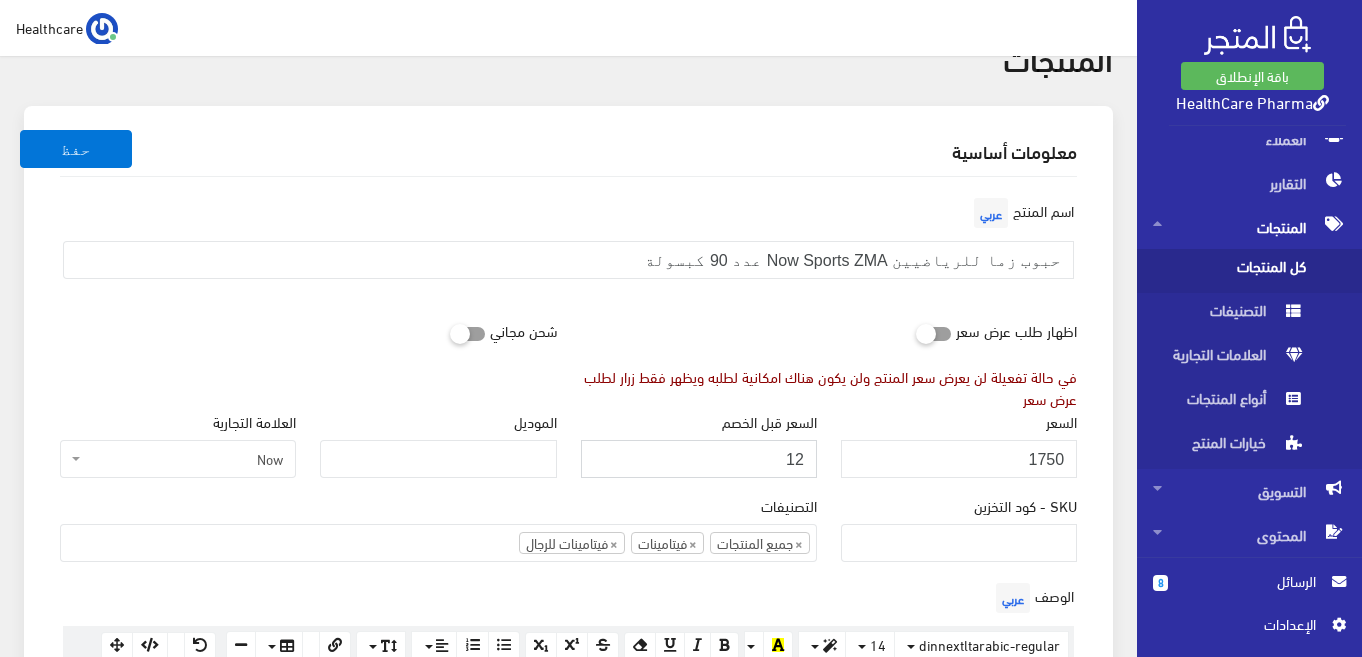 type on "1" 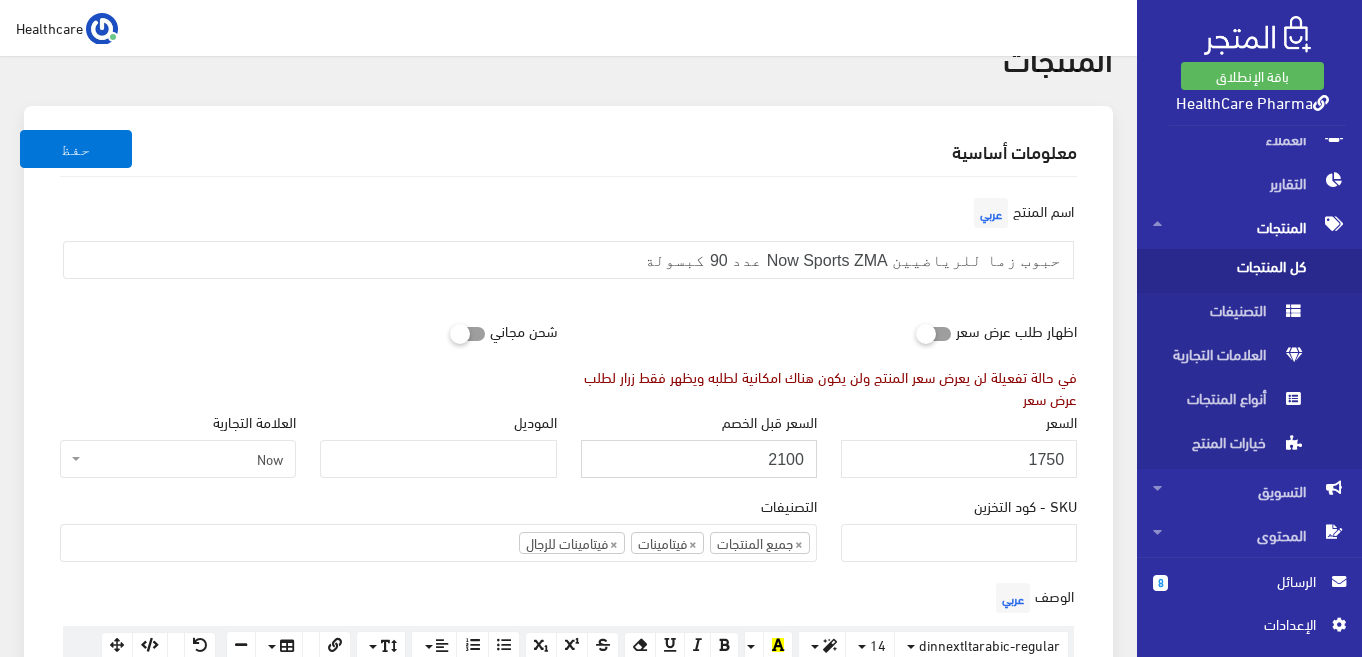 type on "2100" 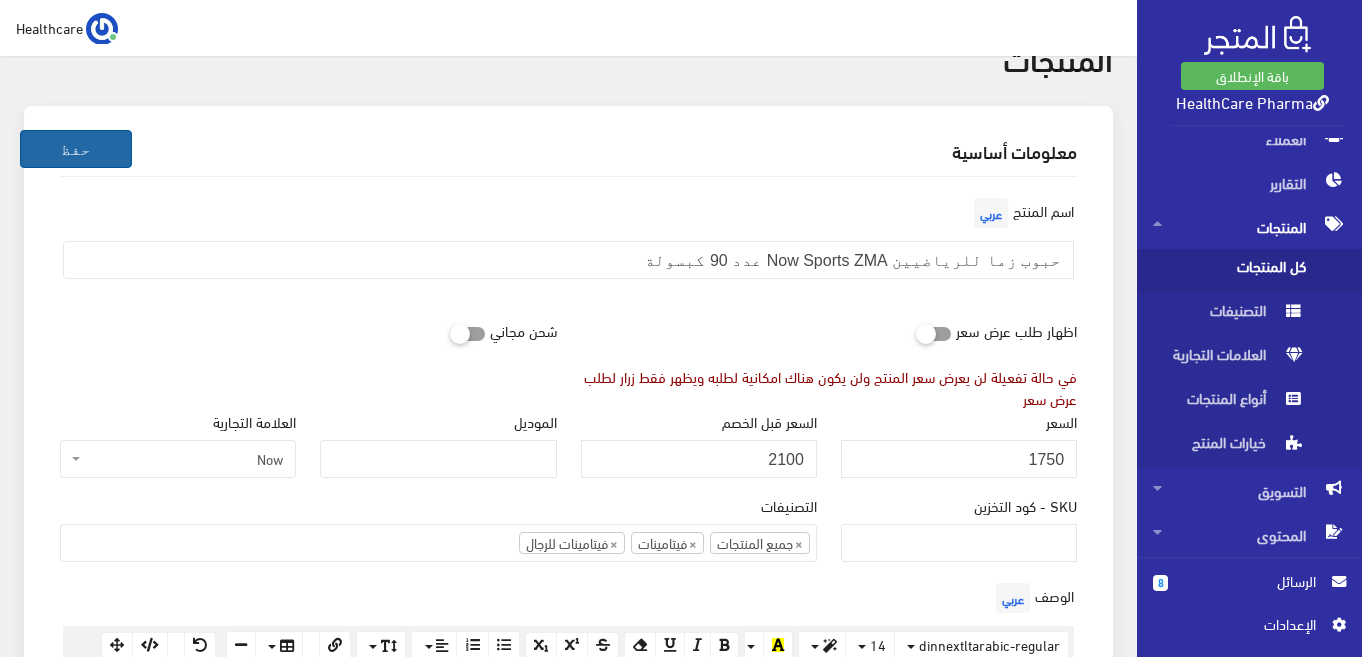 click on "حفظ" at bounding box center (76, 149) 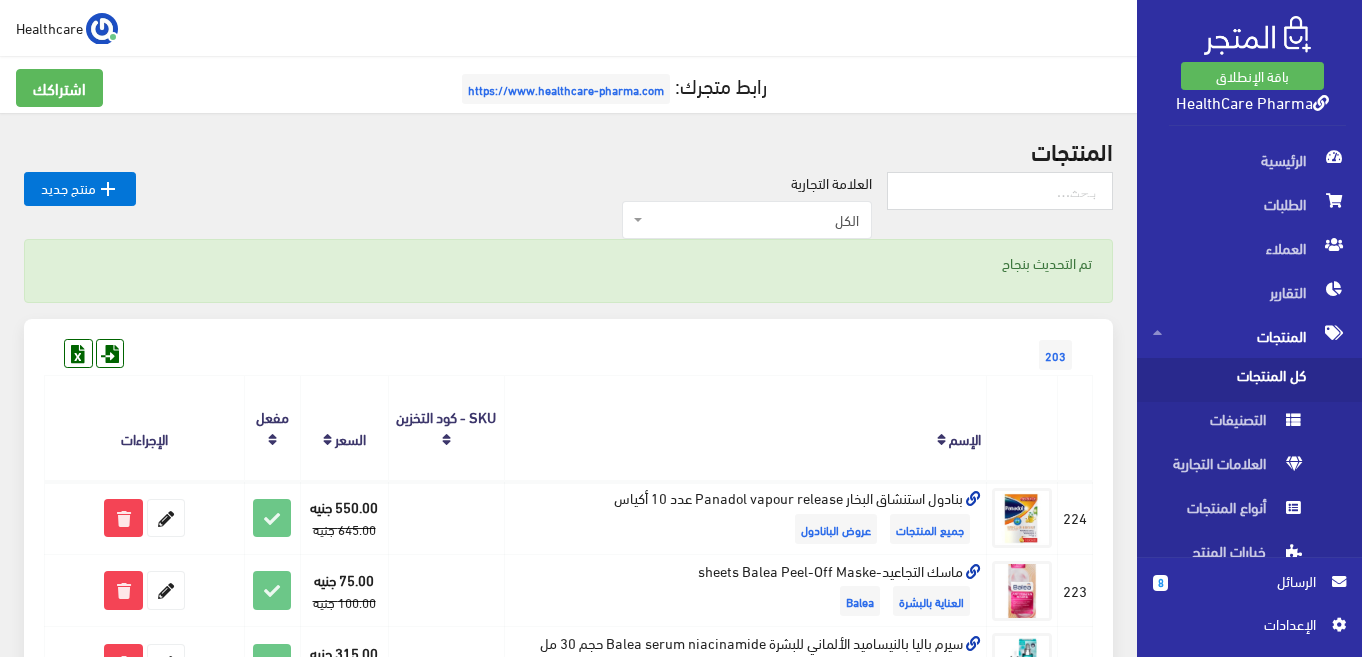 scroll, scrollTop: 0, scrollLeft: 0, axis: both 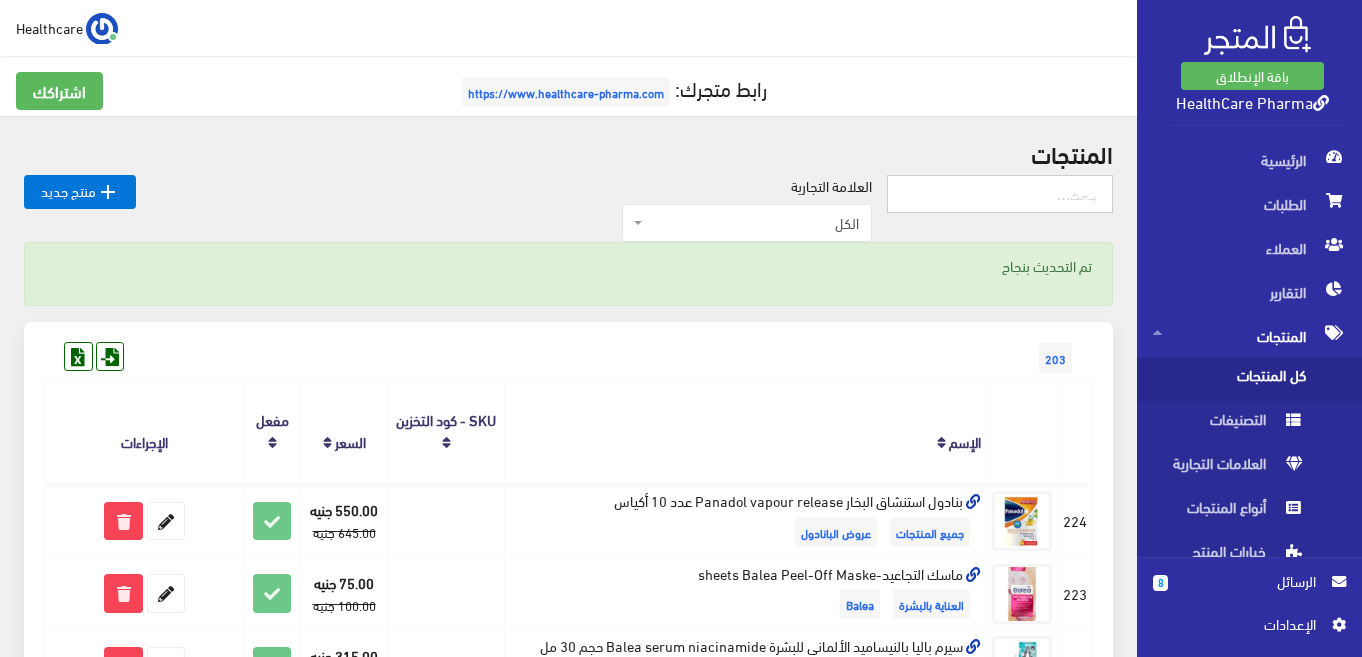 click at bounding box center [1000, 194] 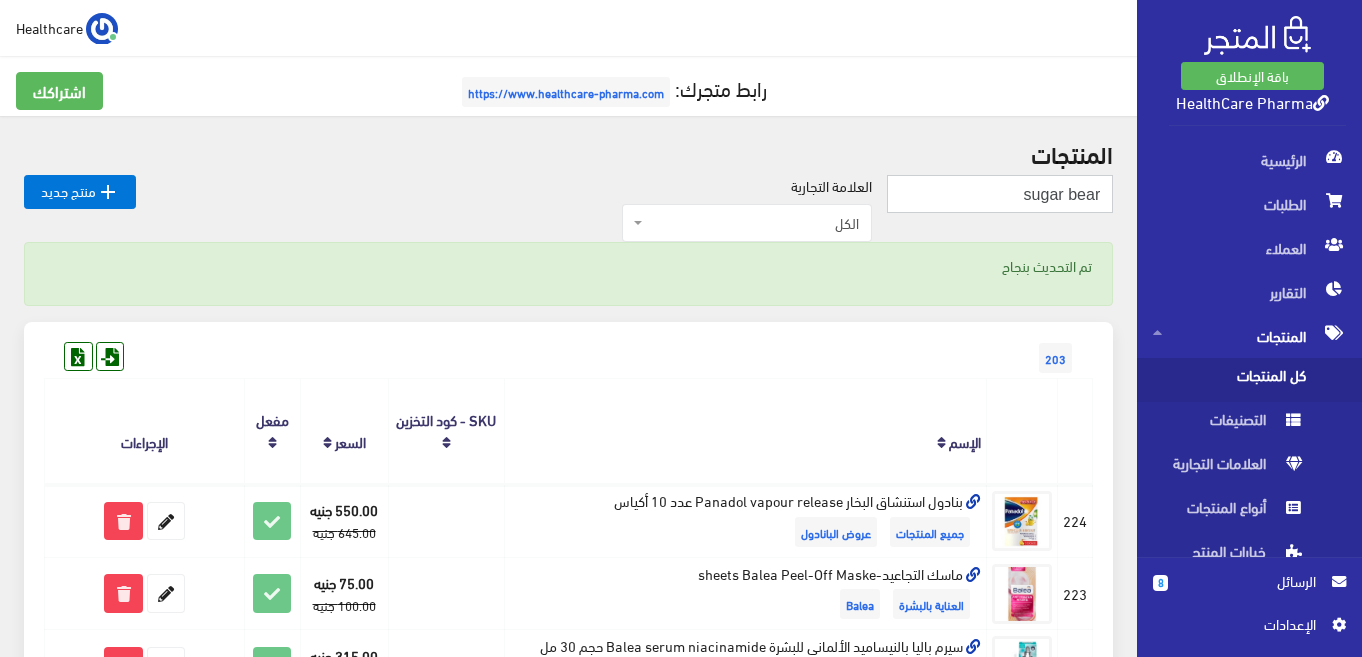 type on "sugar bear" 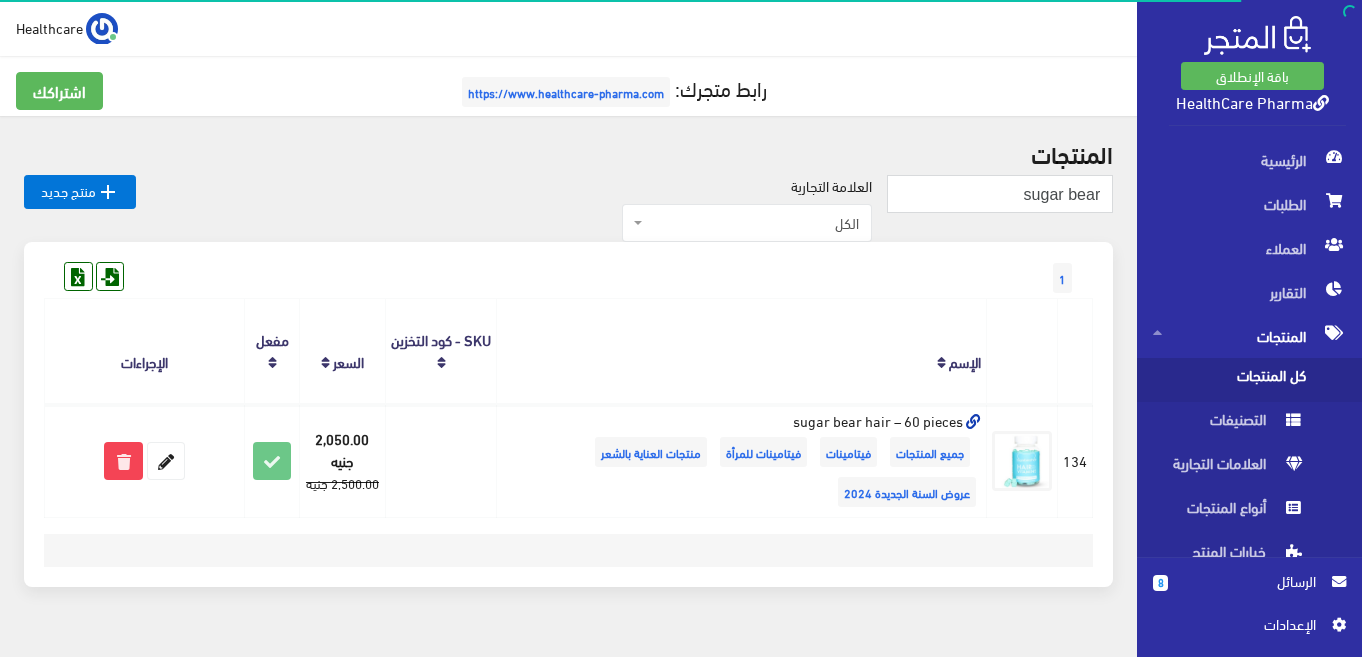 scroll, scrollTop: 0, scrollLeft: 0, axis: both 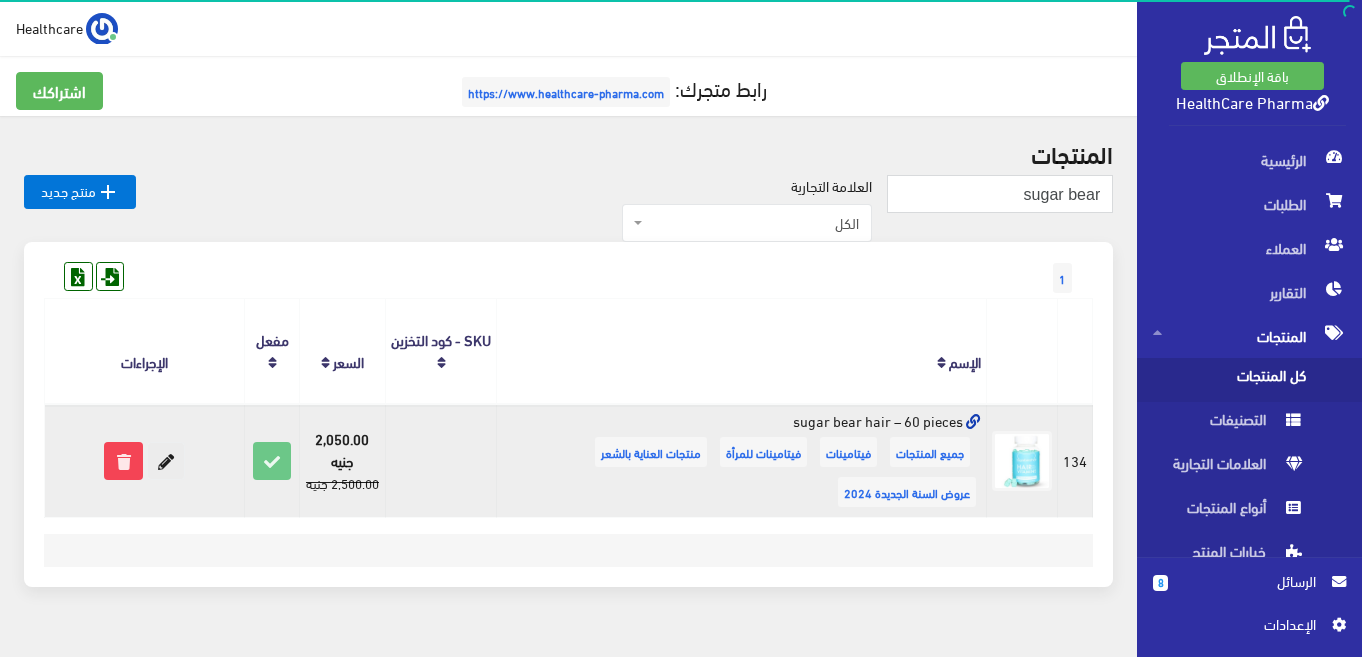 click at bounding box center [166, 461] 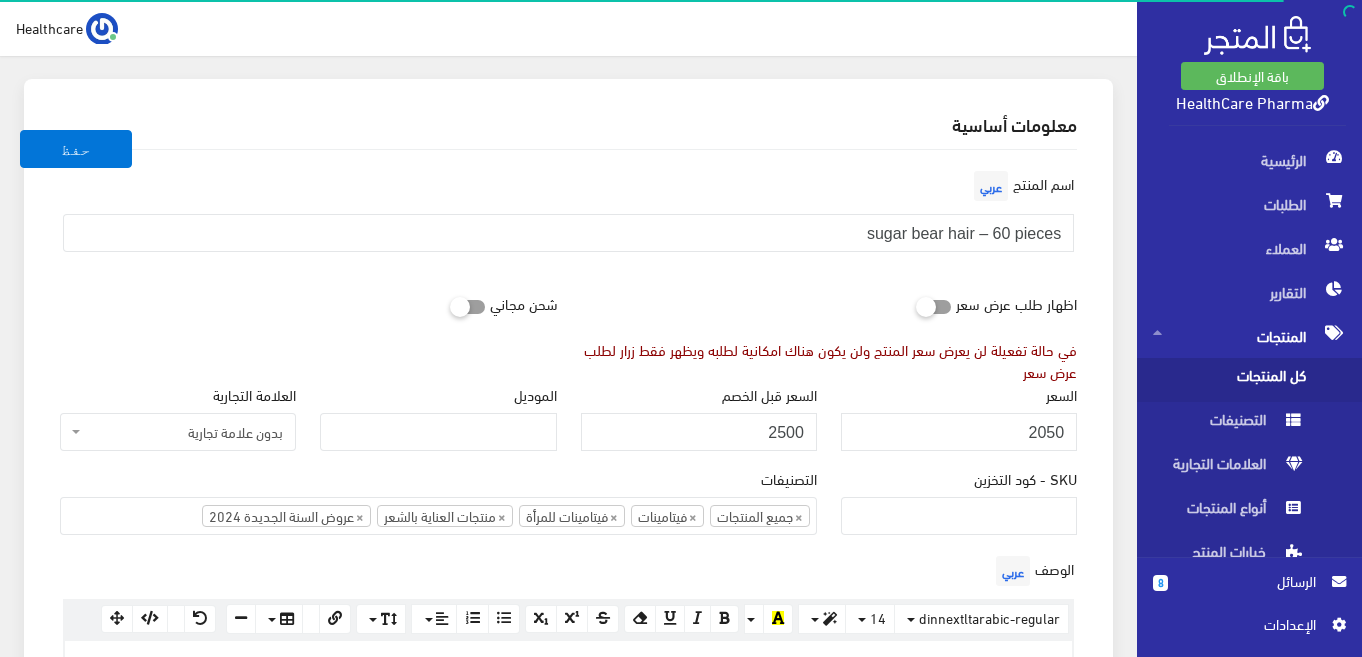 scroll, scrollTop: 200, scrollLeft: 0, axis: vertical 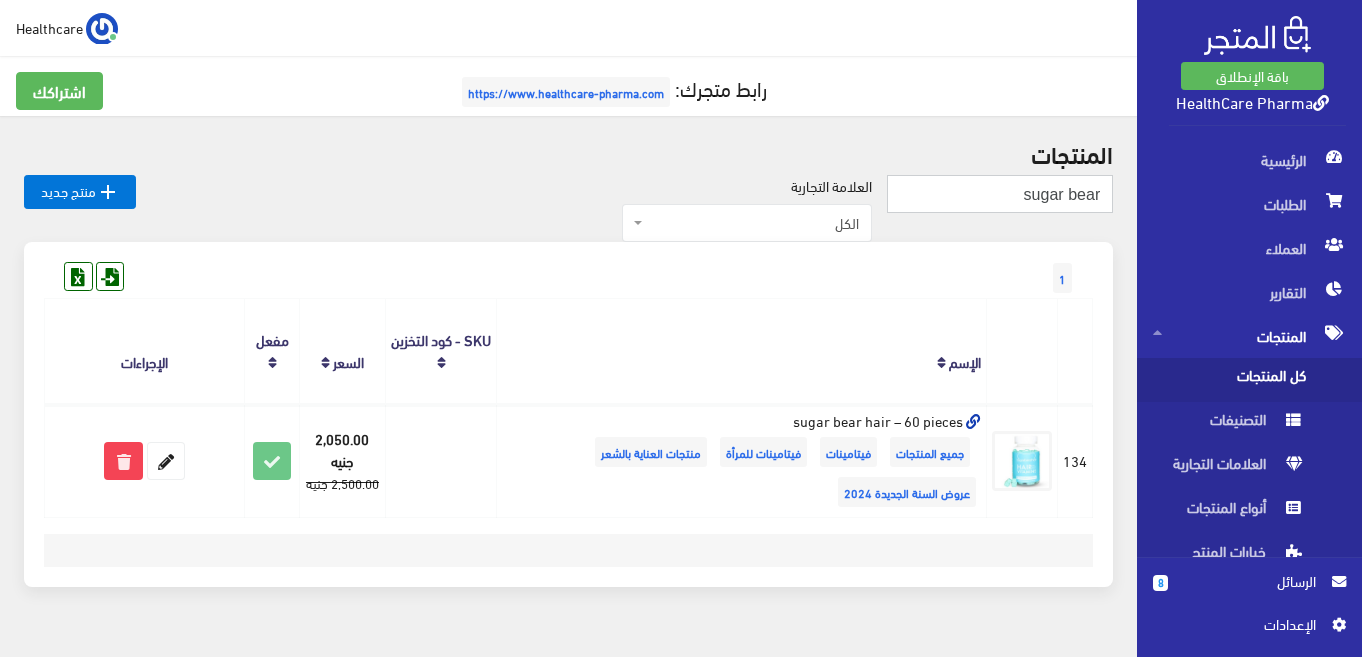 click on "sugar bear" at bounding box center [1000, 194] 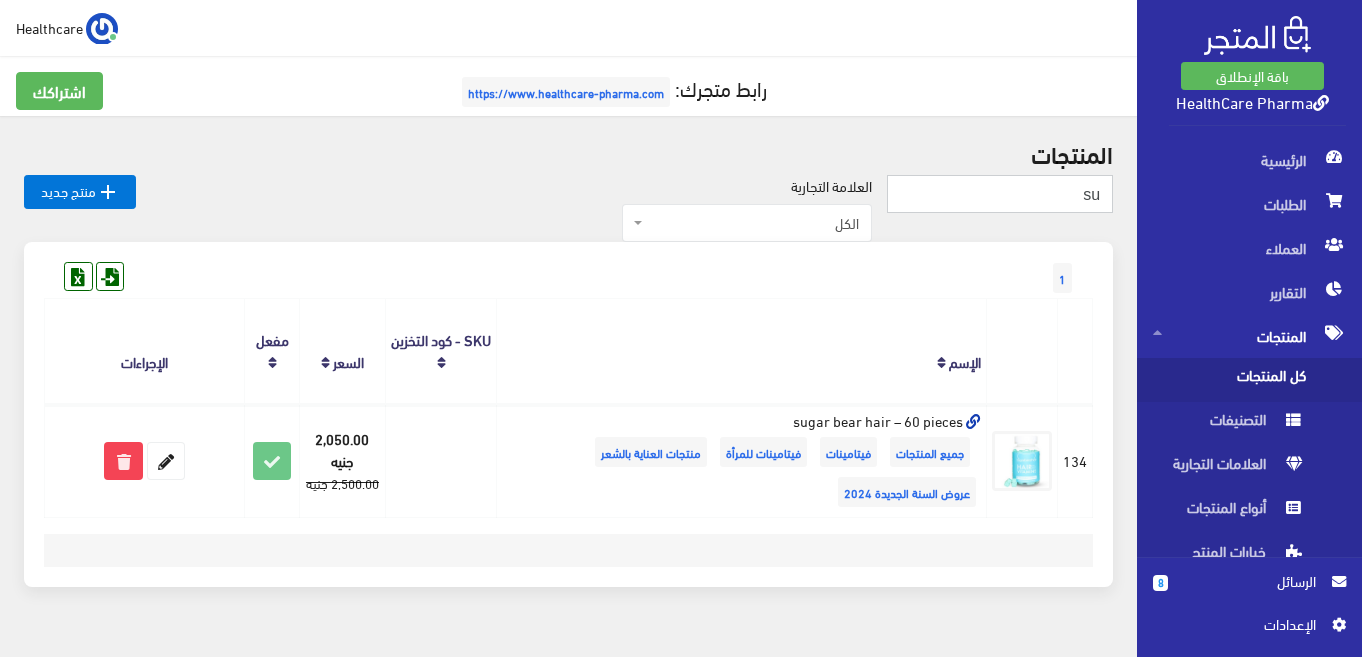 type on "s" 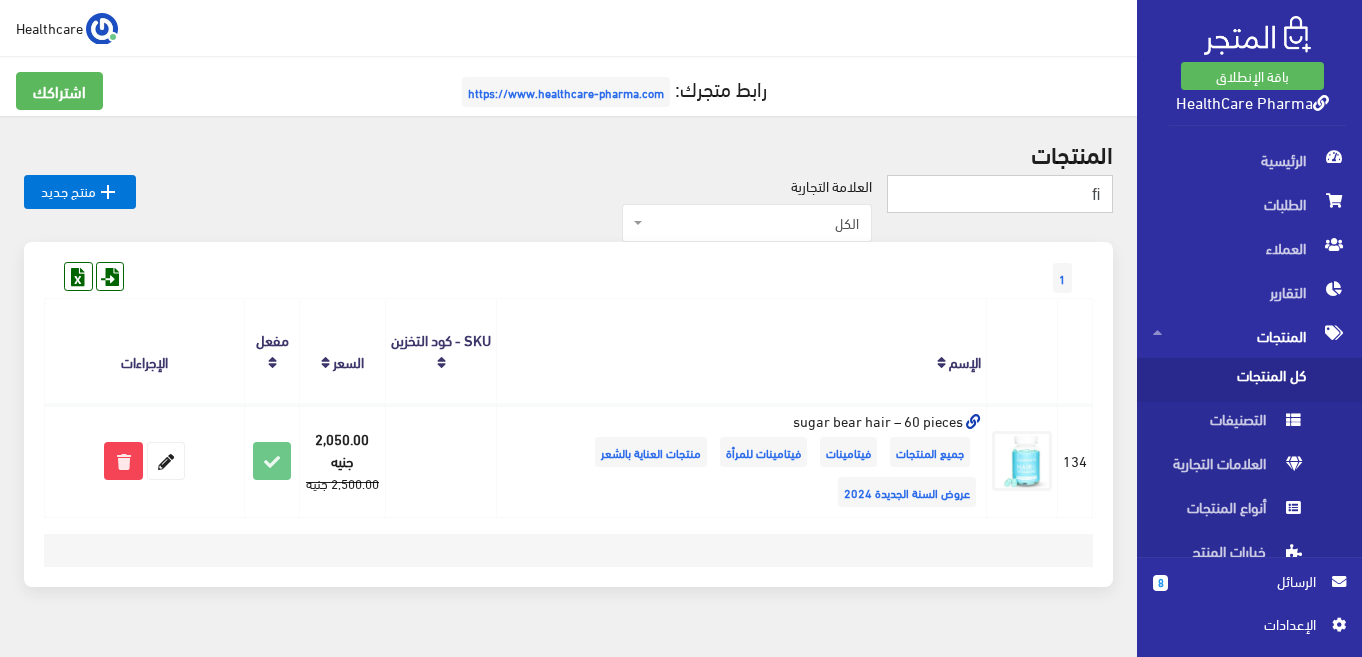 type on "f" 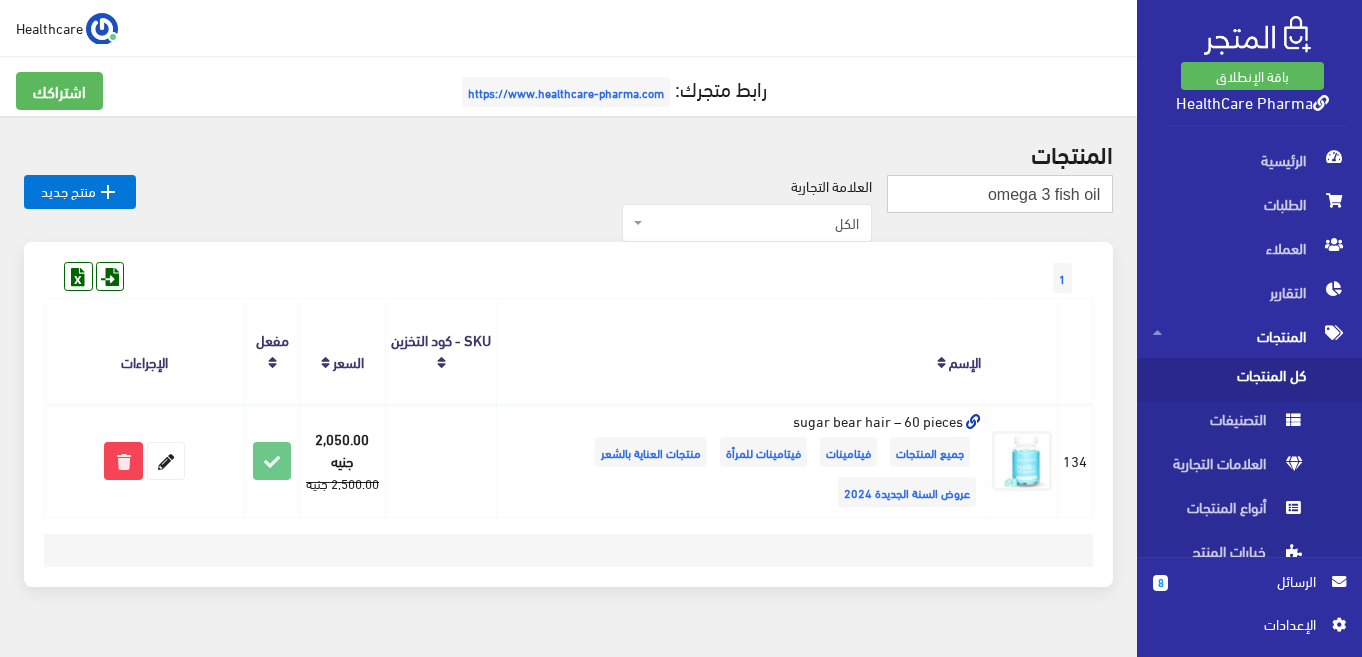 type on "omega 3 fish oil" 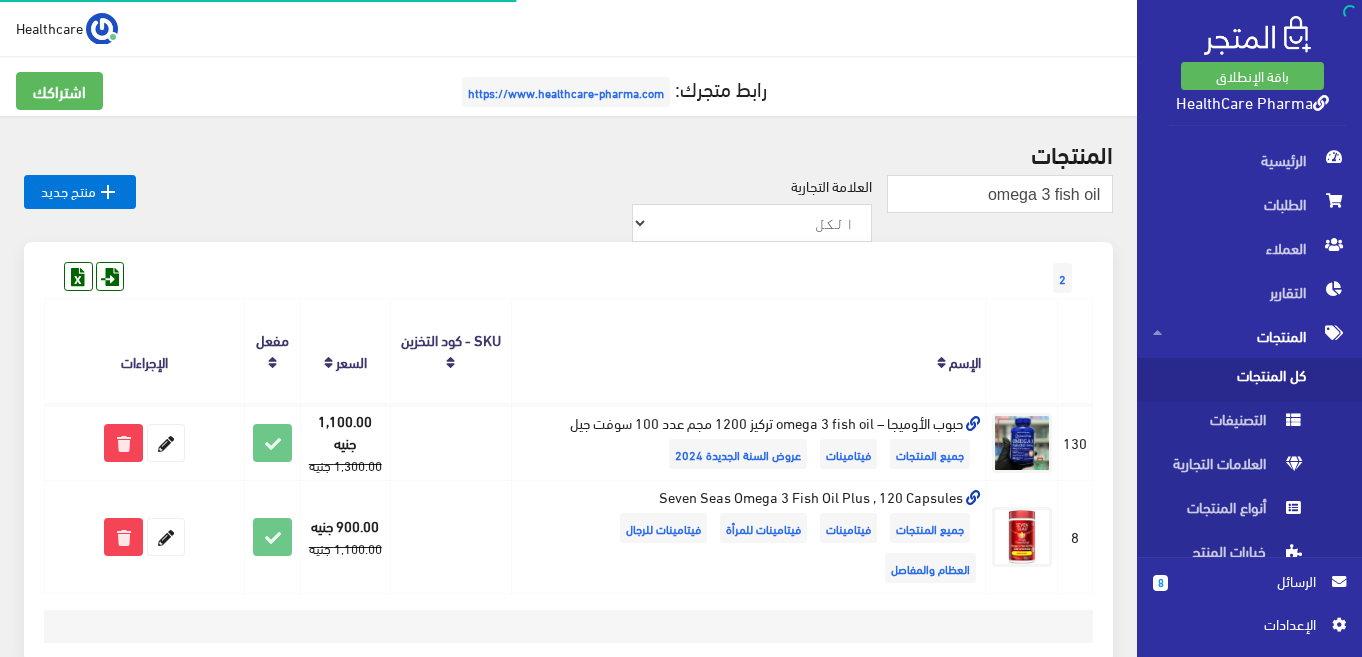 scroll, scrollTop: 0, scrollLeft: 0, axis: both 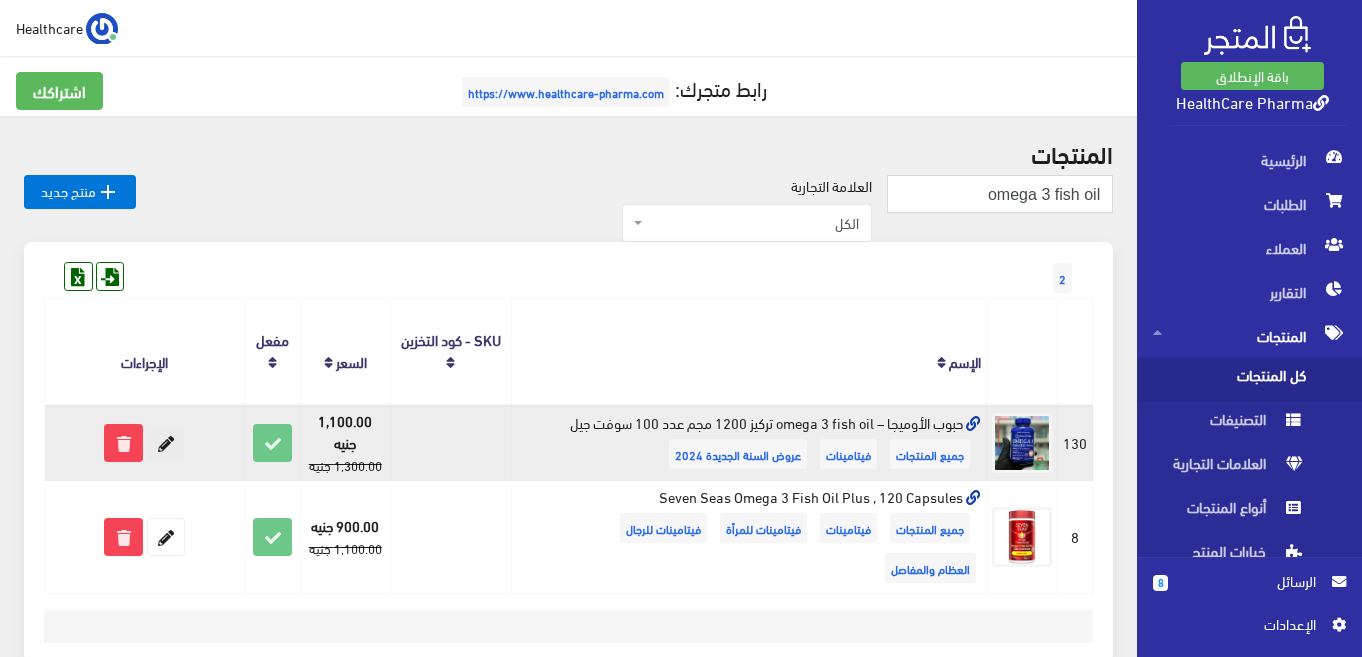 click at bounding box center (166, 443) 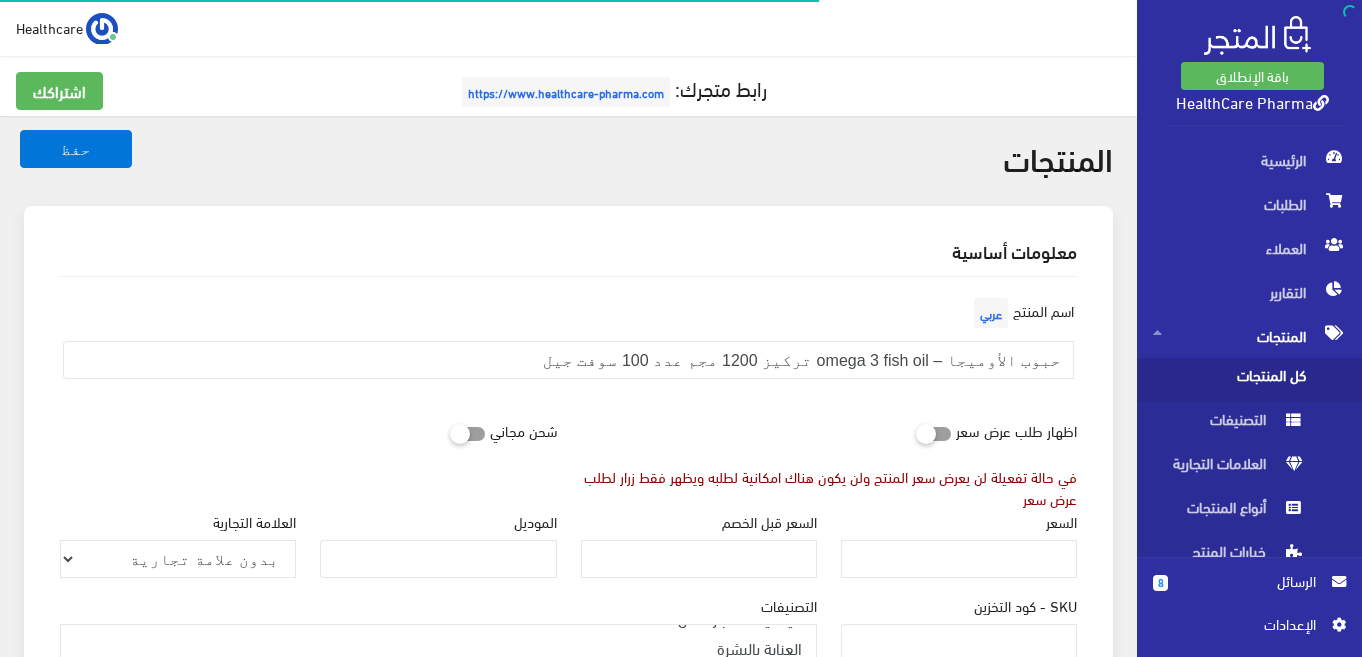 scroll, scrollTop: 200, scrollLeft: 0, axis: vertical 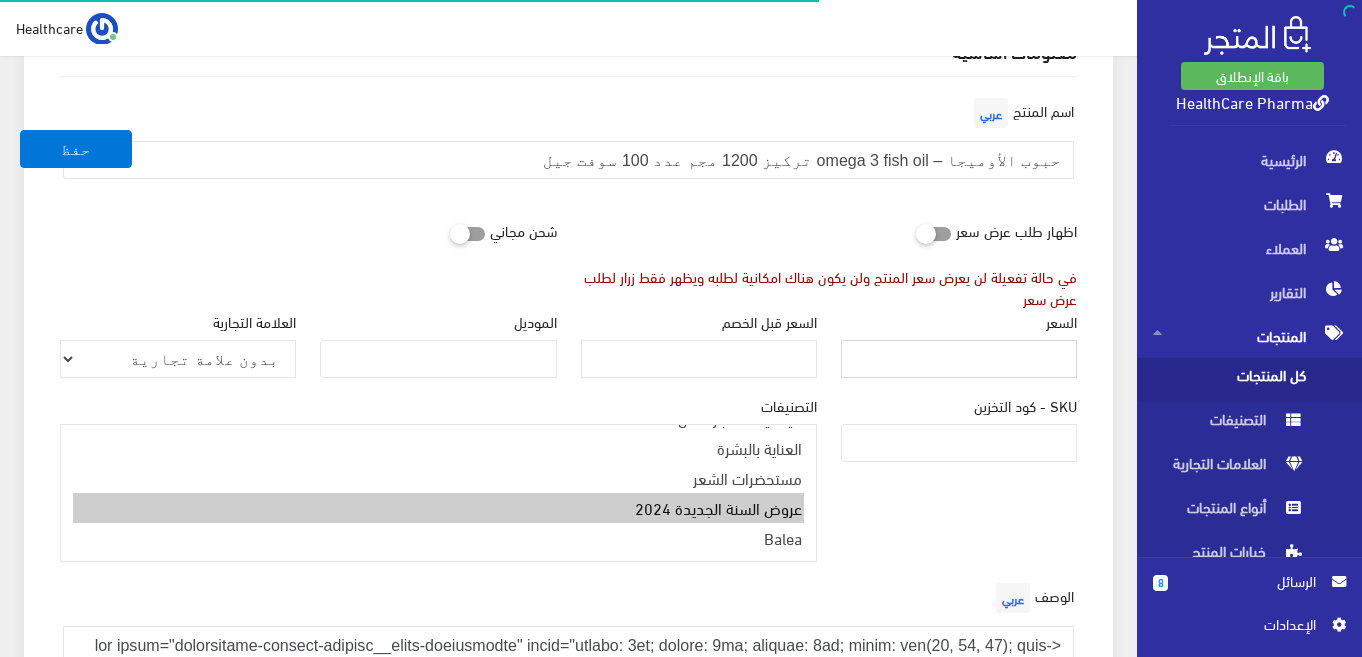 click on "[NUMBER]" at bounding box center [959, 359] 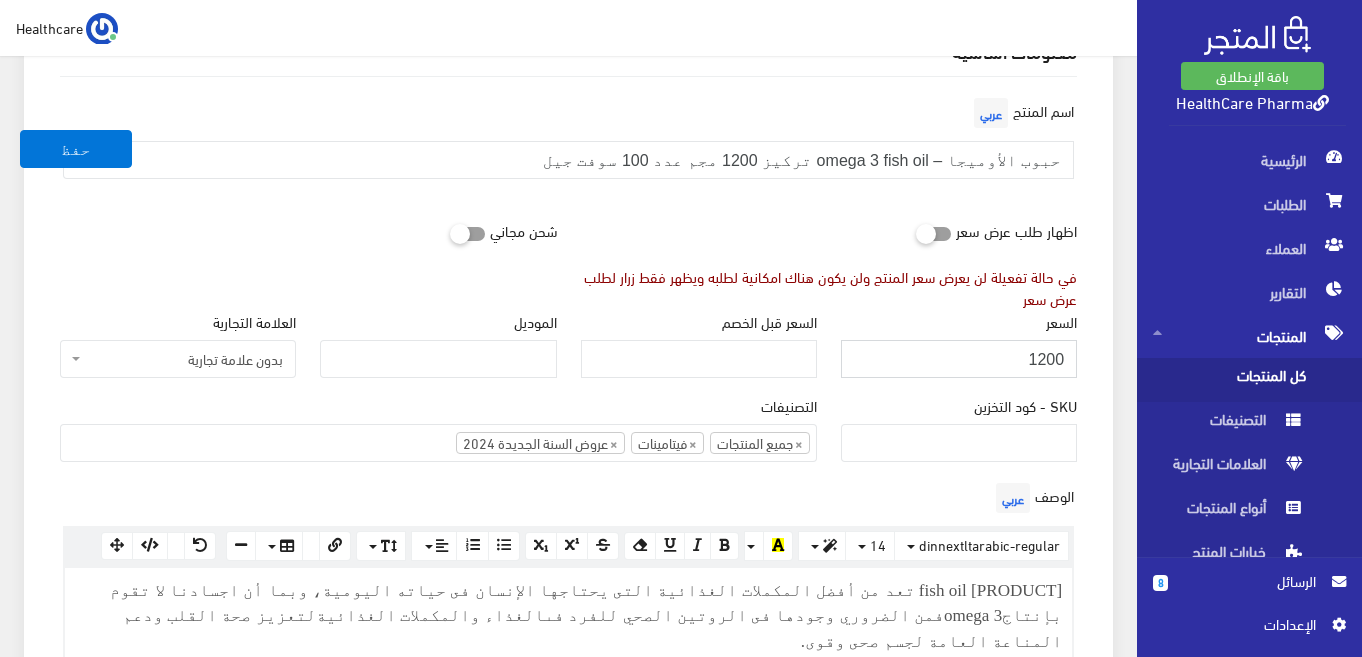 type on "1200" 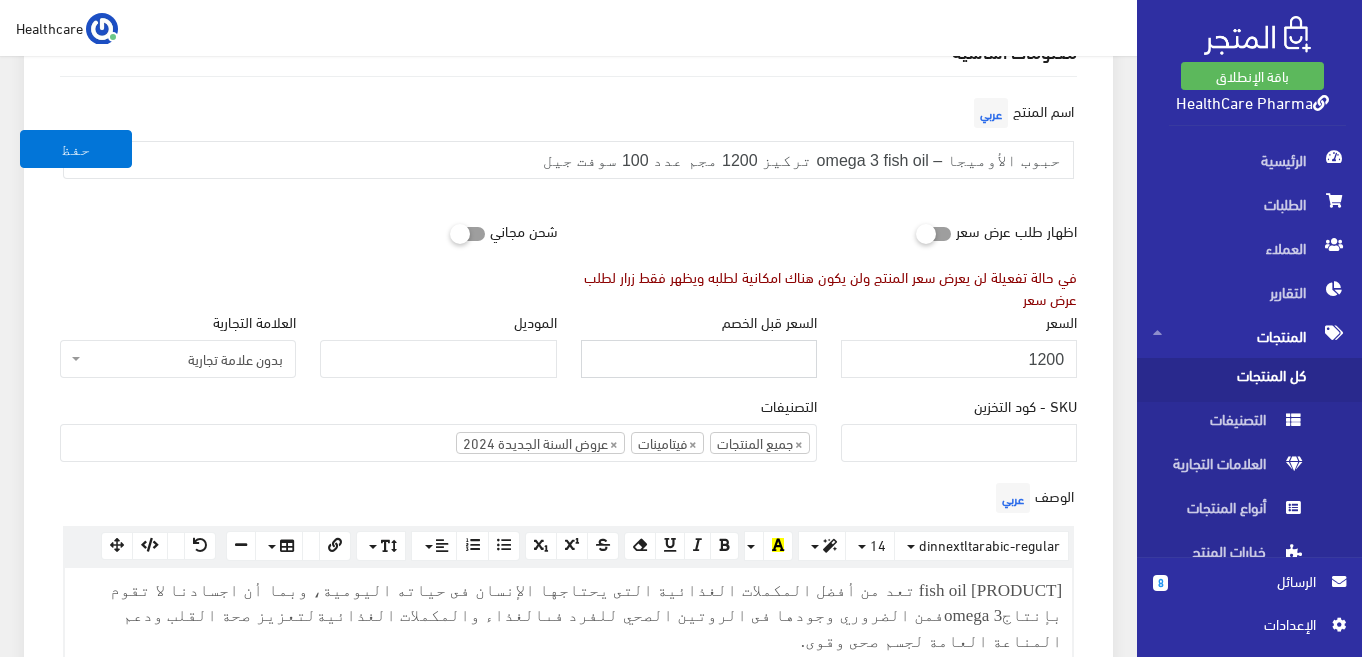 click on "[NUMBER]" at bounding box center (699, 359) 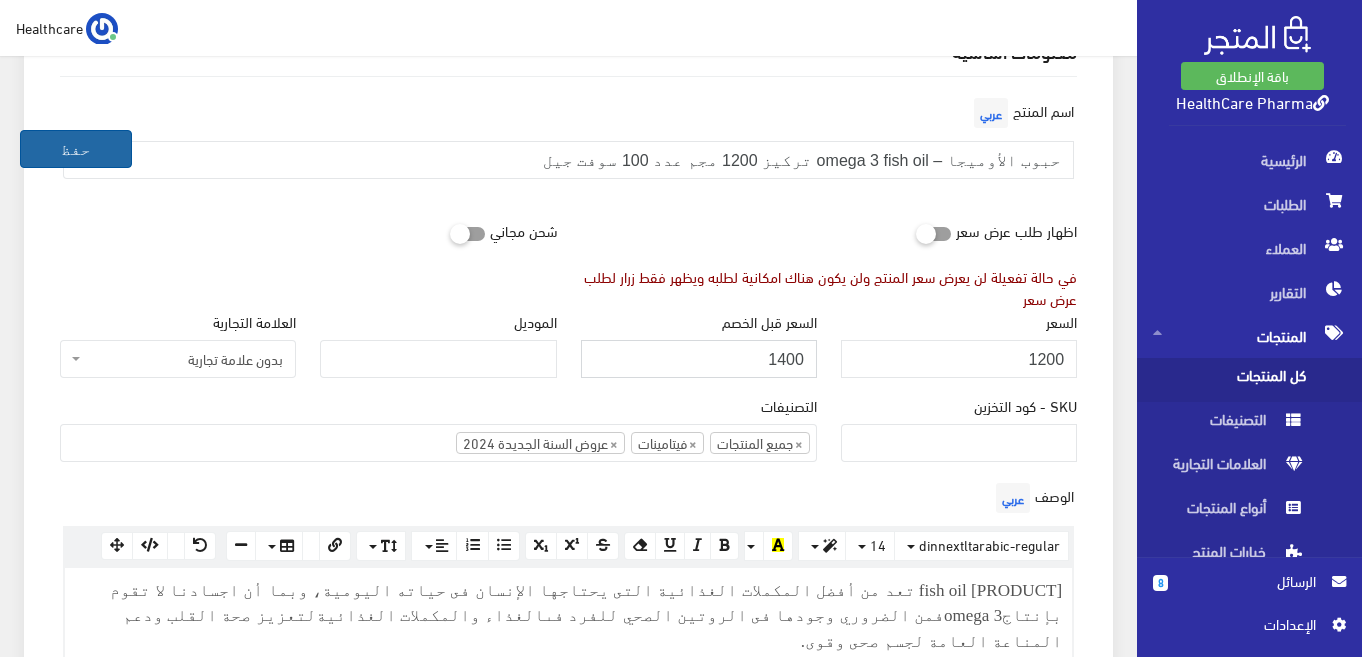 type on "1400" 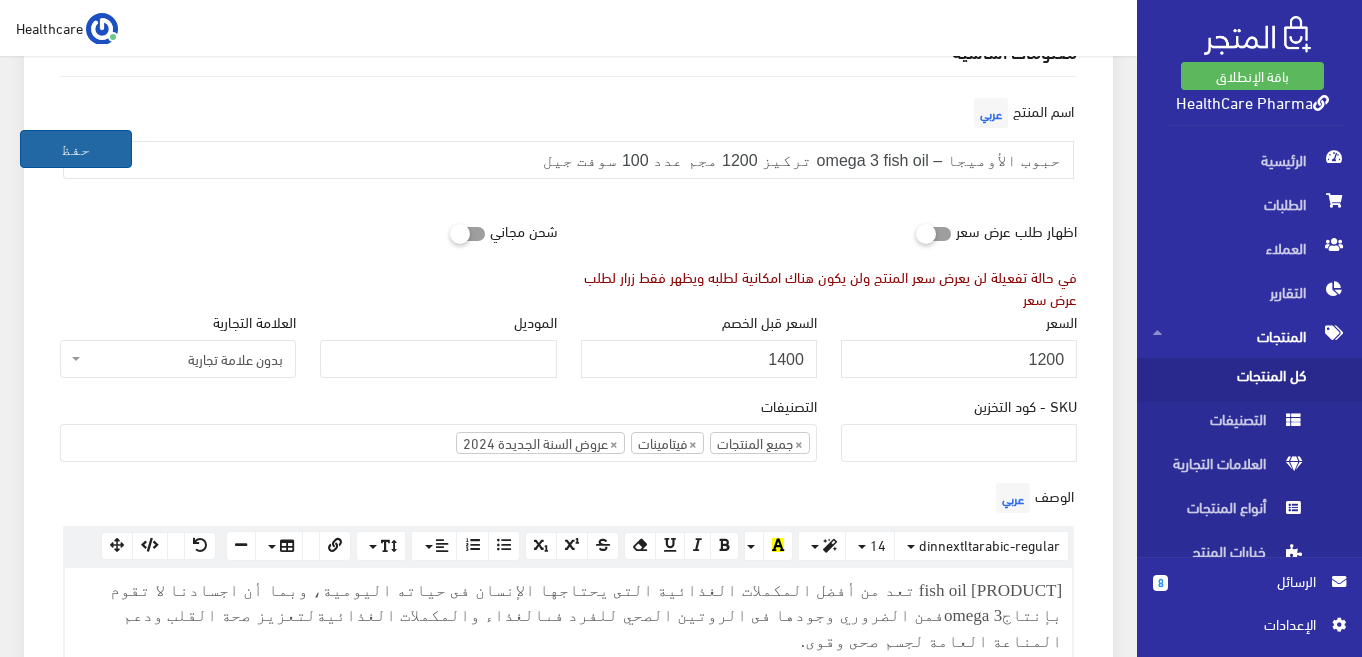 click on "حفظ" at bounding box center (76, 149) 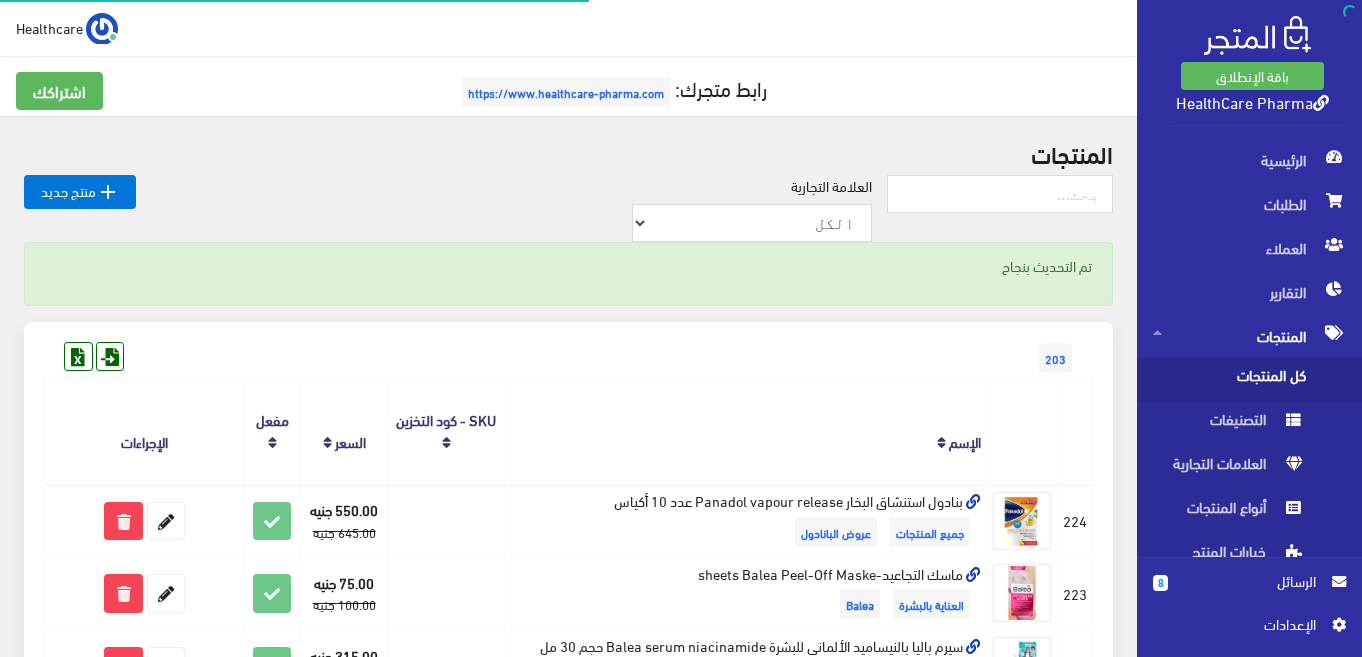 scroll, scrollTop: 0, scrollLeft: 0, axis: both 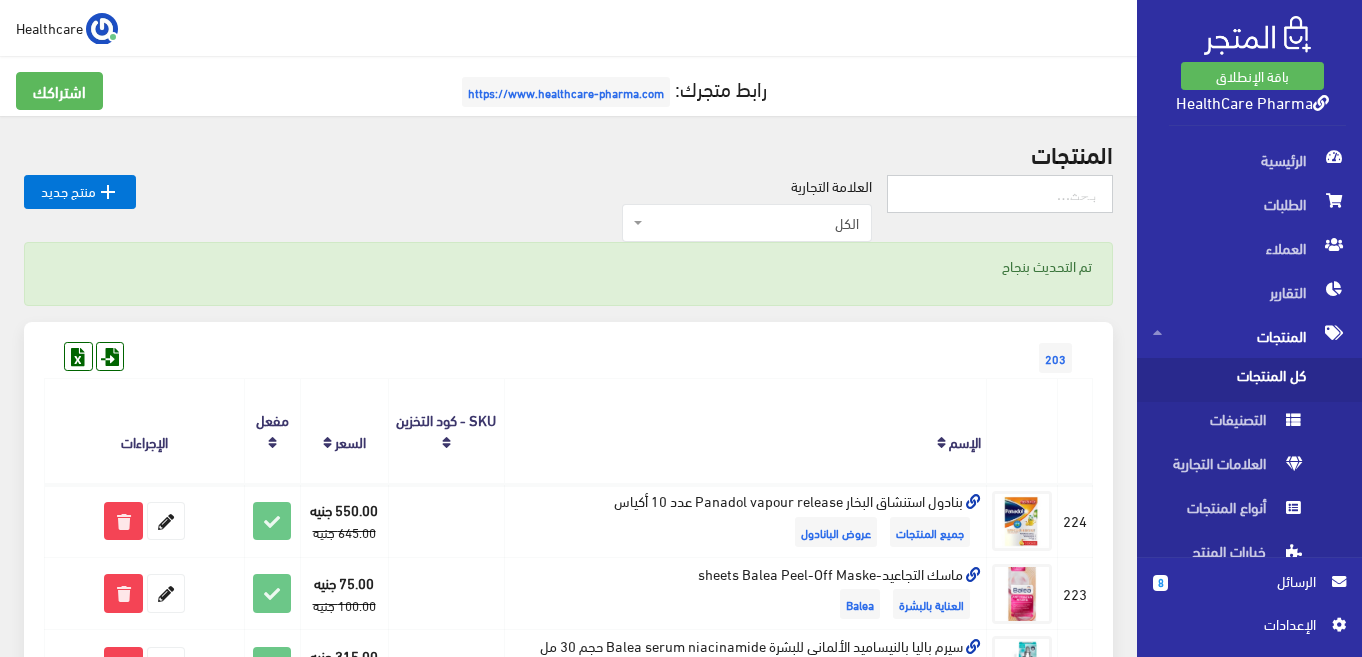 click at bounding box center [1000, 194] 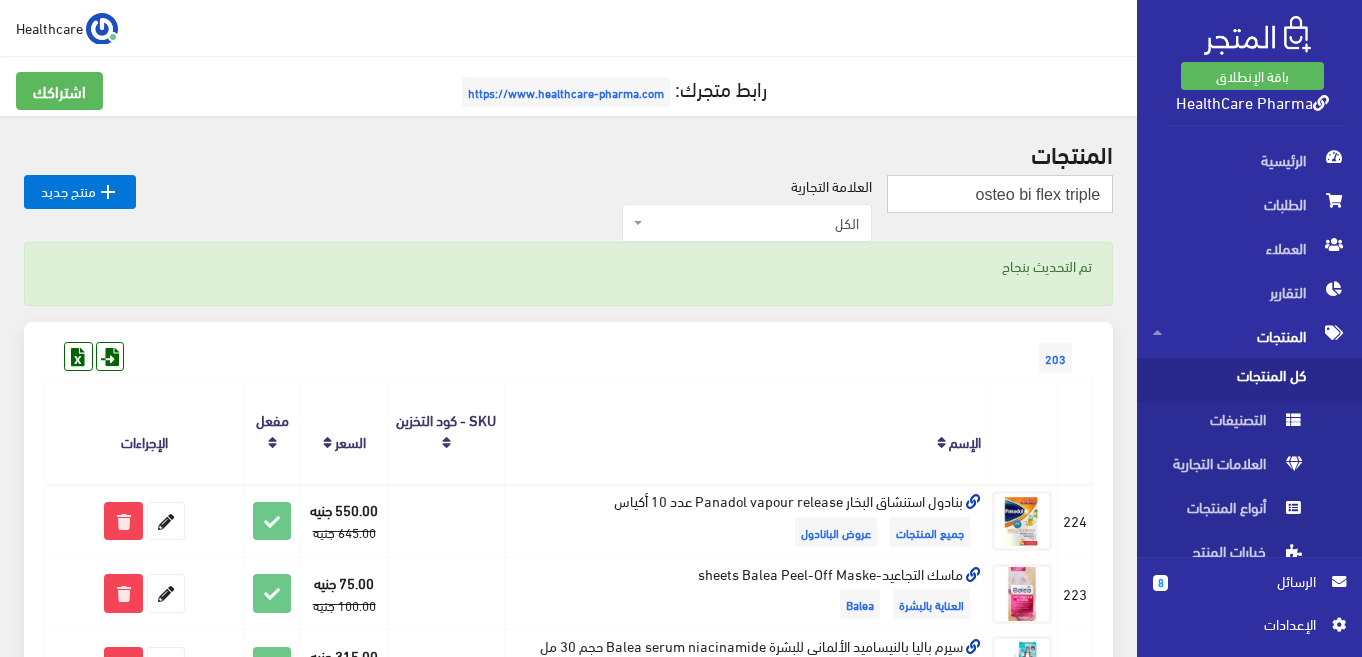 type on "osteo bi flex triple" 